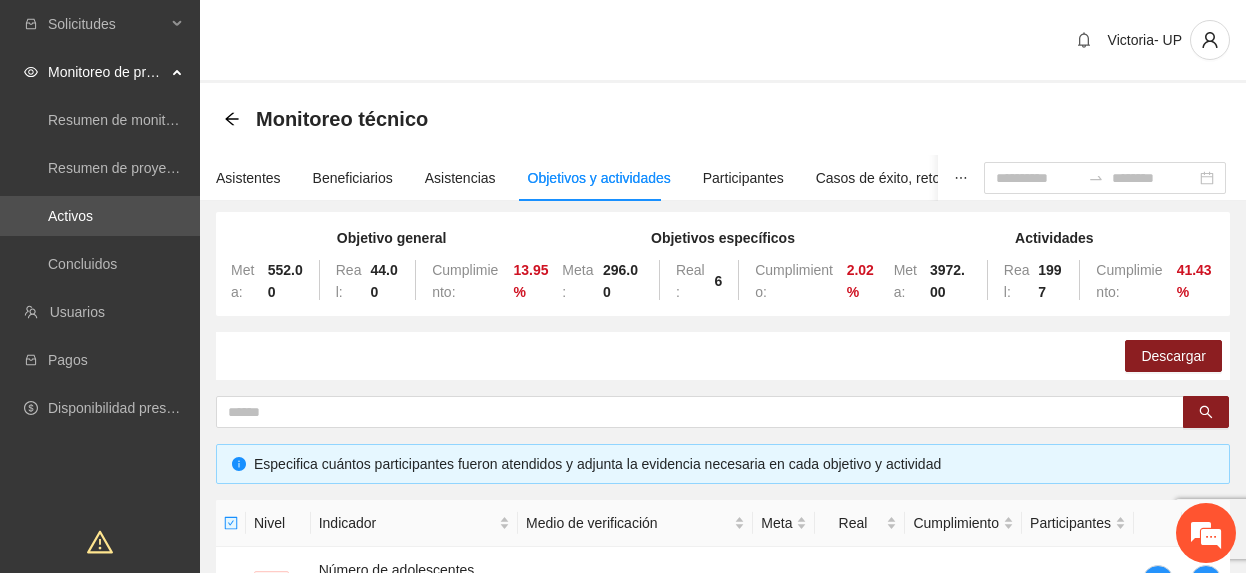 scroll, scrollTop: 666, scrollLeft: 0, axis: vertical 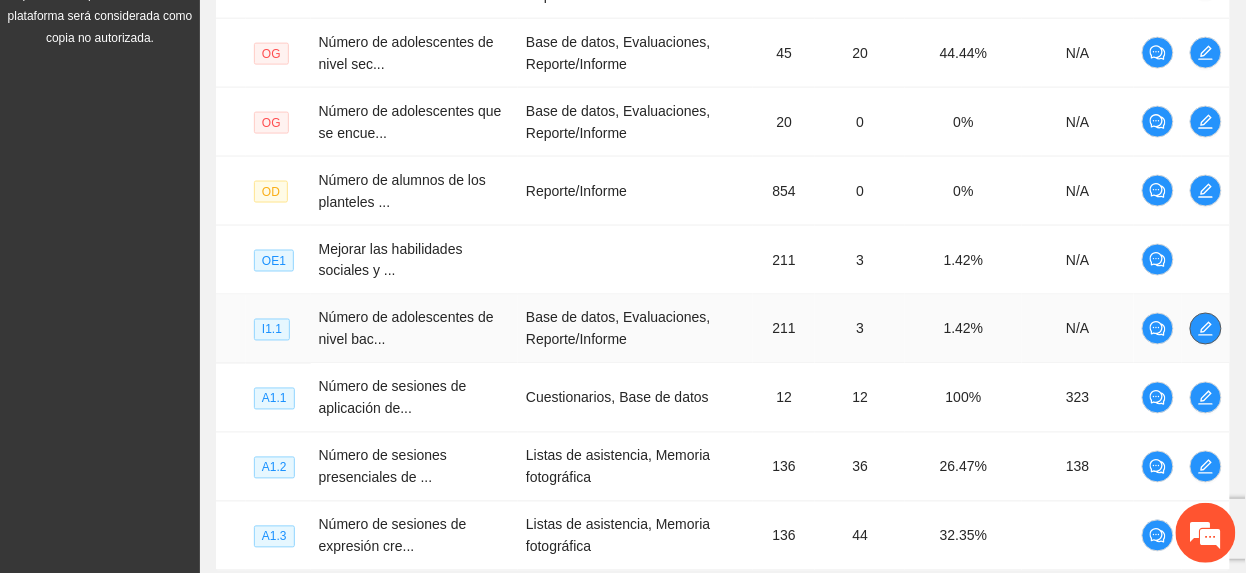 click at bounding box center [1206, 329] 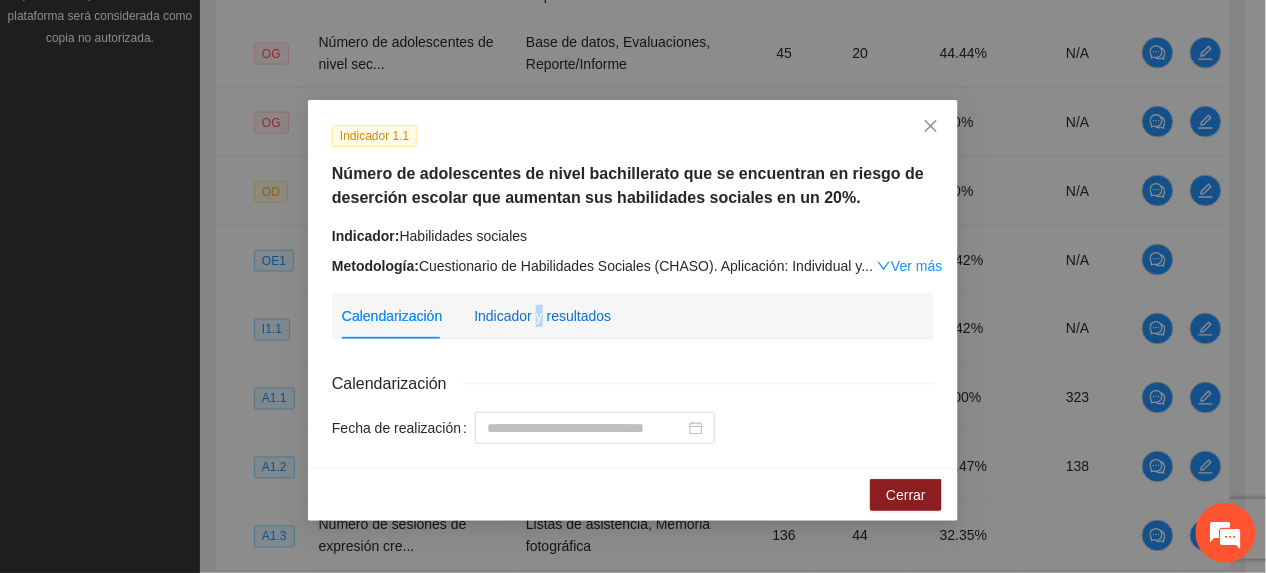 click on "Indicador y resultados" at bounding box center [542, 316] 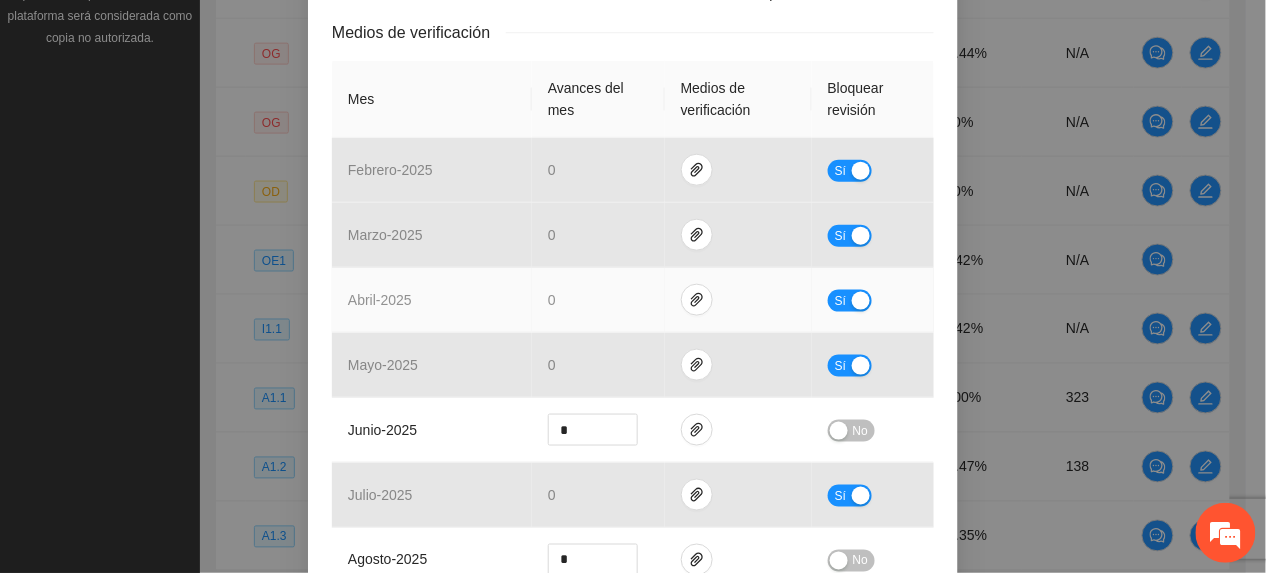 scroll, scrollTop: 533, scrollLeft: 0, axis: vertical 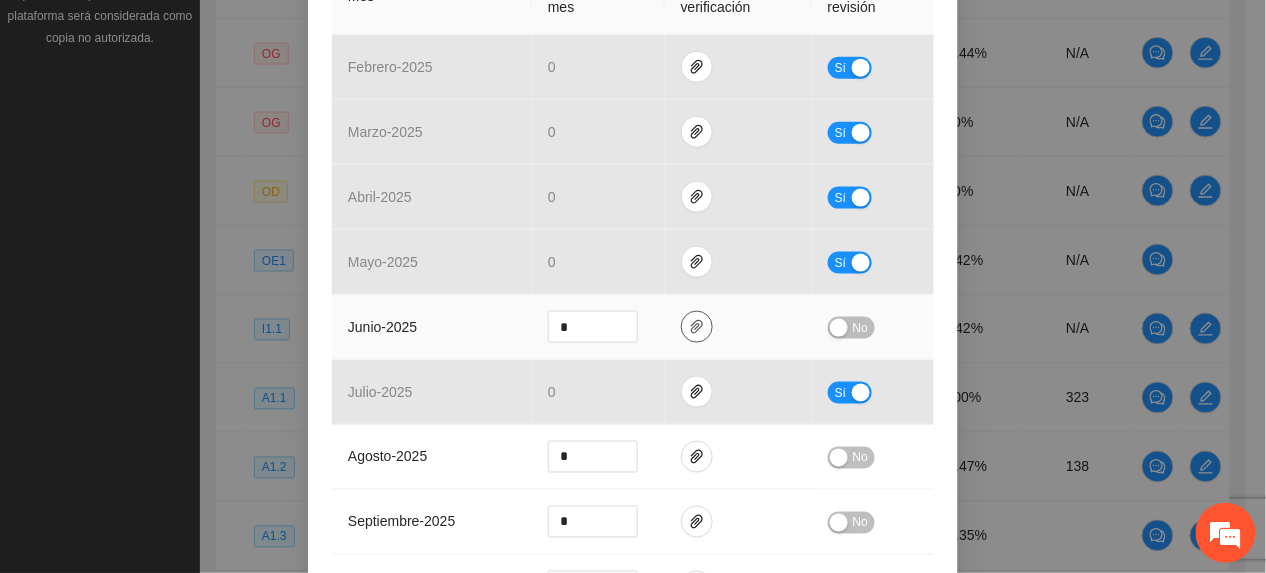 click 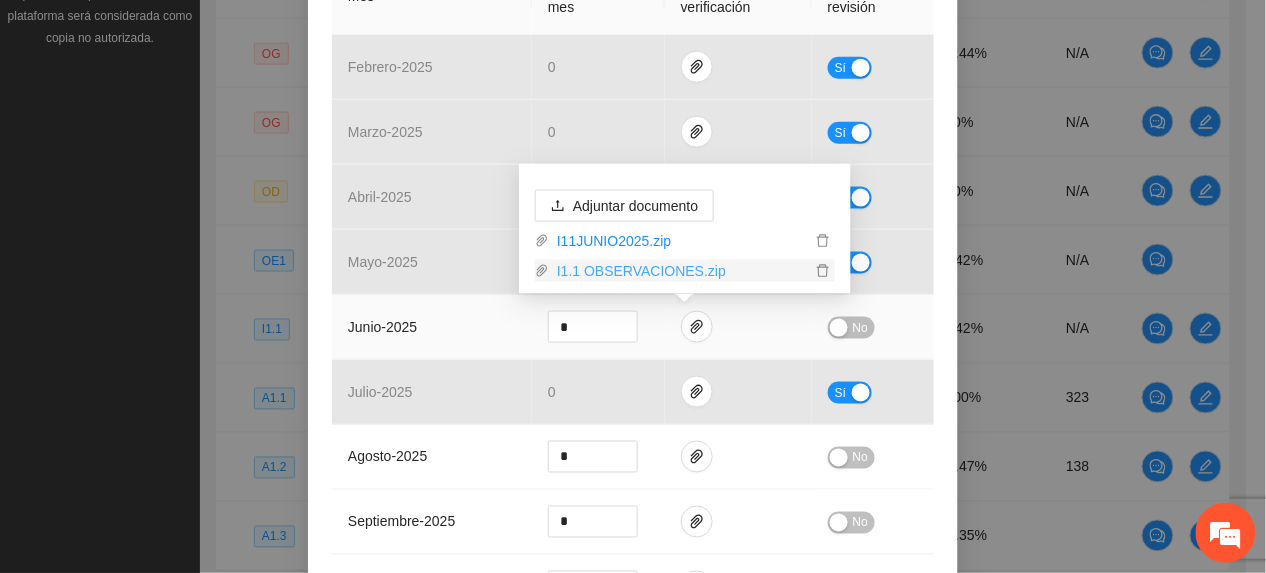 click on "I1.1 OBSERVACIONES.zip" at bounding box center [680, 271] 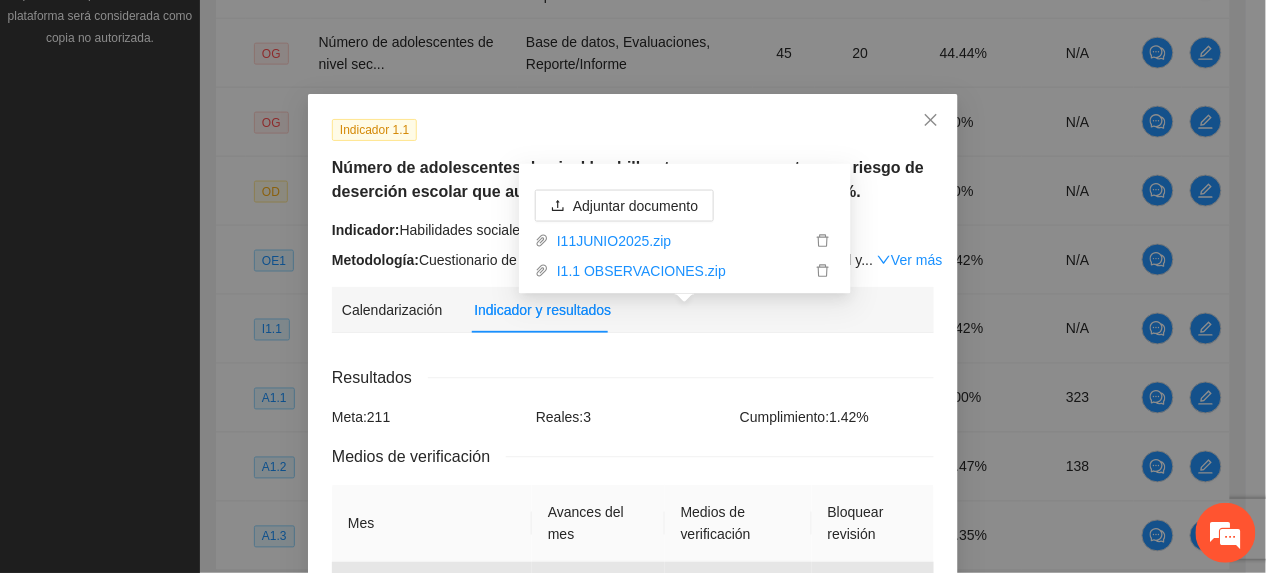 scroll, scrollTop: 0, scrollLeft: 0, axis: both 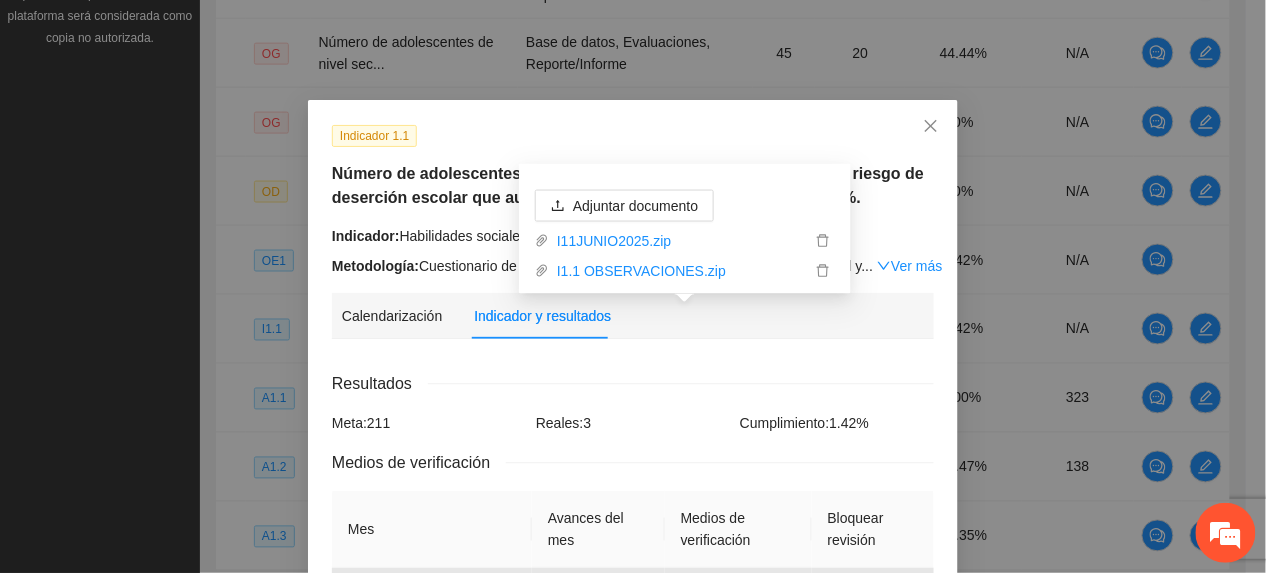 click on "Número de adolescentes de nivel bachillerato que se encuentran en riesgo de deserción escolar que aumentan sus habilidades sociales en un 20%." at bounding box center [633, 186] 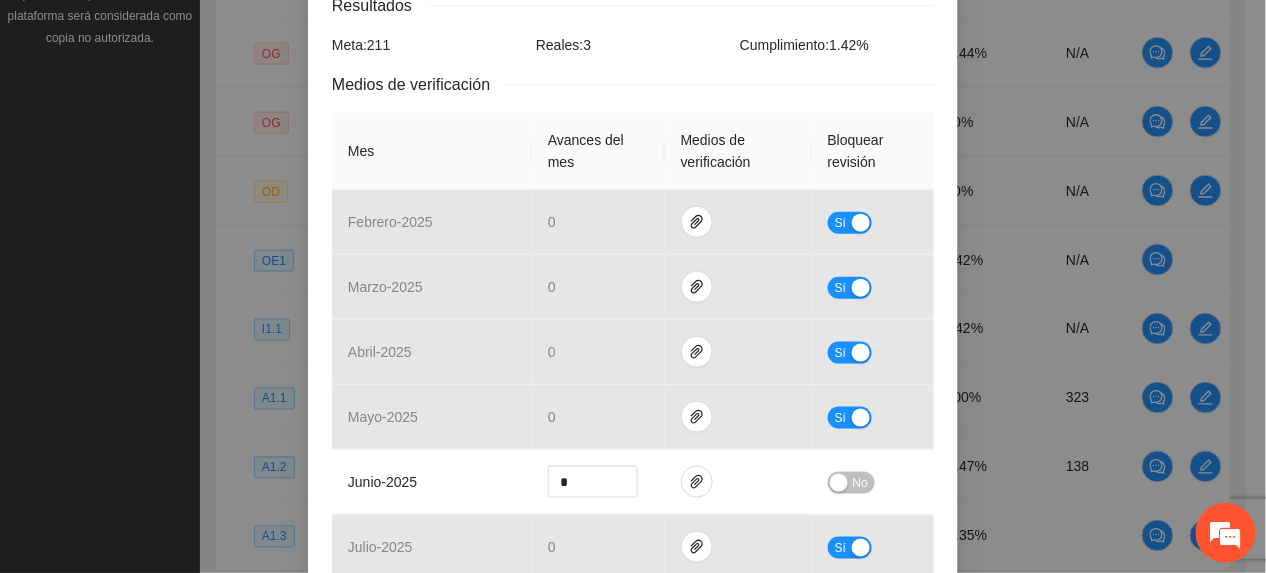 scroll, scrollTop: 533, scrollLeft: 0, axis: vertical 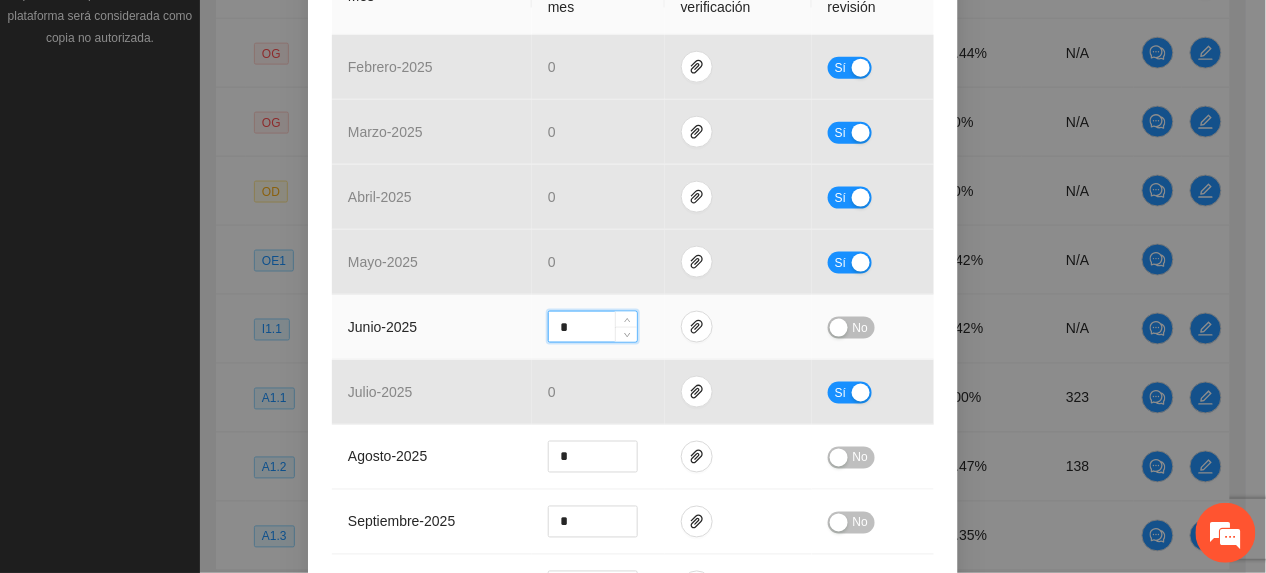 drag, startPoint x: 572, startPoint y: 329, endPoint x: 432, endPoint y: 326, distance: 140.03214 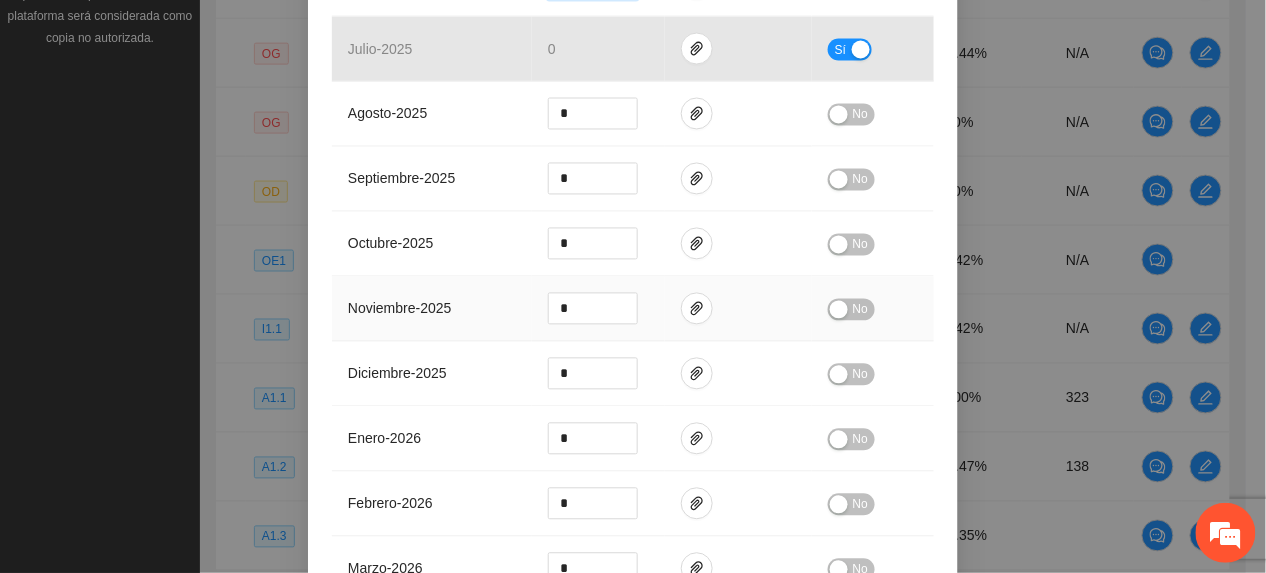 scroll, scrollTop: 1330, scrollLeft: 0, axis: vertical 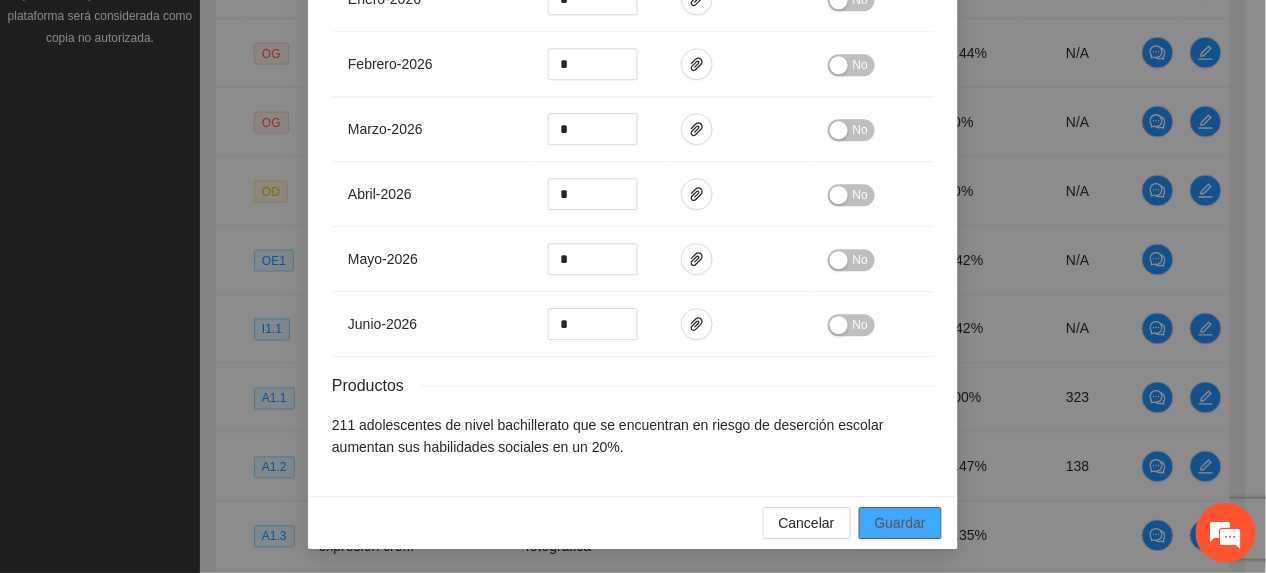 type on "**" 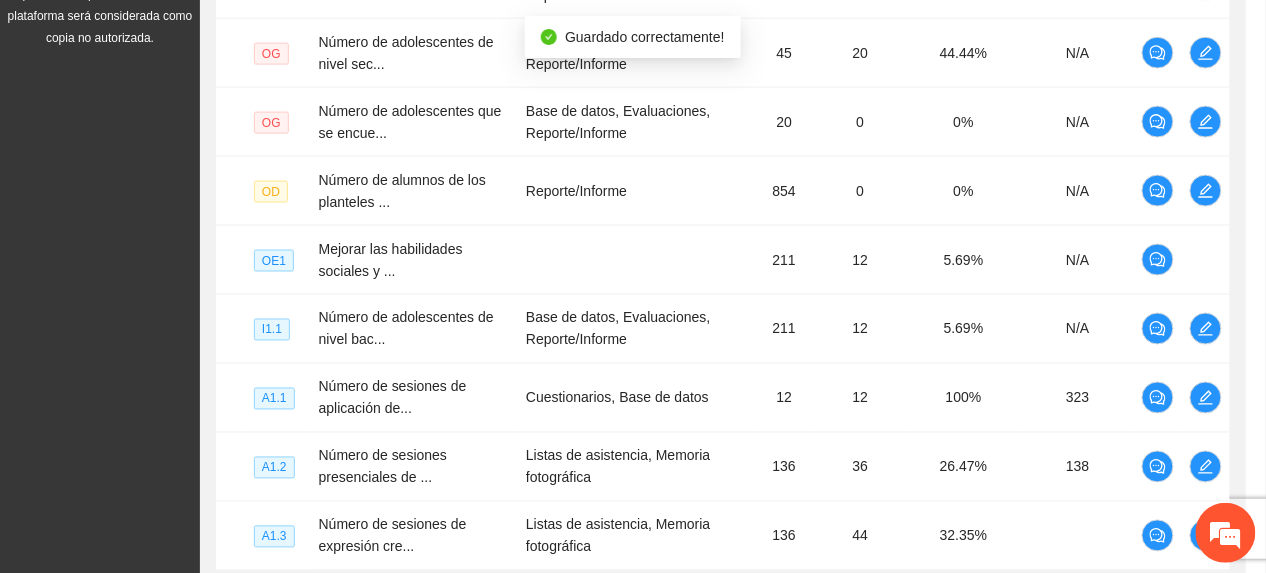 scroll, scrollTop: 1230, scrollLeft: 0, axis: vertical 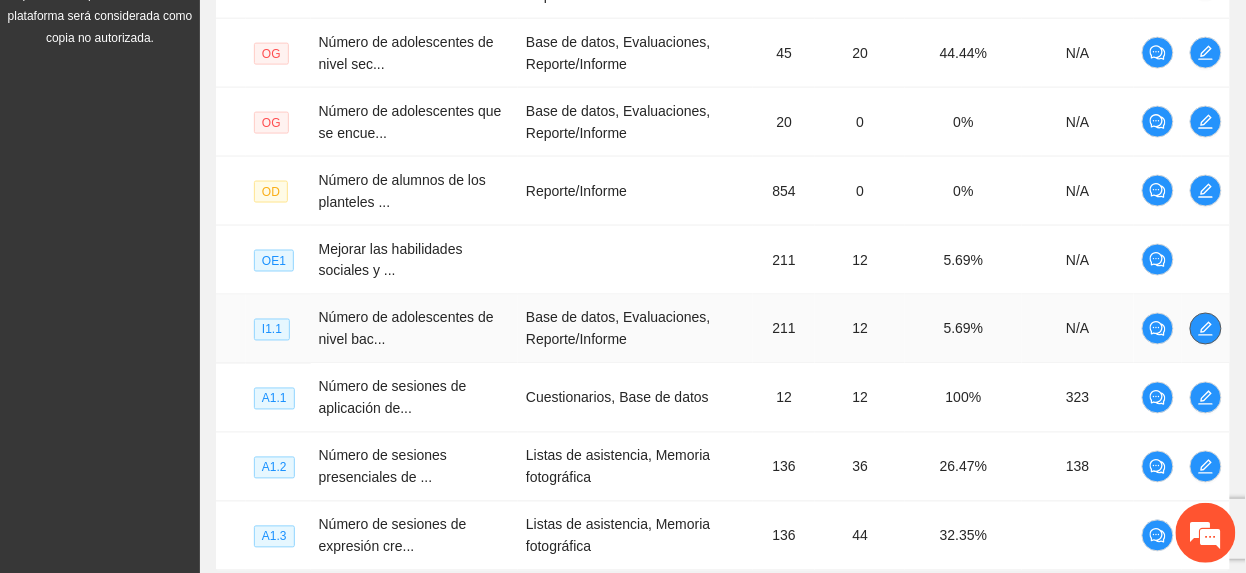 click 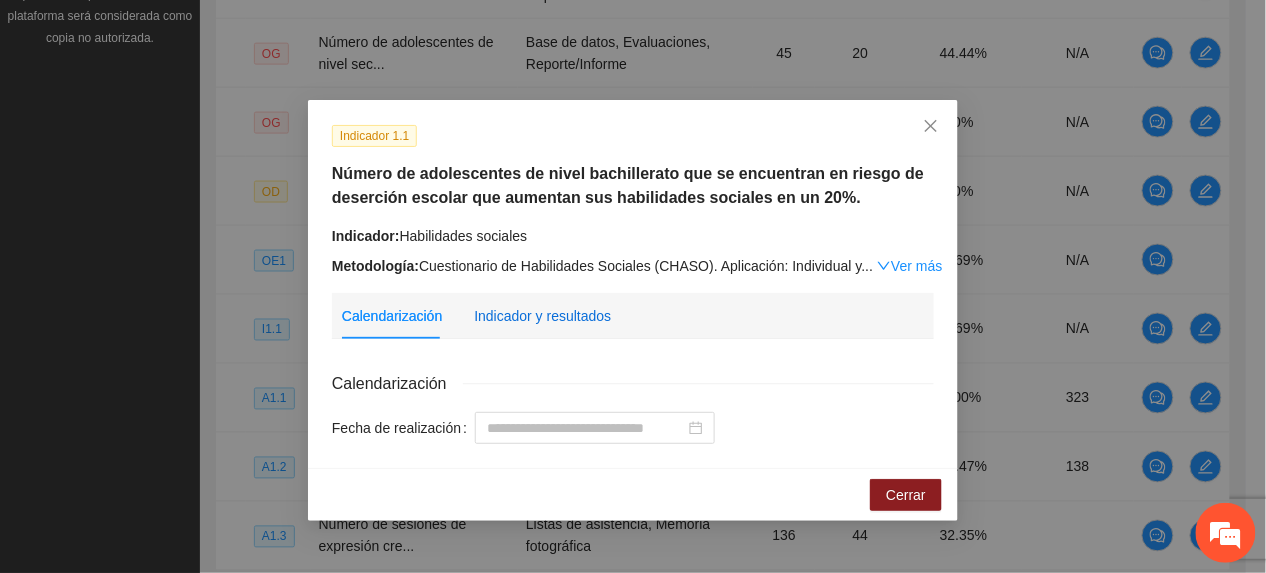 click on "Indicador y resultados" at bounding box center (542, 316) 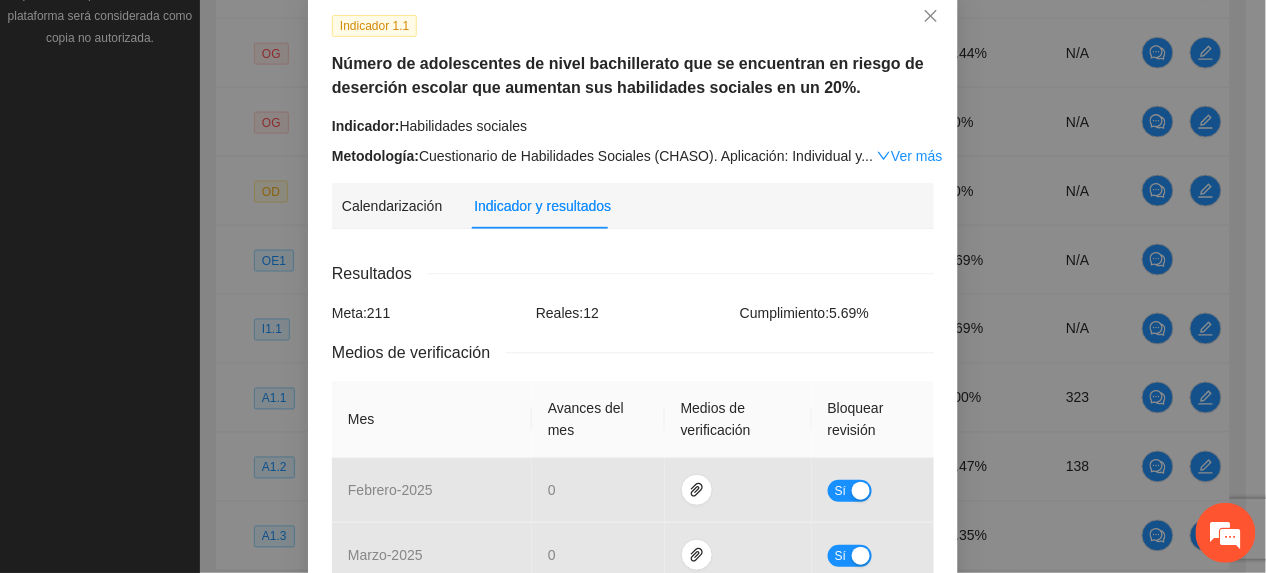 scroll, scrollTop: 533, scrollLeft: 0, axis: vertical 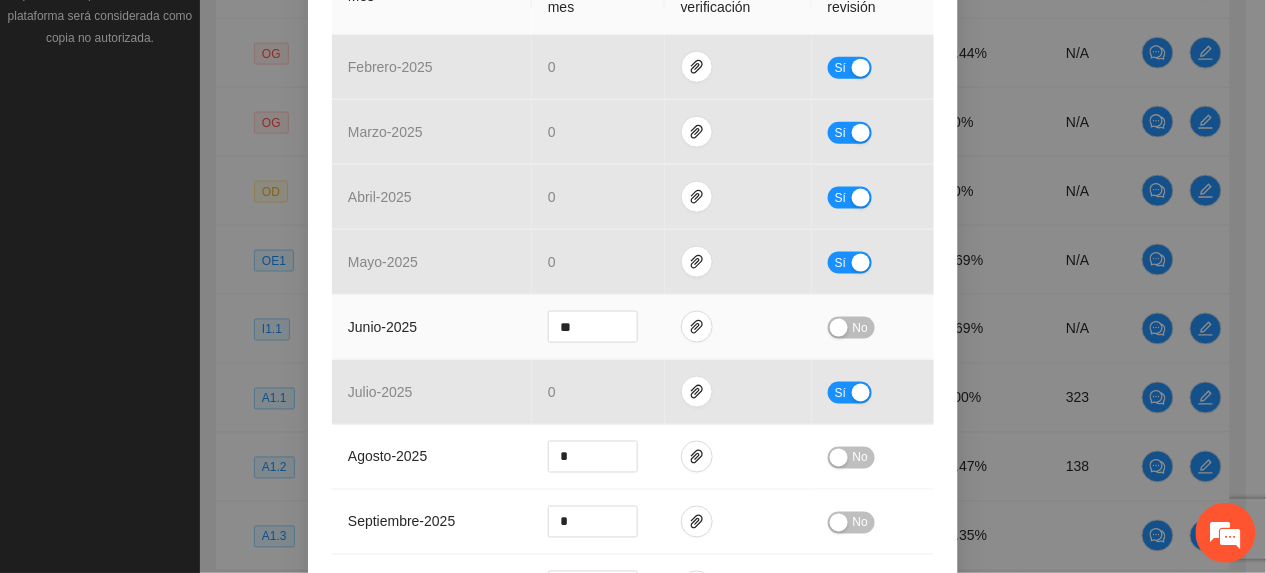 click at bounding box center [839, 328] 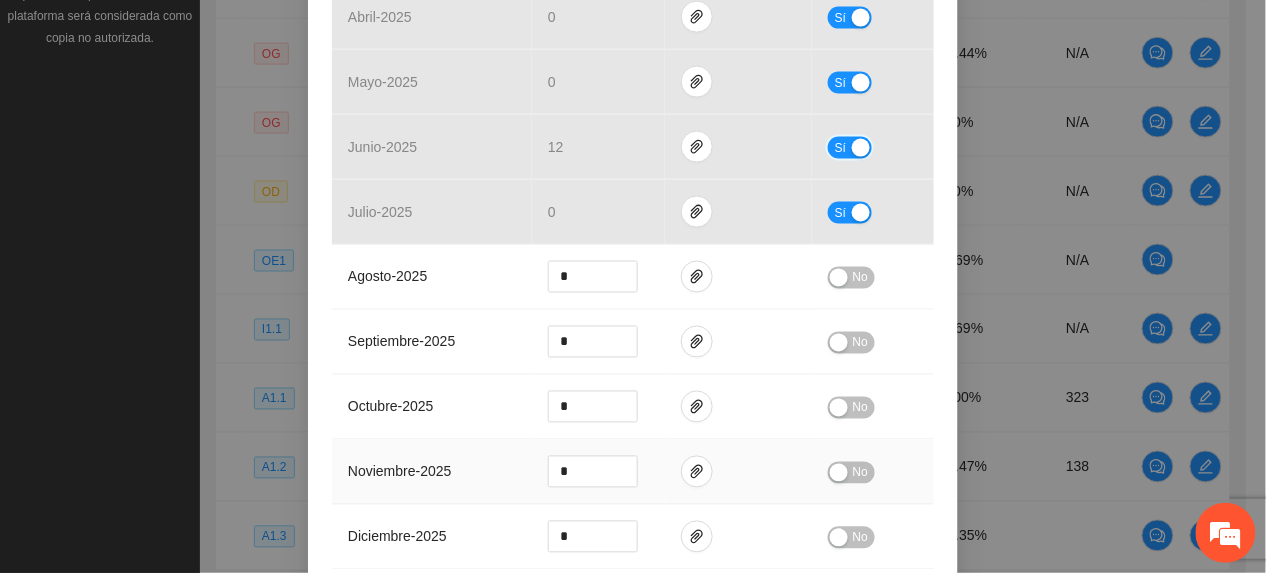 scroll, scrollTop: 666, scrollLeft: 0, axis: vertical 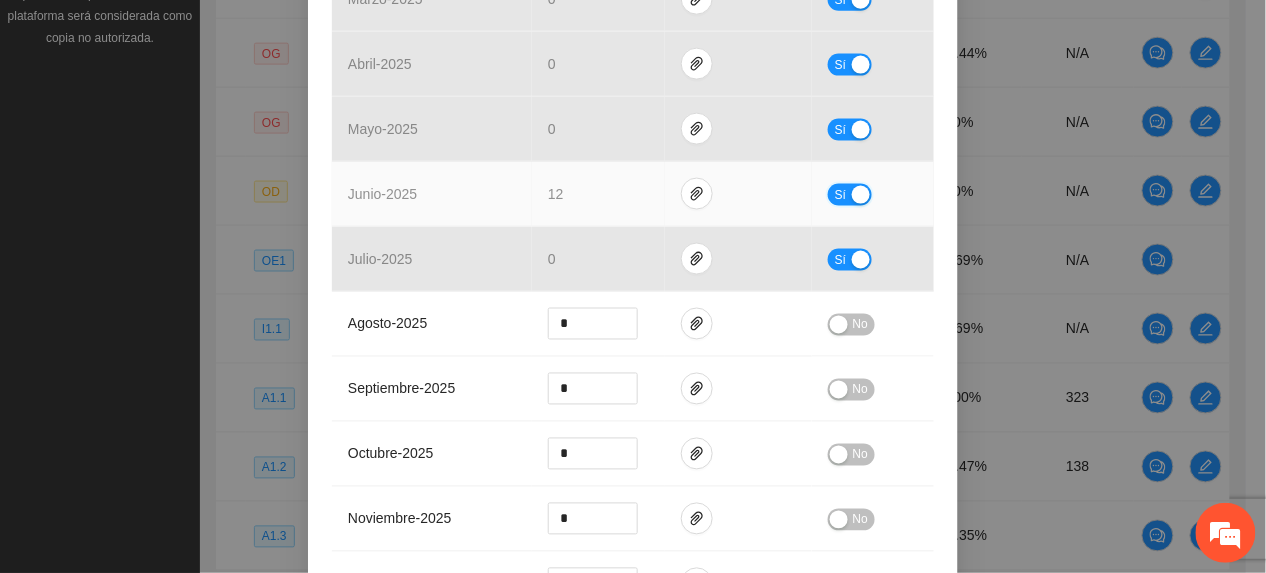 drag, startPoint x: 824, startPoint y: 193, endPoint x: 796, endPoint y: 206, distance: 30.870699 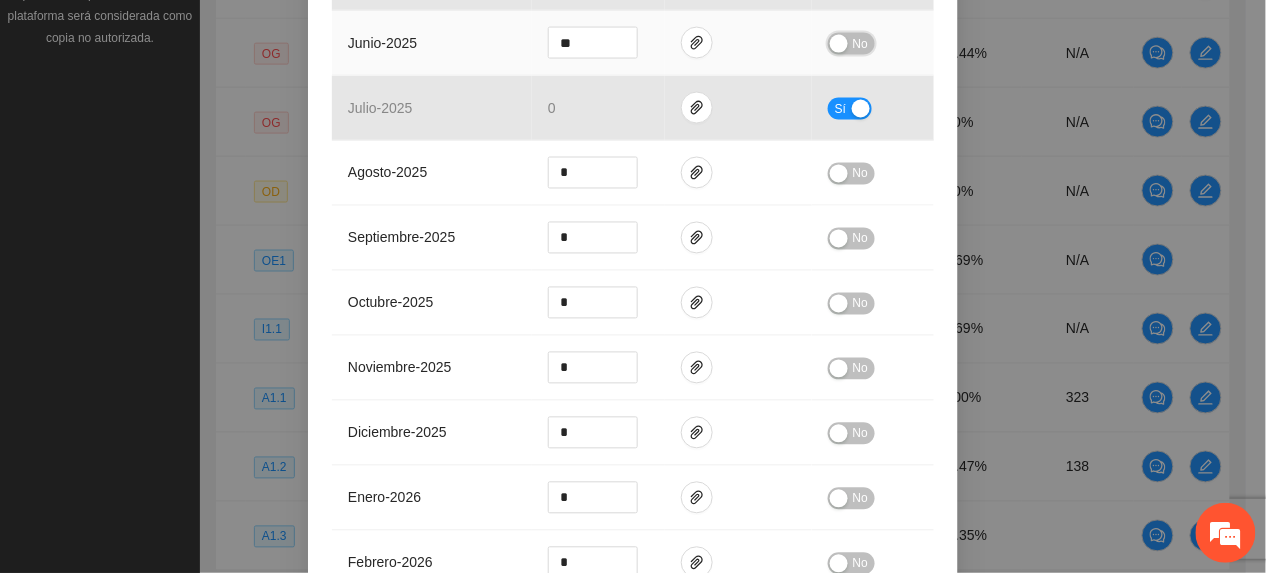 scroll, scrollTop: 1330, scrollLeft: 0, axis: vertical 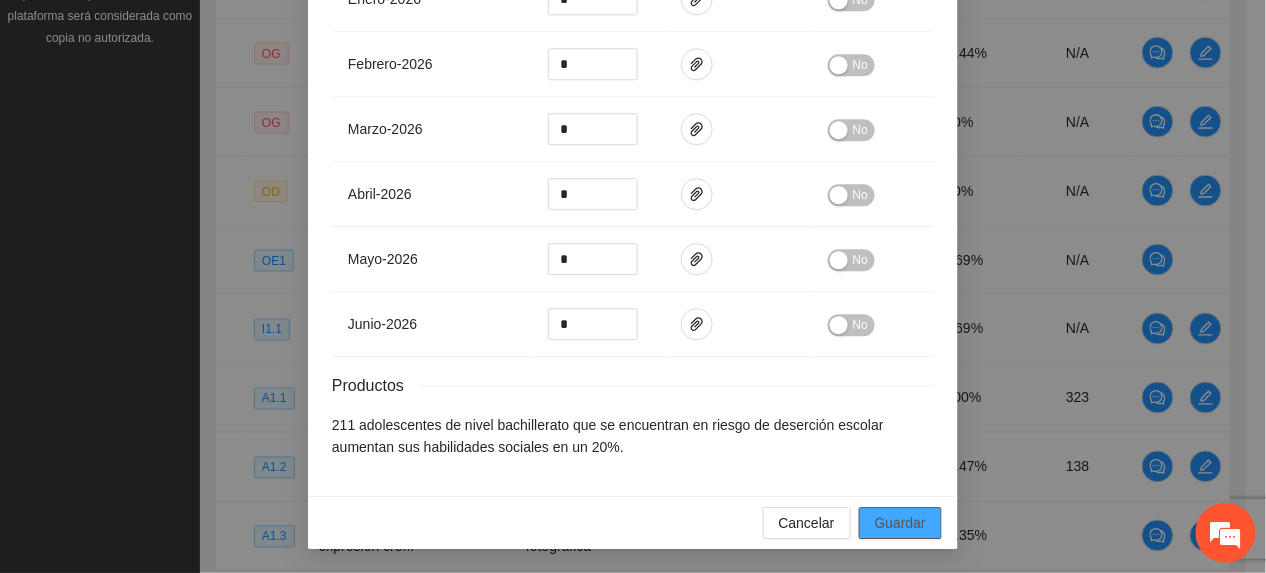 click on "Guardar" at bounding box center (900, 523) 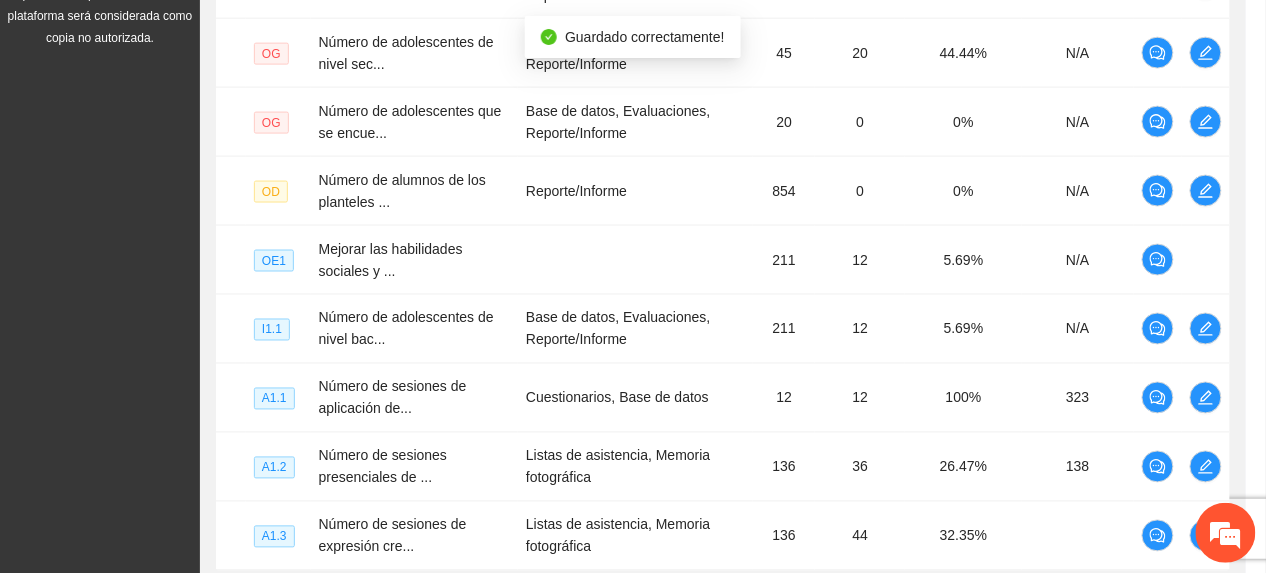 scroll, scrollTop: 1230, scrollLeft: 0, axis: vertical 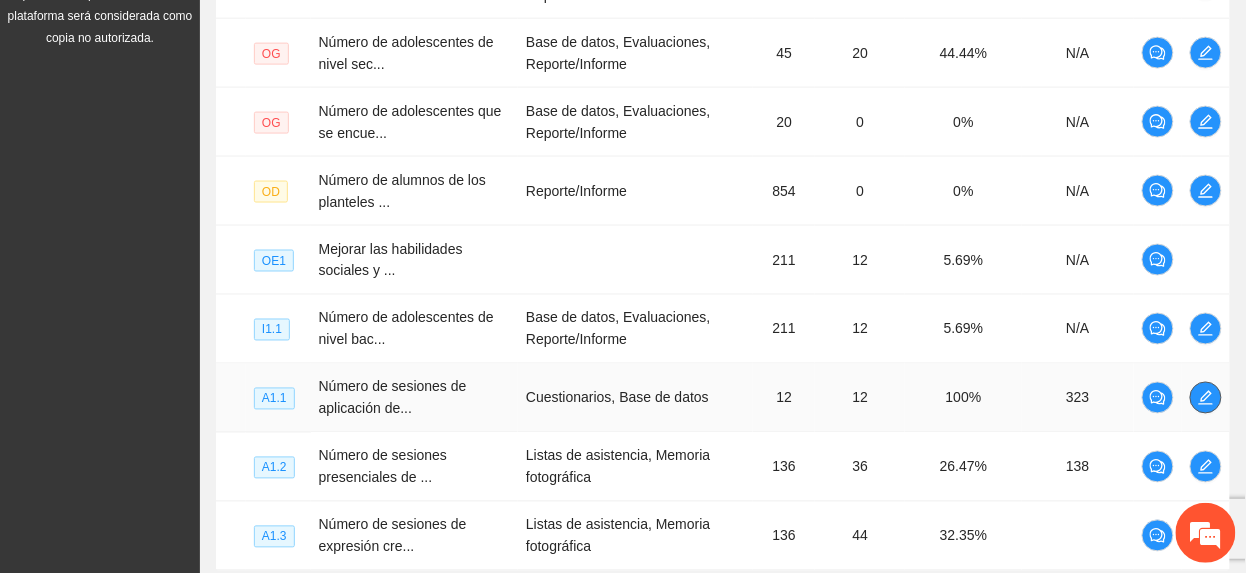 click at bounding box center [1206, 398] 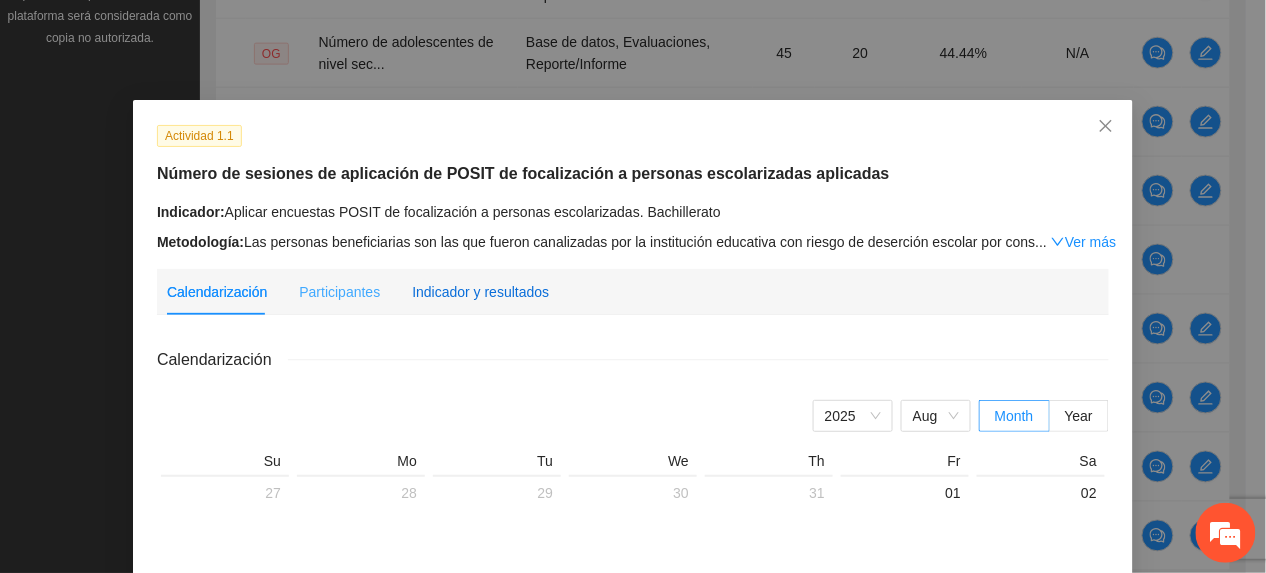 click on "Indicador y resultados" at bounding box center [480, 292] 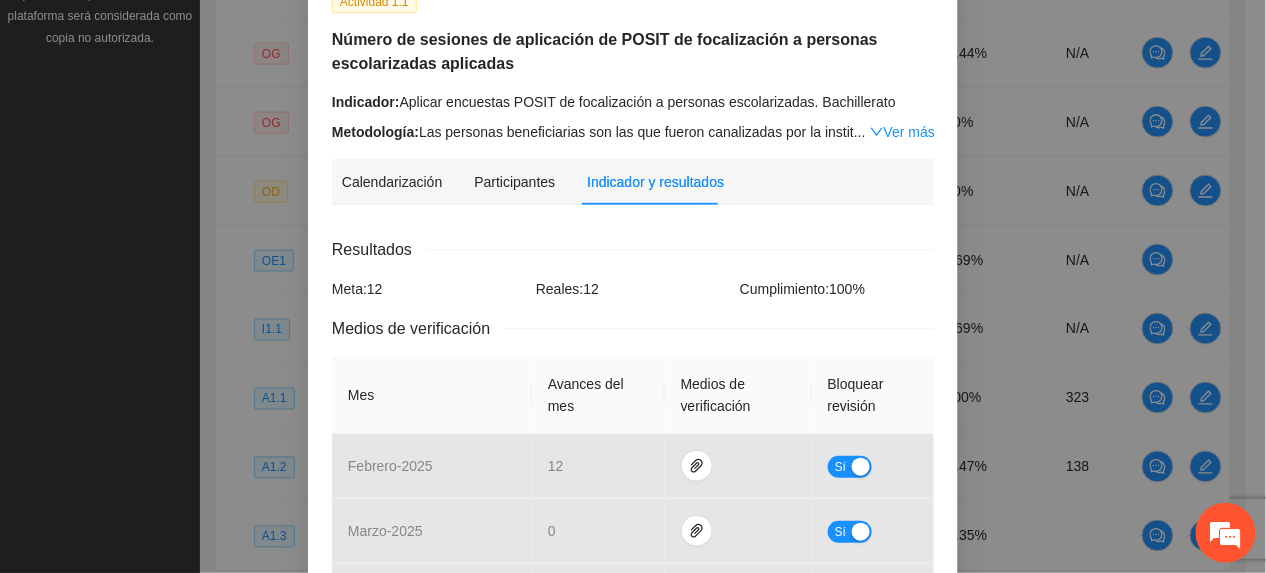 scroll, scrollTop: 400, scrollLeft: 0, axis: vertical 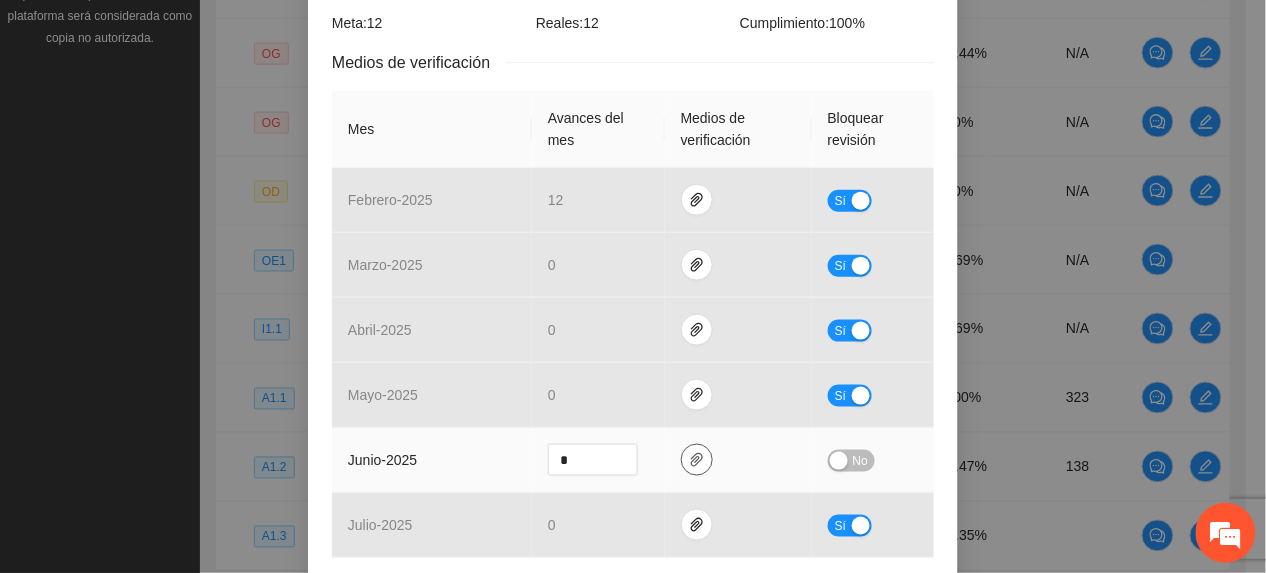 click 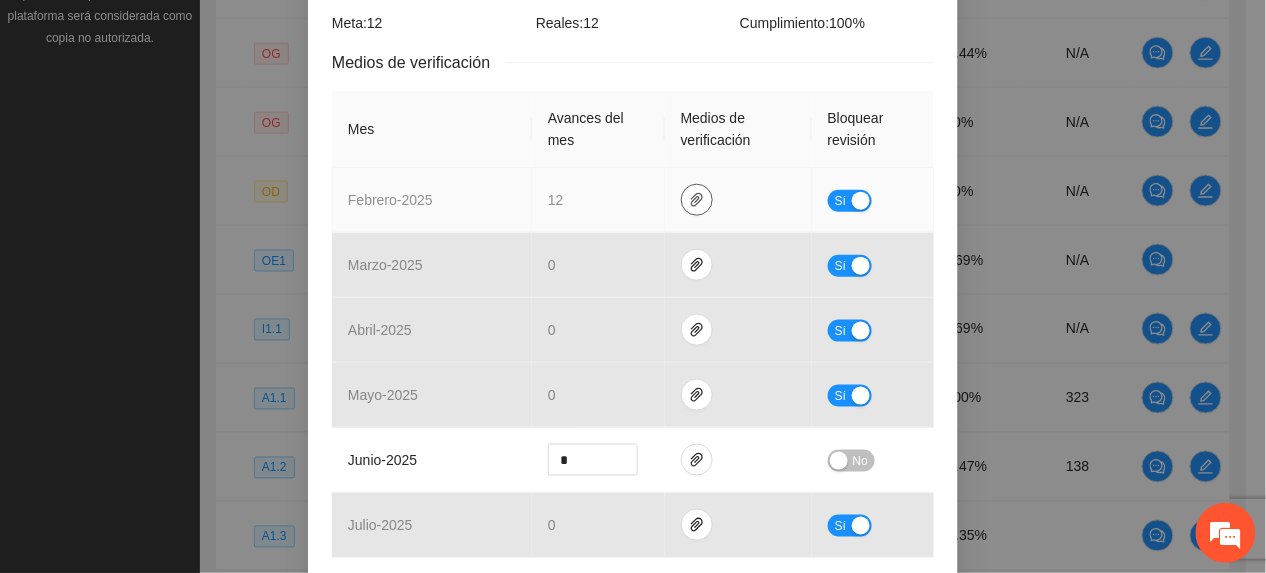 click 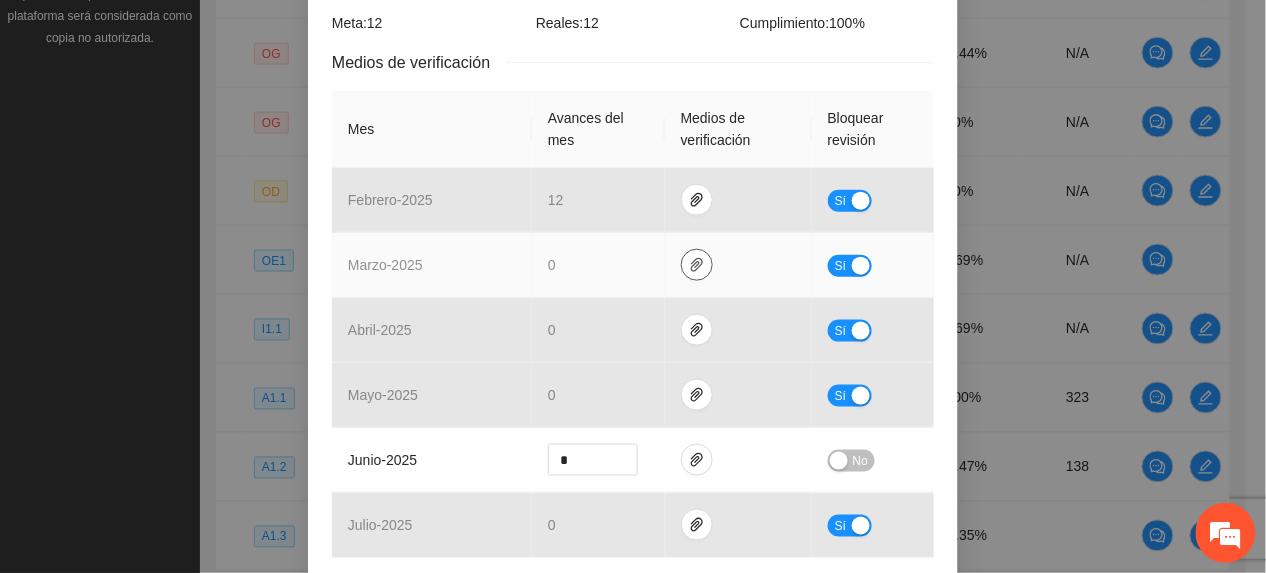 click at bounding box center (697, 265) 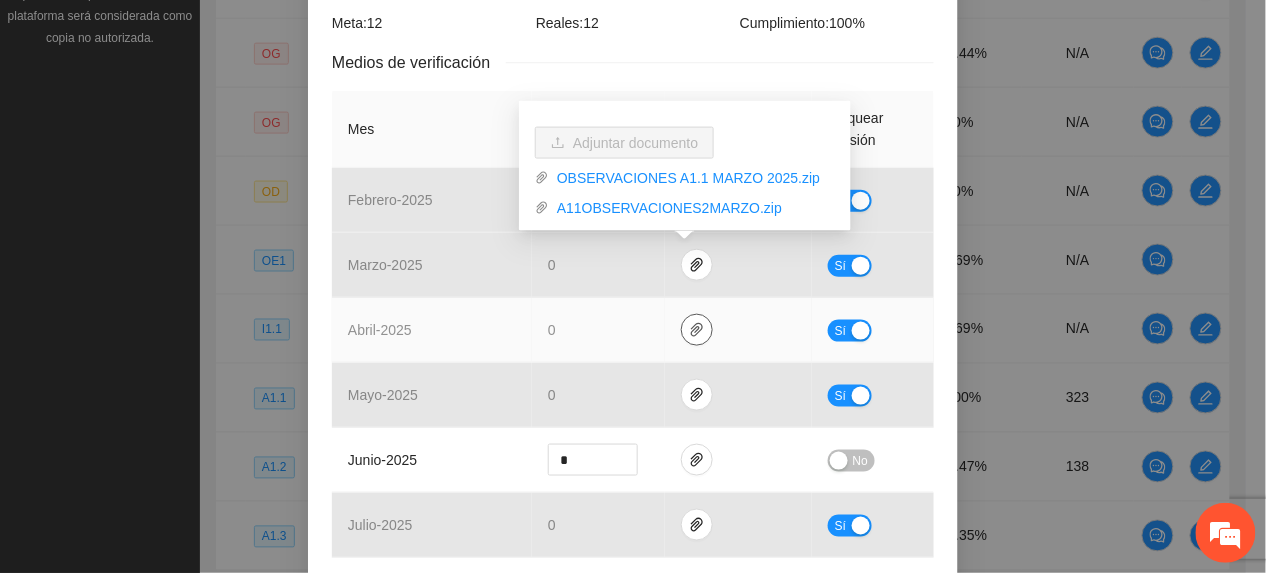 click at bounding box center (697, 330) 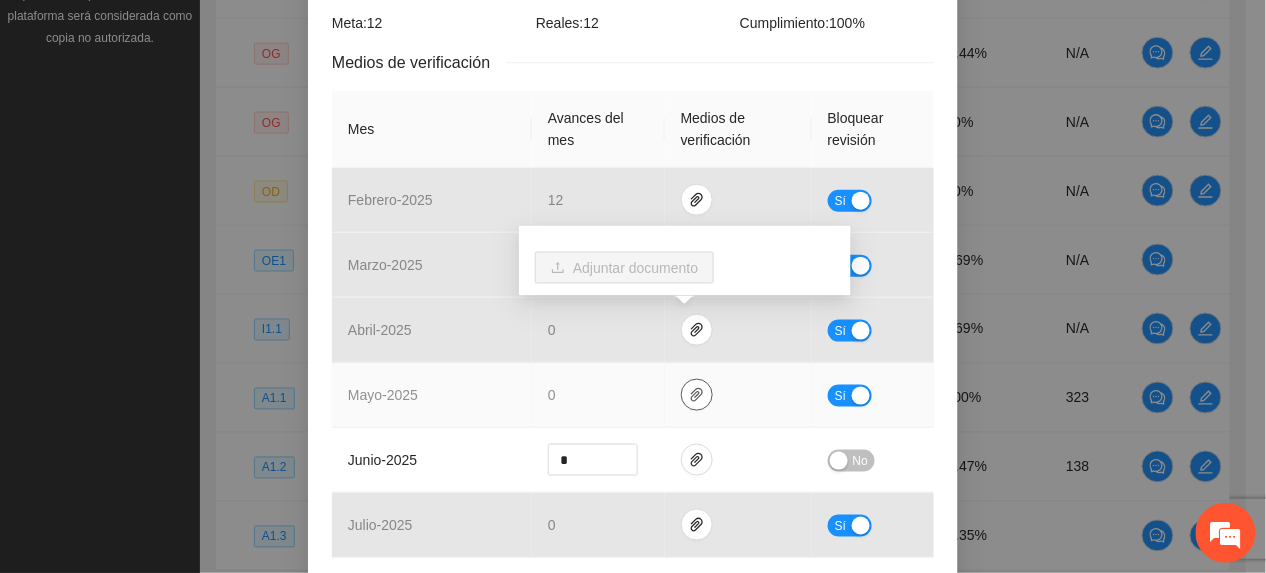 click 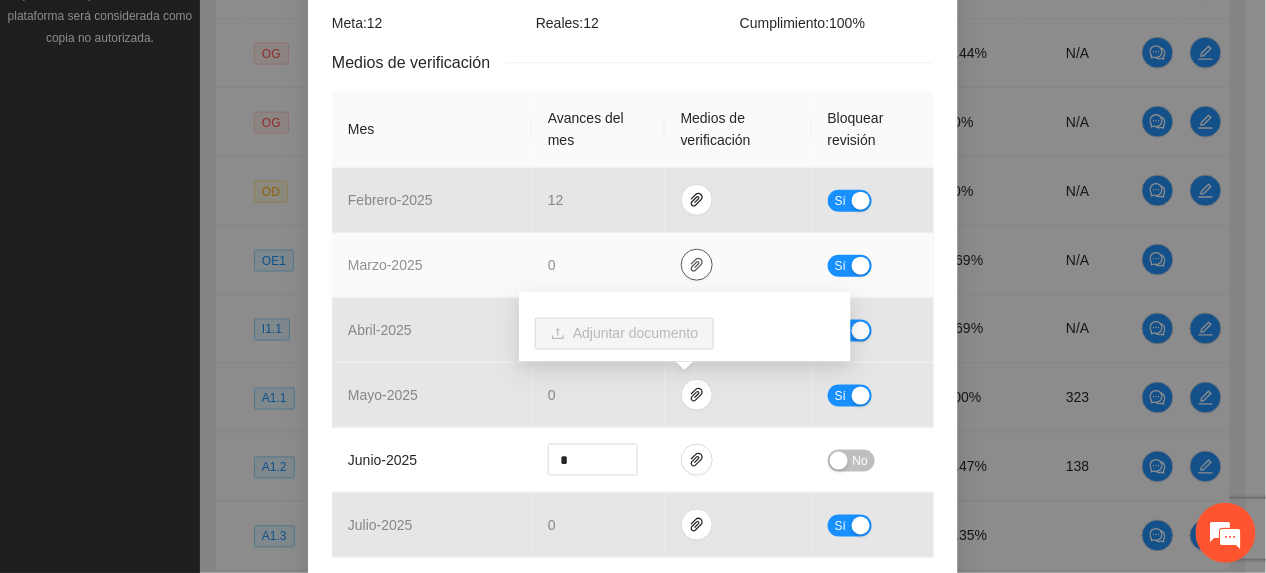 click at bounding box center [697, 265] 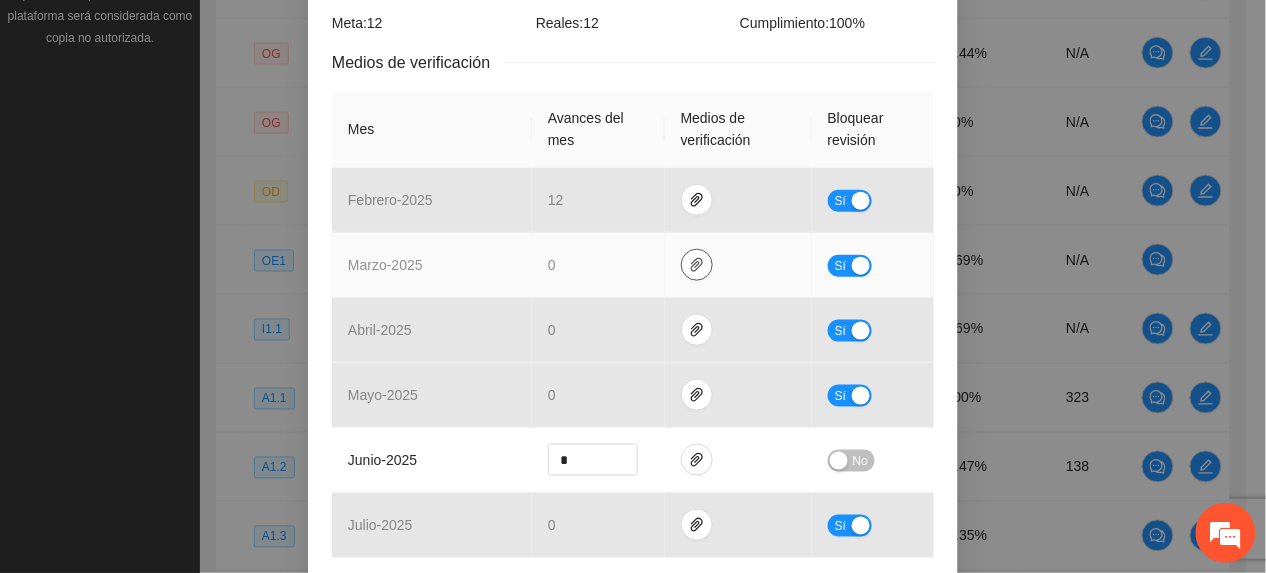 click 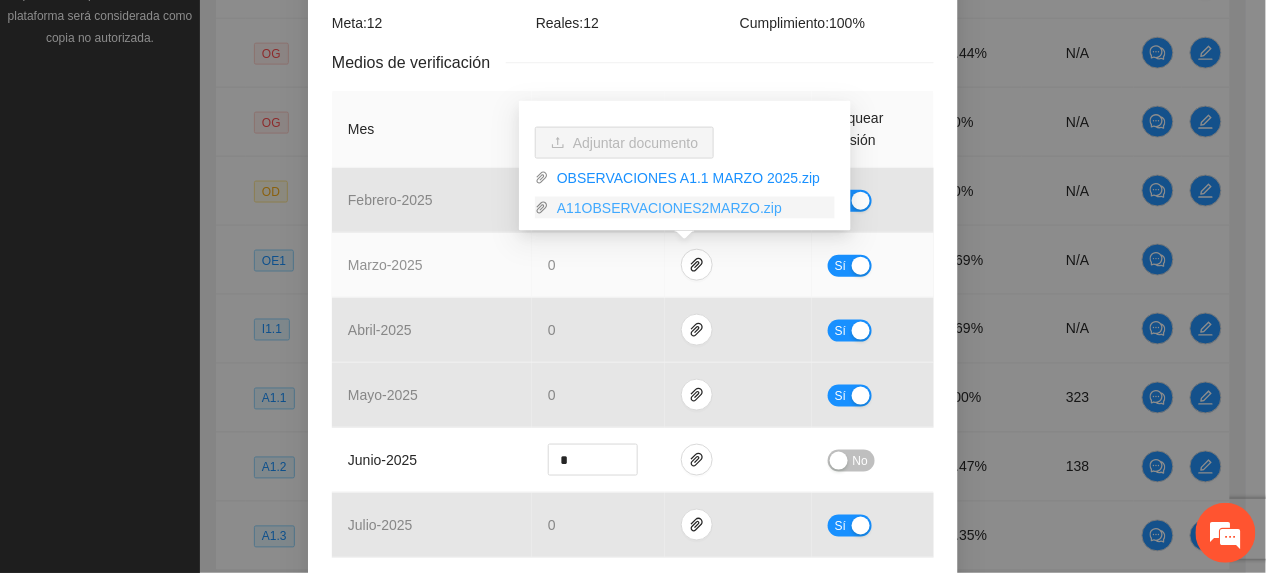 click on "A11OBSERVACIONES2MARZO.zip" at bounding box center [692, 208] 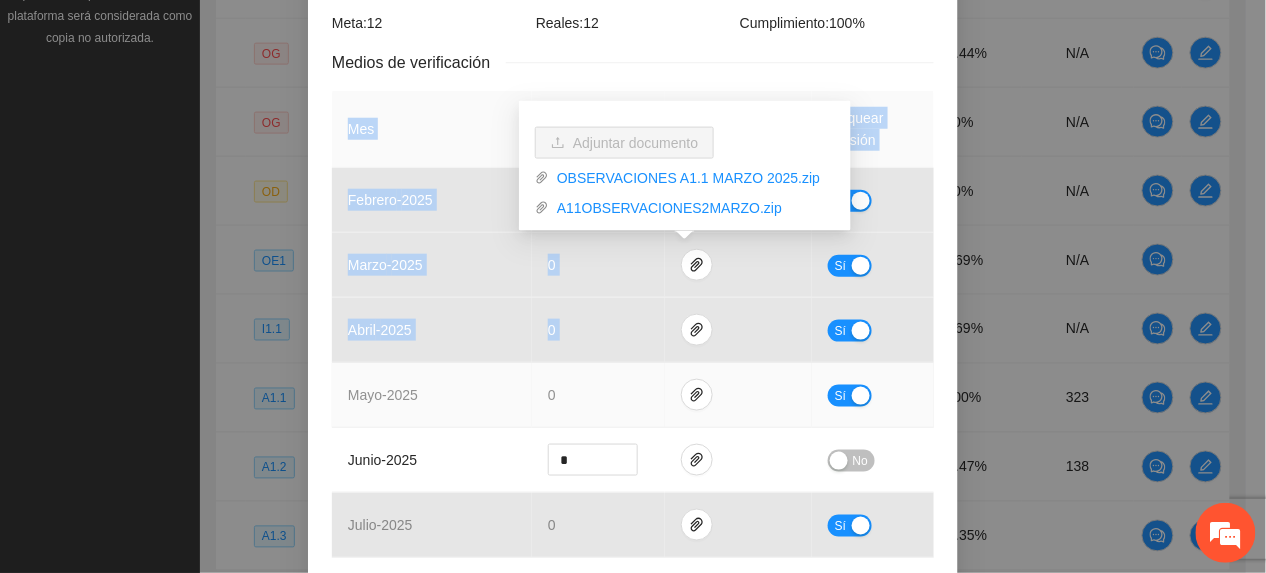 drag, startPoint x: 328, startPoint y: 380, endPoint x: 346, endPoint y: 389, distance: 20.12461 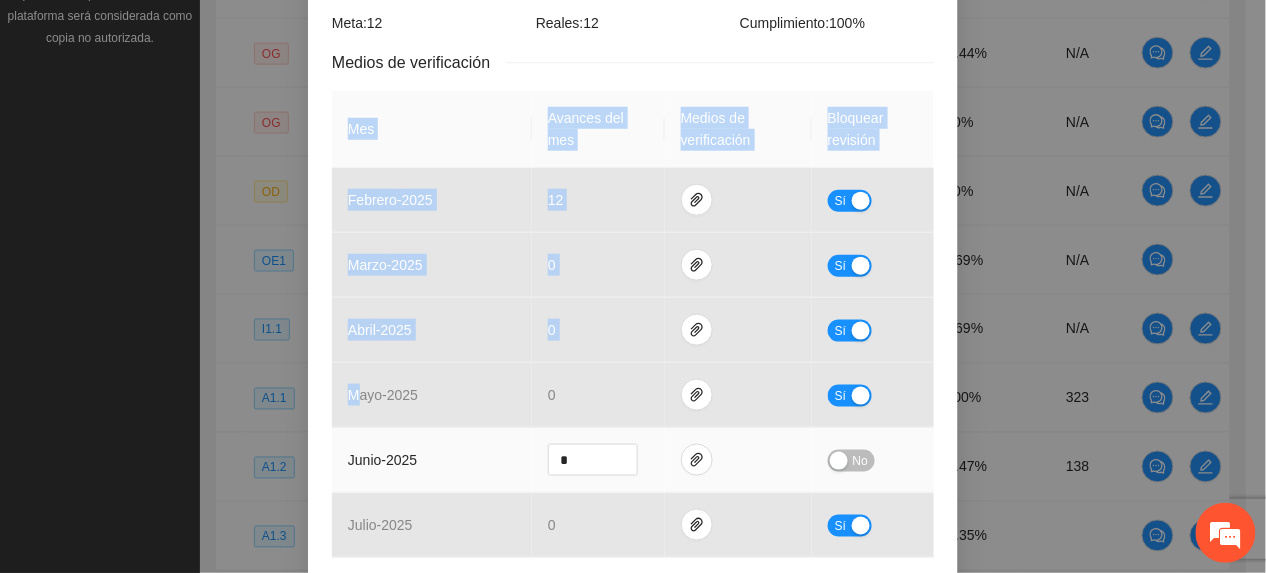 click on "No" at bounding box center (860, 461) 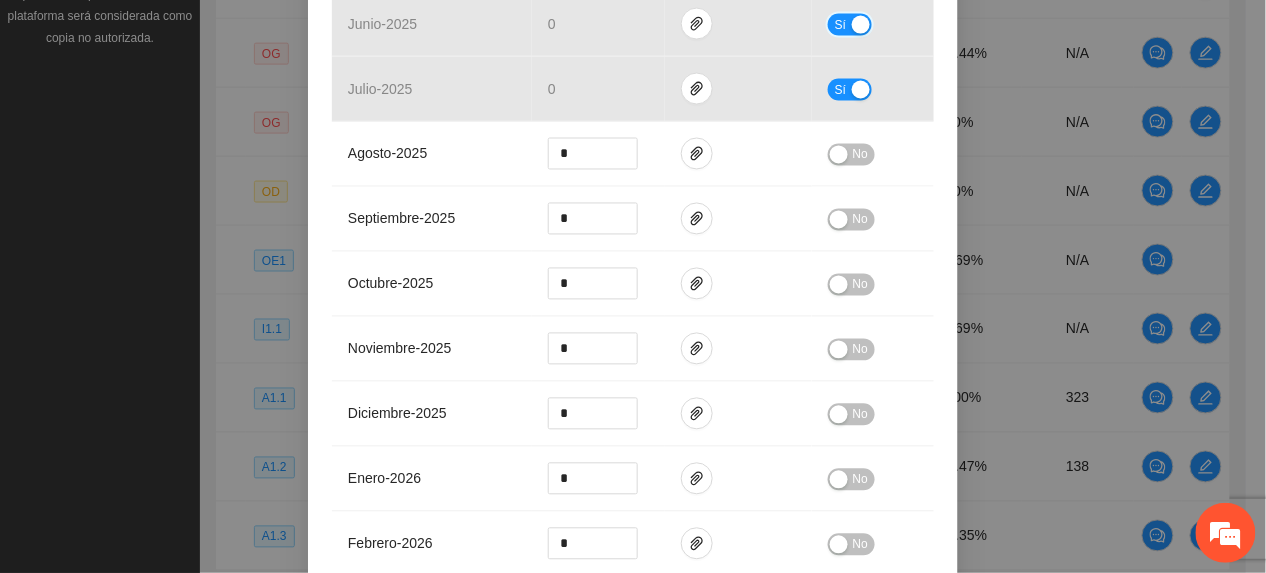 scroll, scrollTop: 1044, scrollLeft: 0, axis: vertical 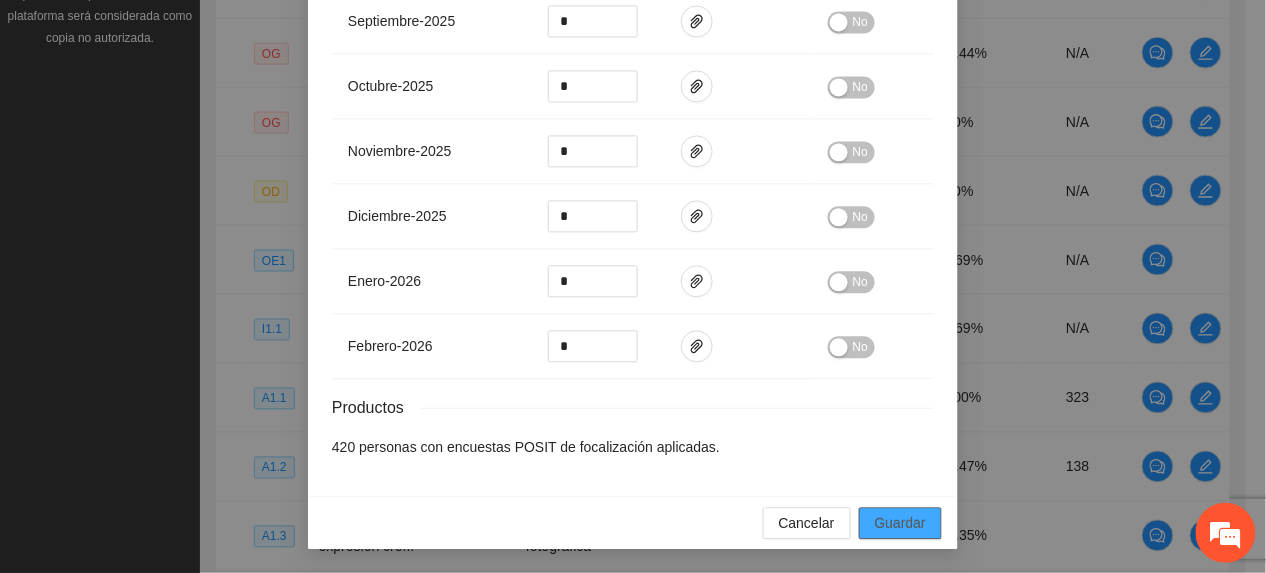 click on "Guardar" at bounding box center [900, 523] 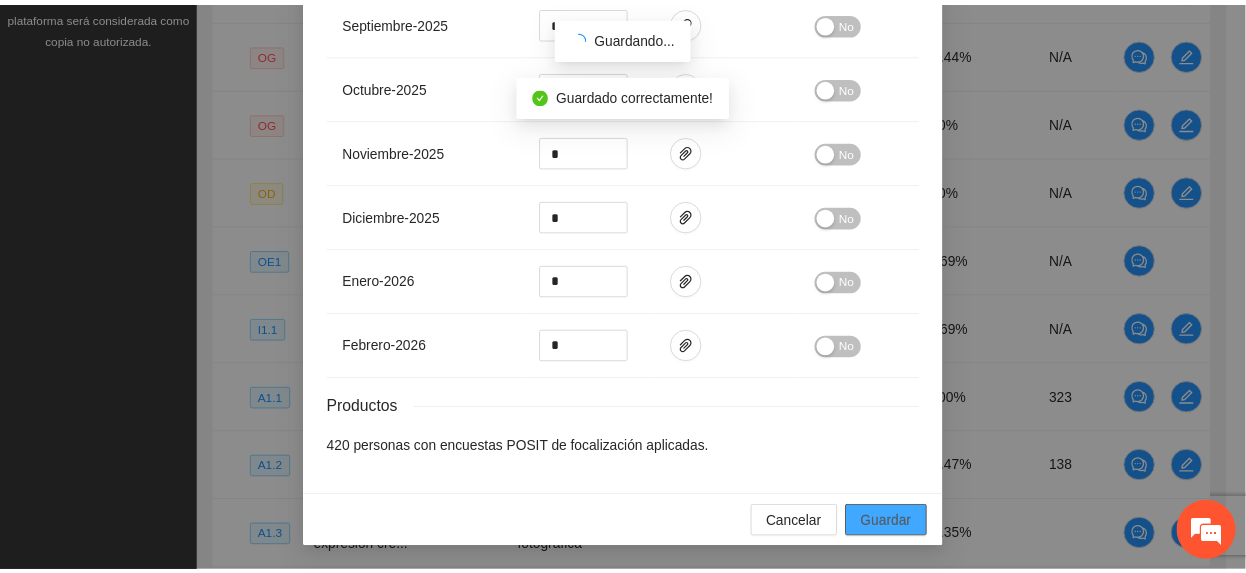 scroll, scrollTop: 944, scrollLeft: 0, axis: vertical 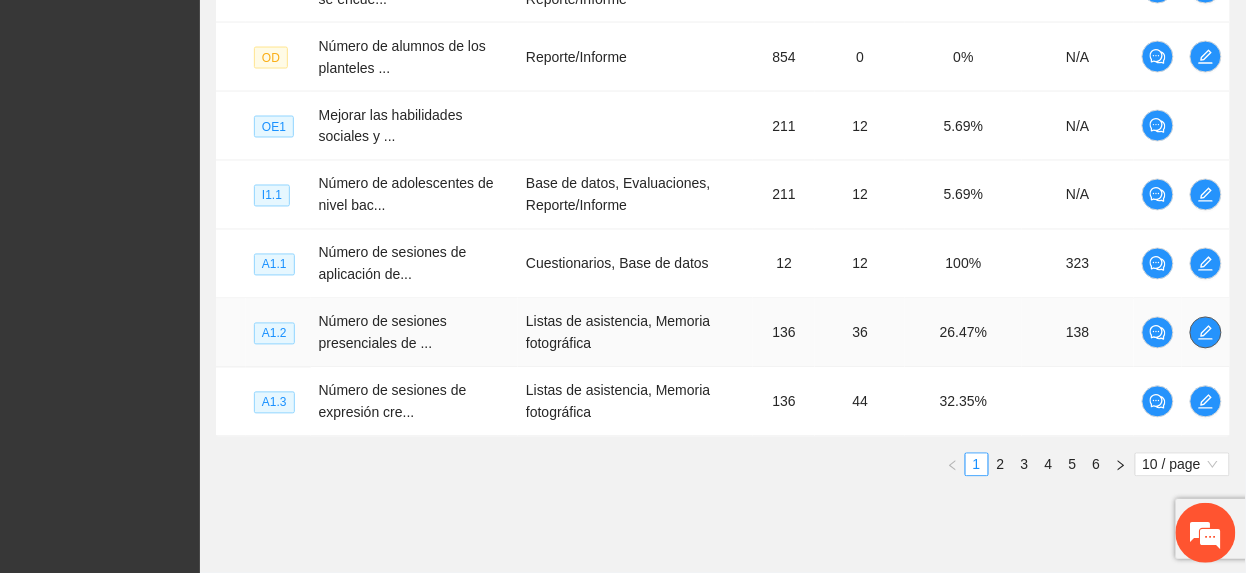 click 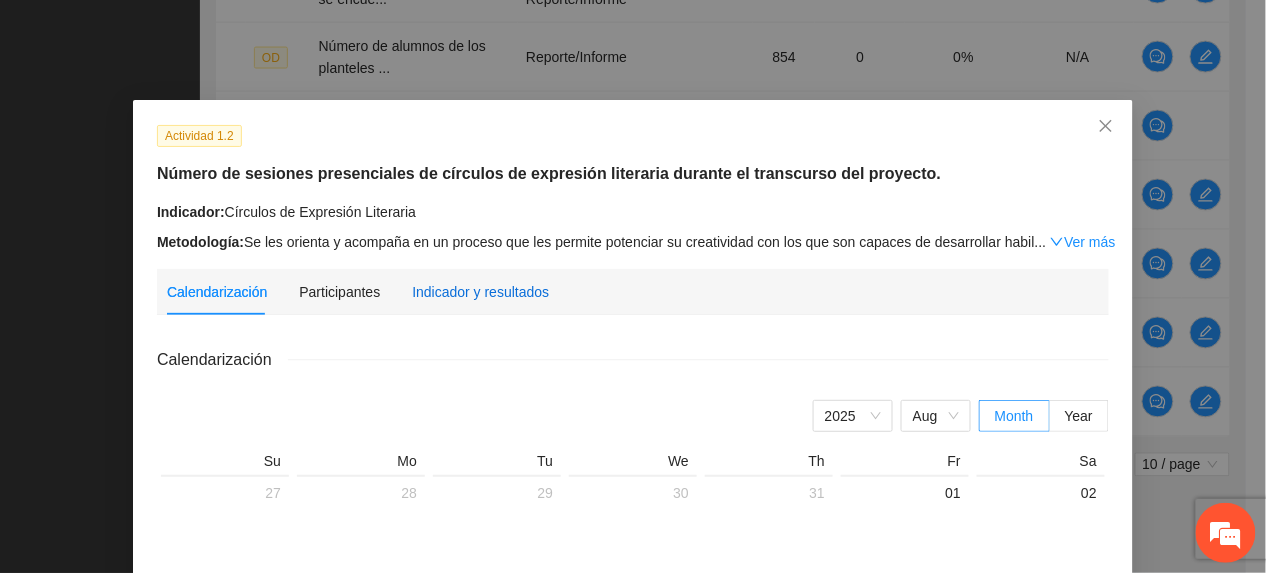 click on "Indicador y resultados" at bounding box center [480, 292] 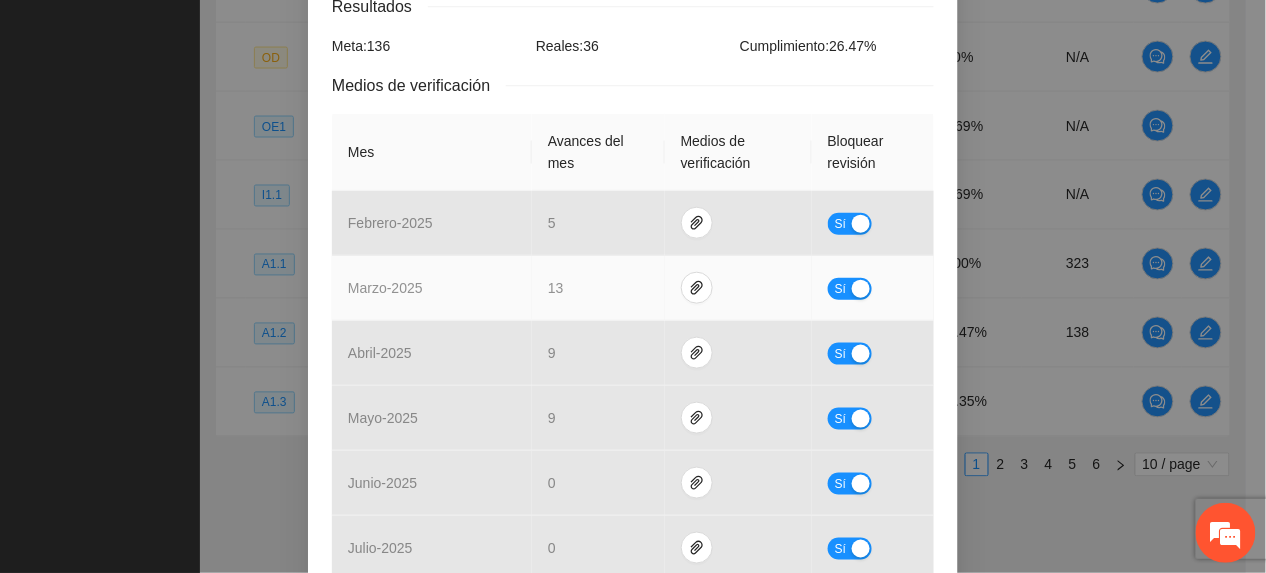 scroll, scrollTop: 533, scrollLeft: 0, axis: vertical 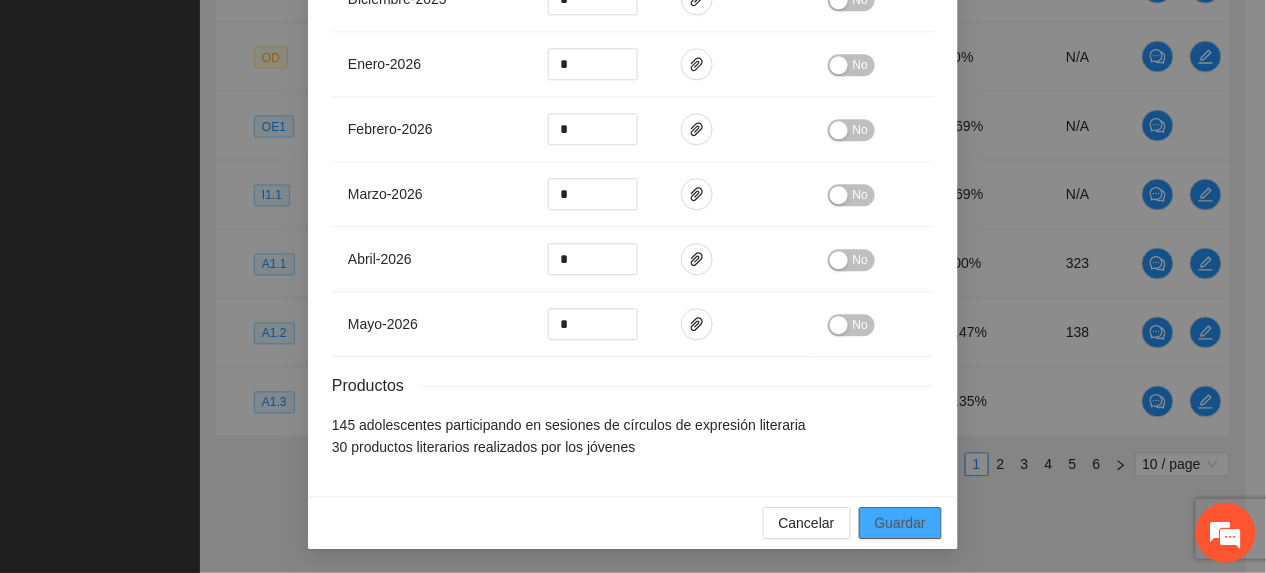 click on "Guardar" at bounding box center (900, 523) 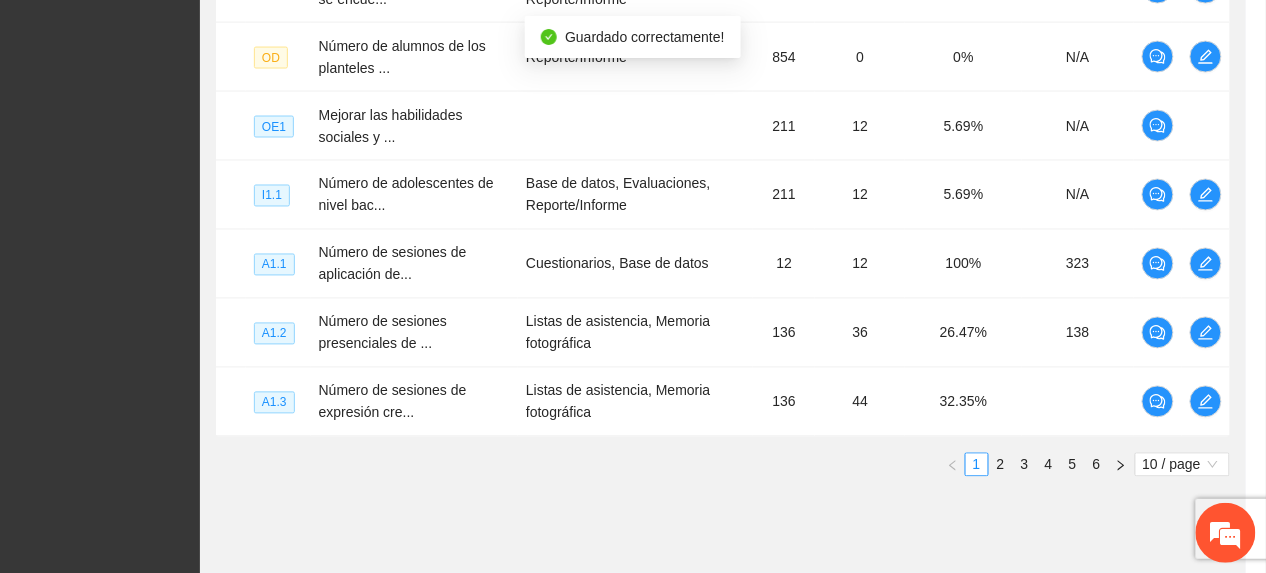scroll, scrollTop: 1164, scrollLeft: 0, axis: vertical 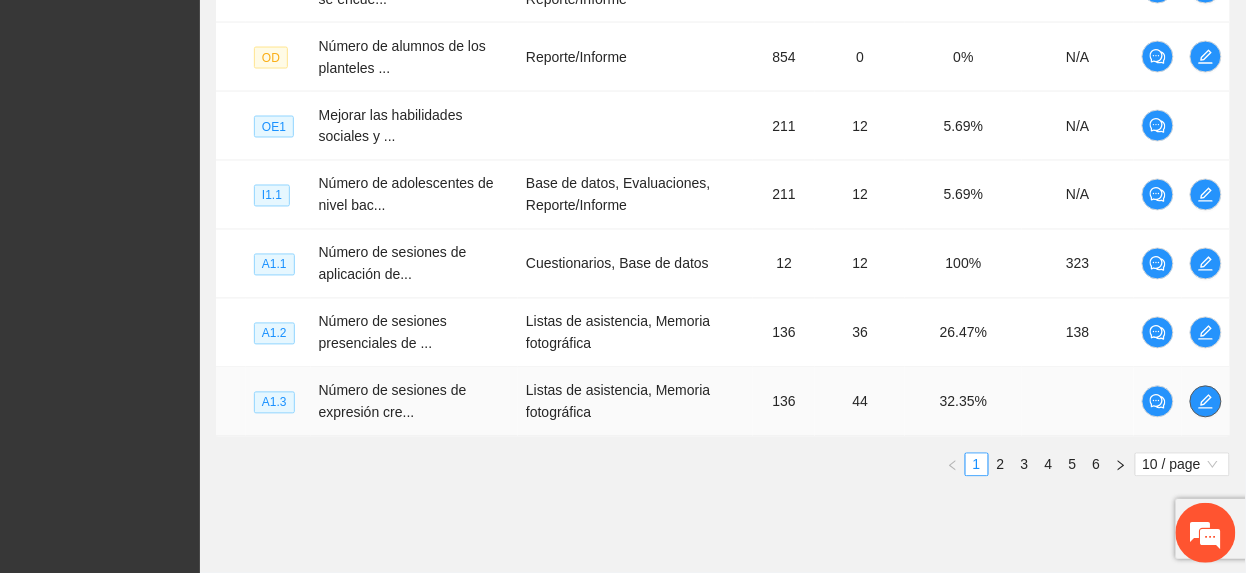 click 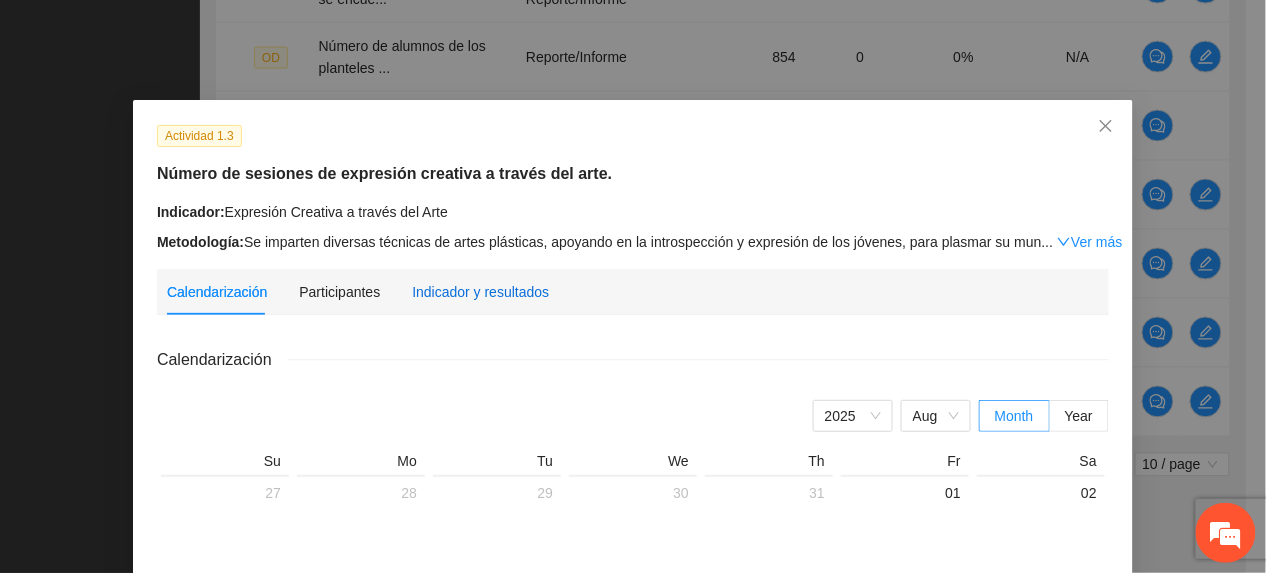 click on "Indicador y resultados" at bounding box center (480, 292) 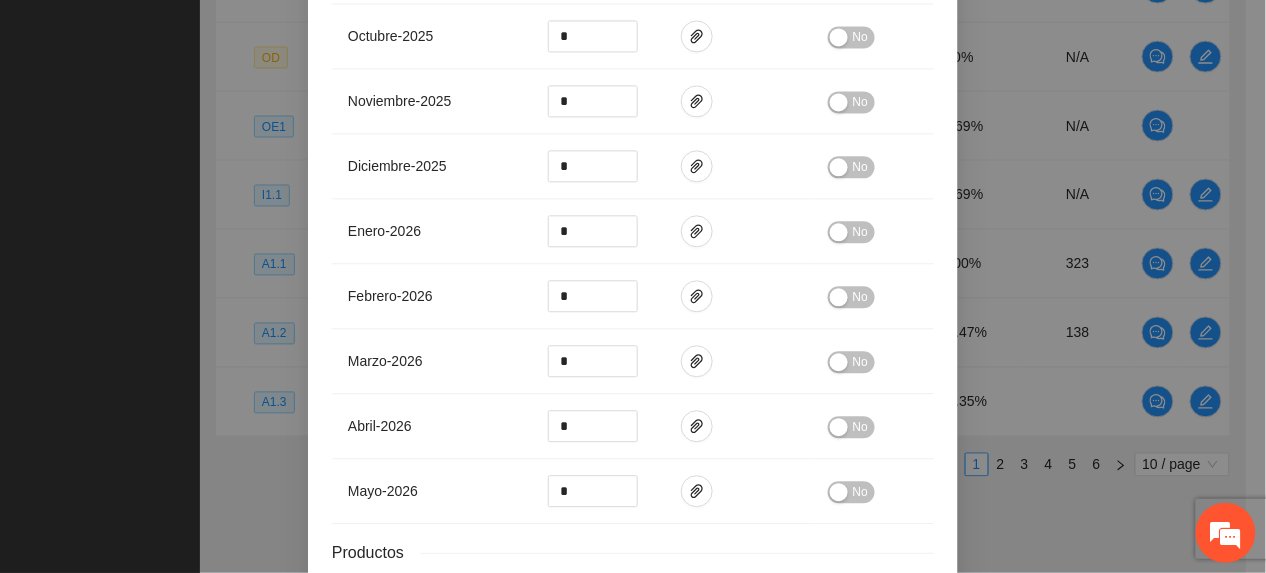 scroll, scrollTop: 1240, scrollLeft: 0, axis: vertical 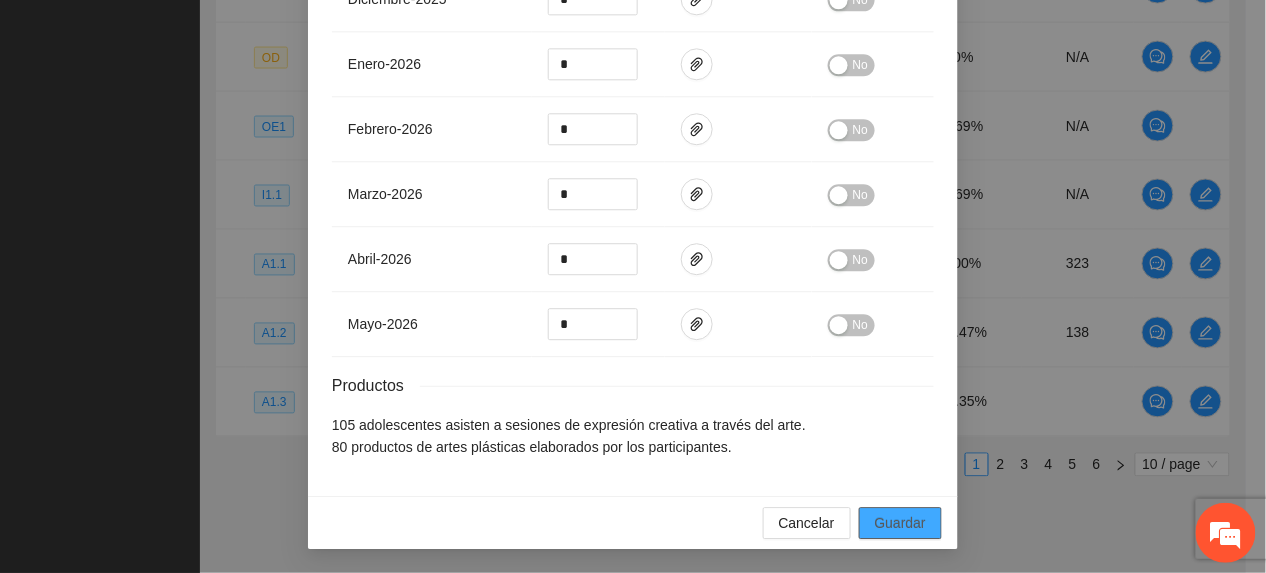 click on "Guardar" at bounding box center (900, 523) 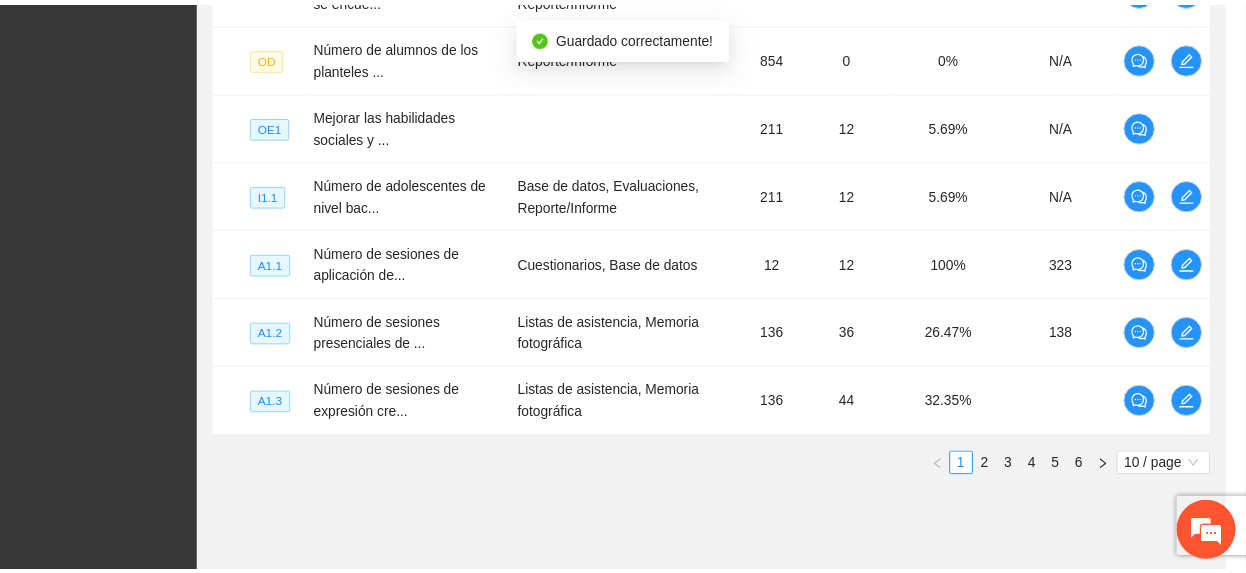 scroll, scrollTop: 1140, scrollLeft: 0, axis: vertical 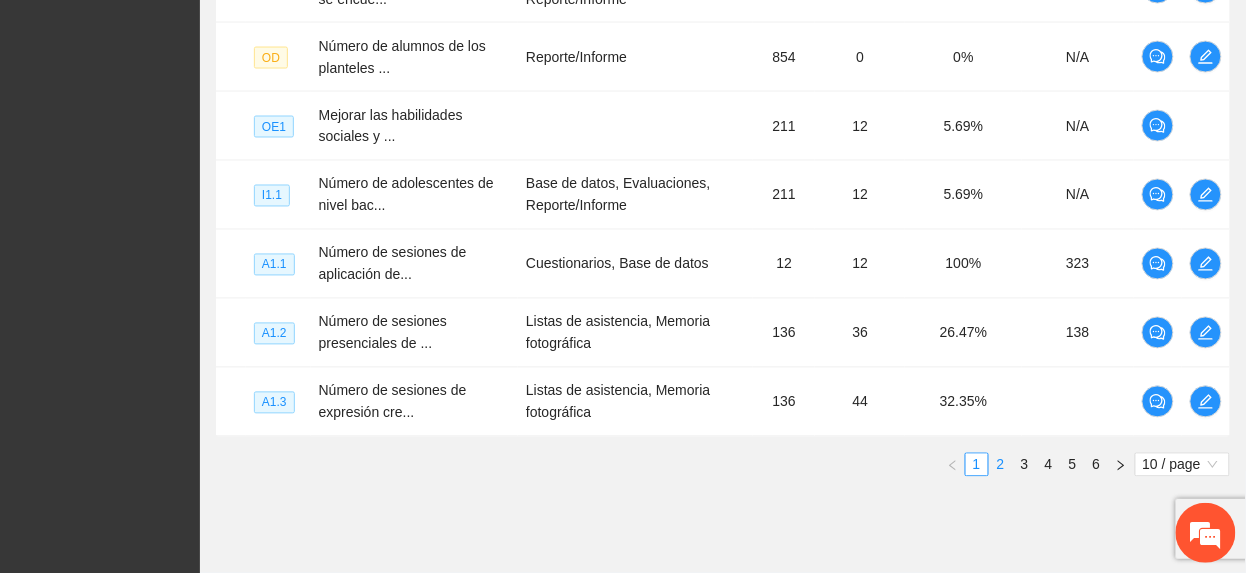 click on "2" at bounding box center [1001, 465] 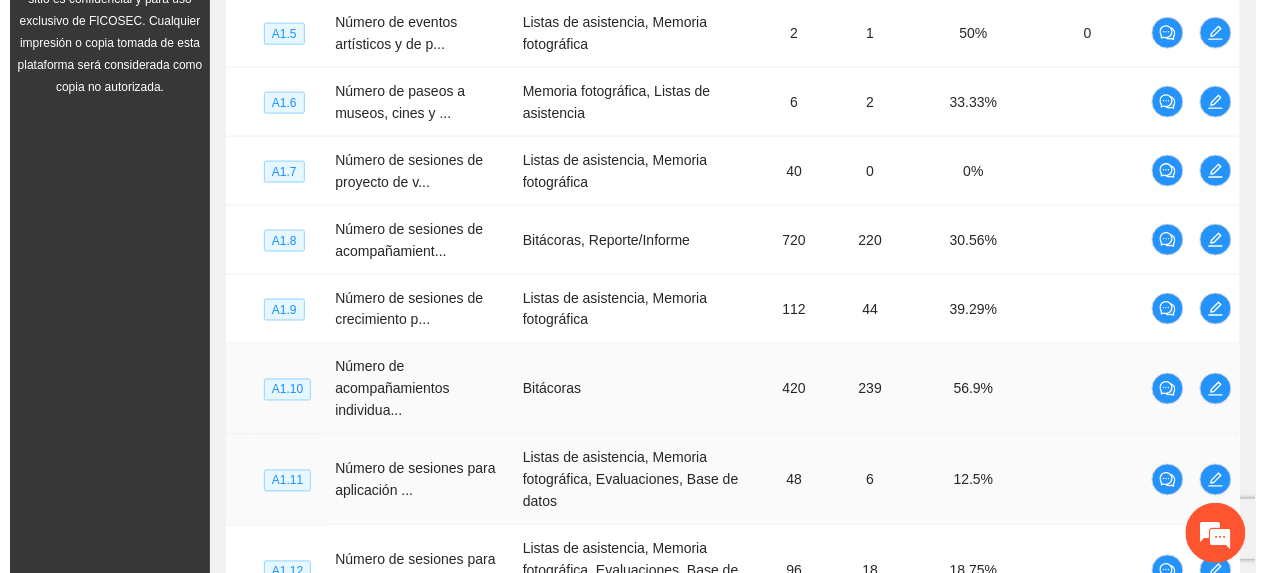 scroll, scrollTop: 133, scrollLeft: 0, axis: vertical 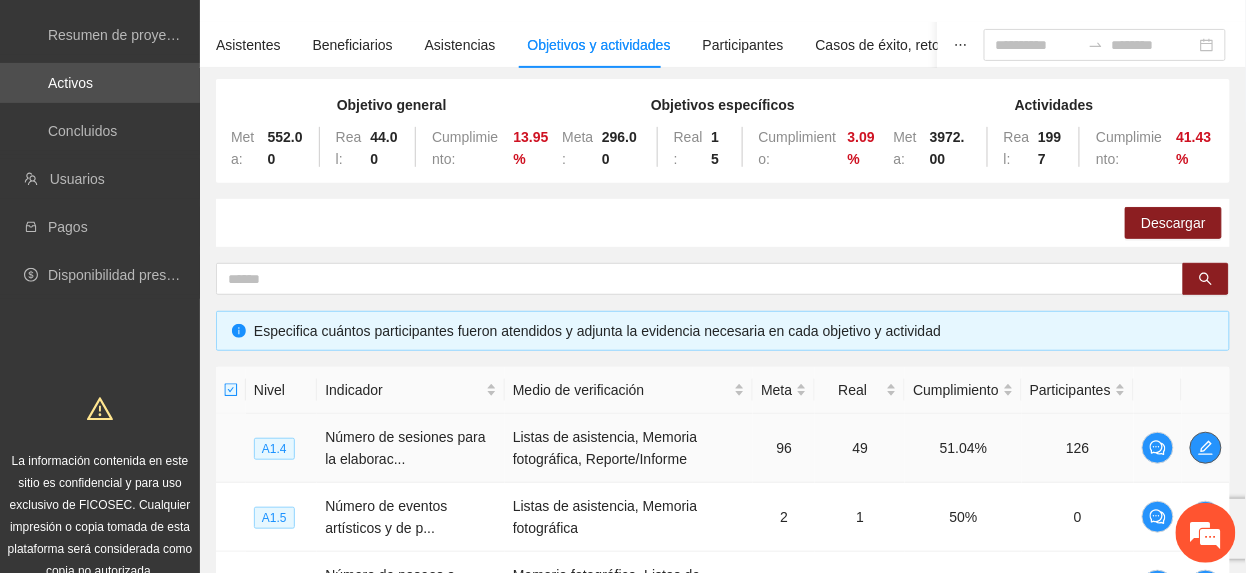 click 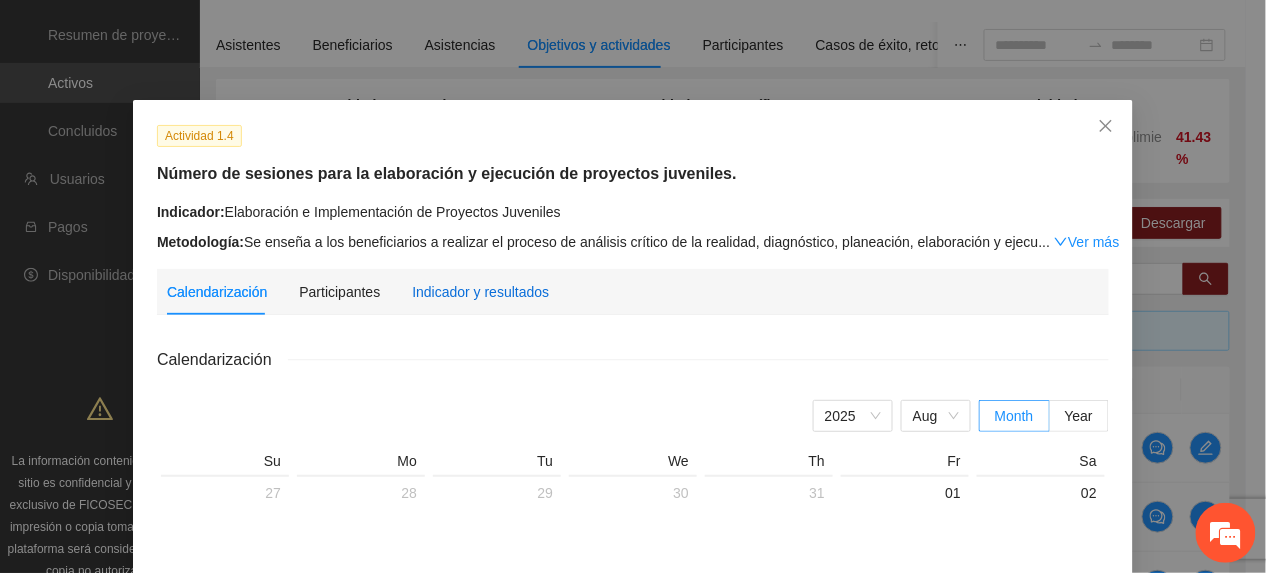 click on "Indicador y resultados" at bounding box center [480, 292] 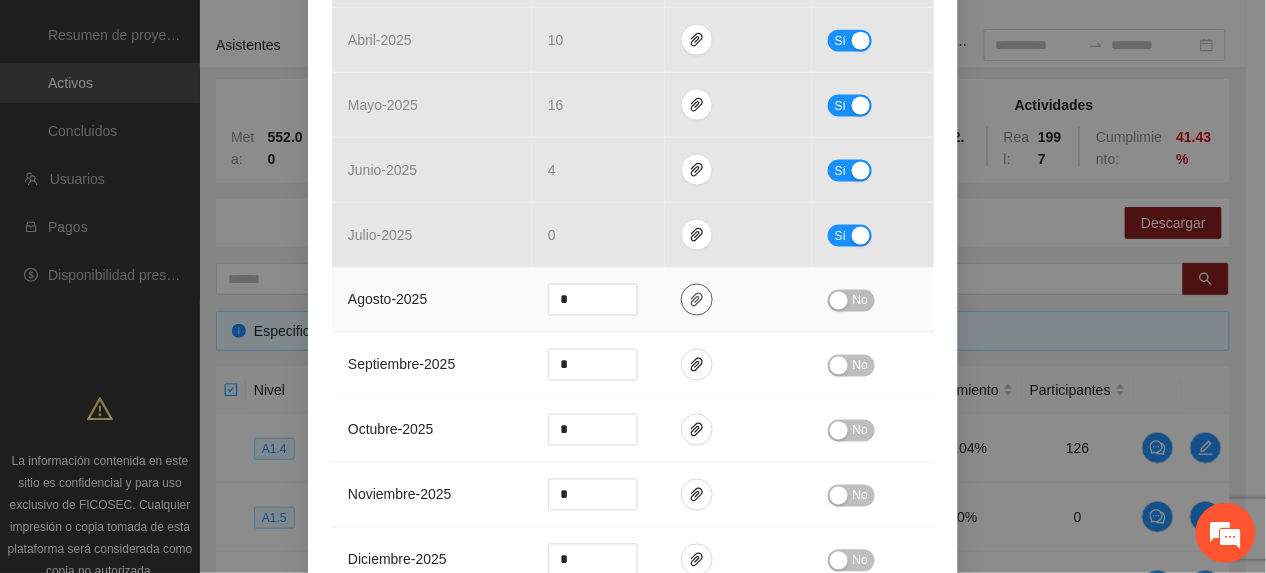scroll, scrollTop: 533, scrollLeft: 0, axis: vertical 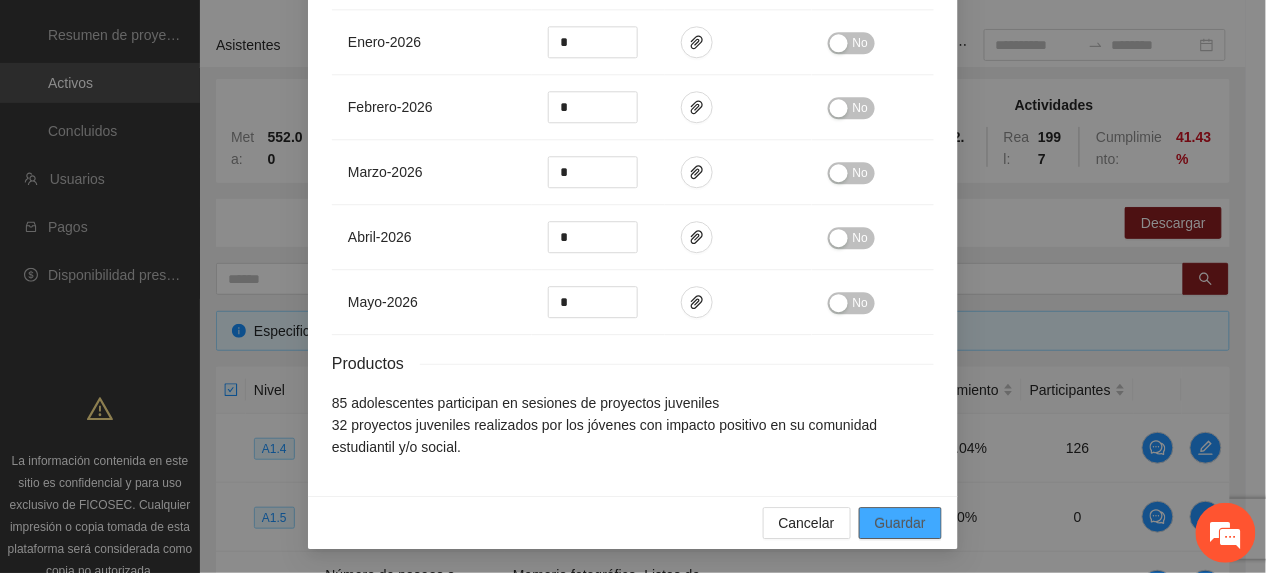 click on "Guardar" at bounding box center (900, 523) 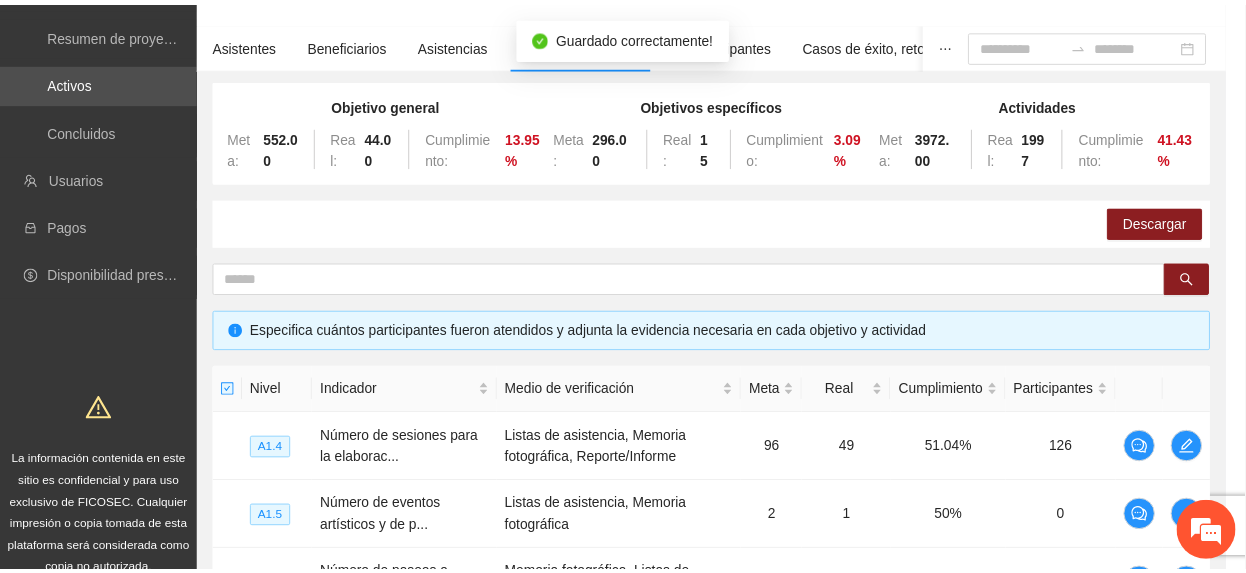 scroll, scrollTop: 1161, scrollLeft: 0, axis: vertical 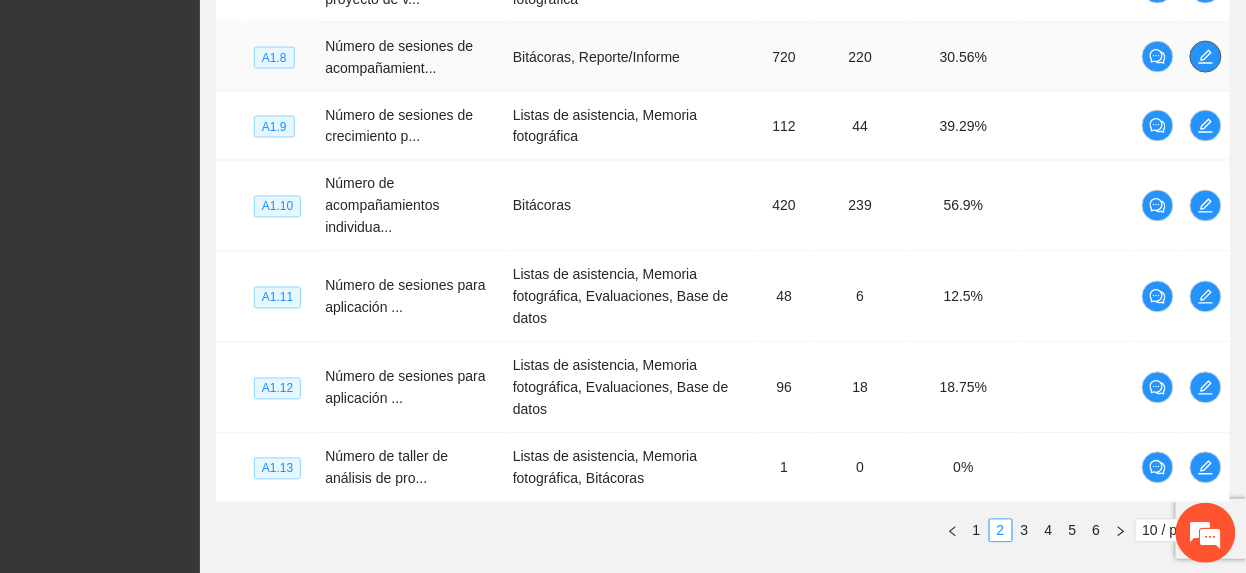 click at bounding box center [1206, 57] 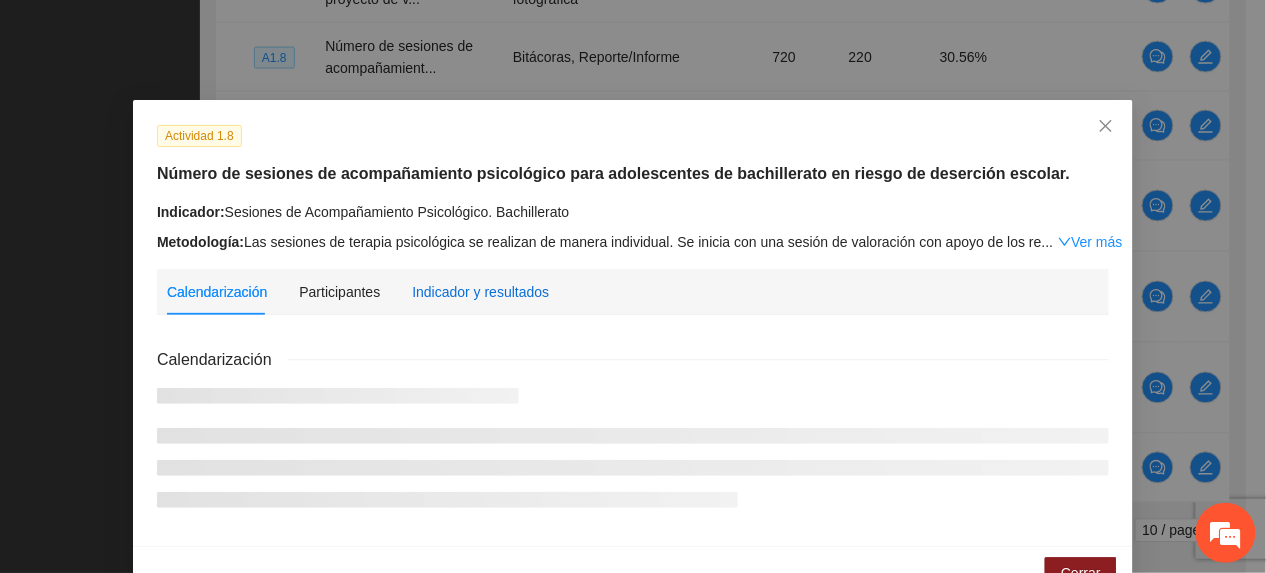click on "Indicador y resultados" at bounding box center [480, 292] 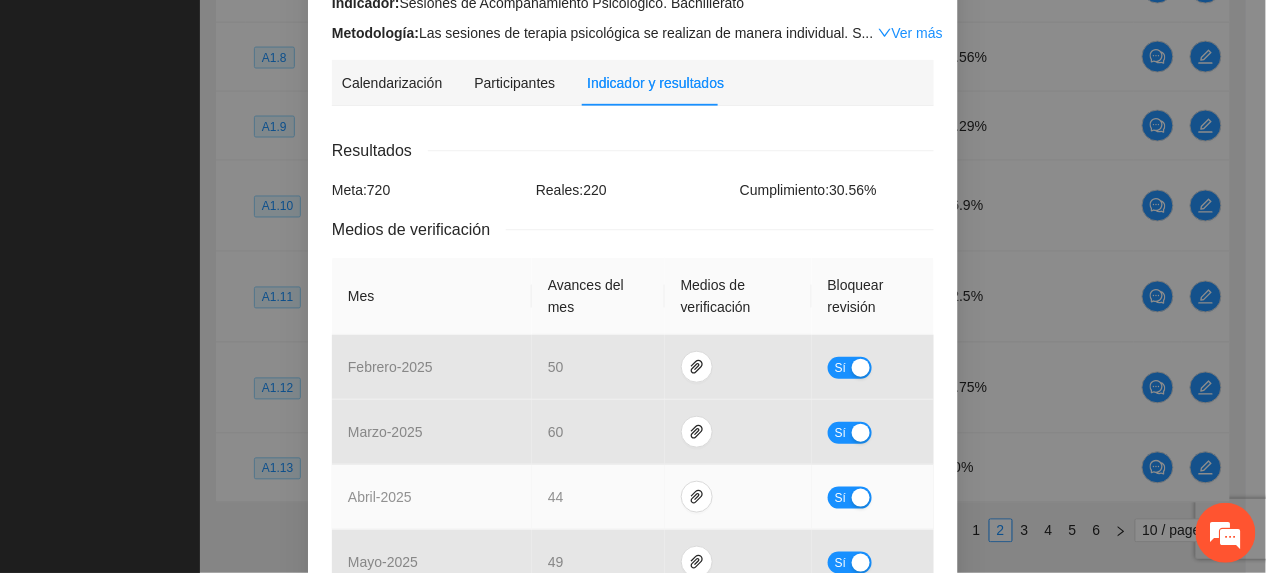 scroll, scrollTop: 0, scrollLeft: 0, axis: both 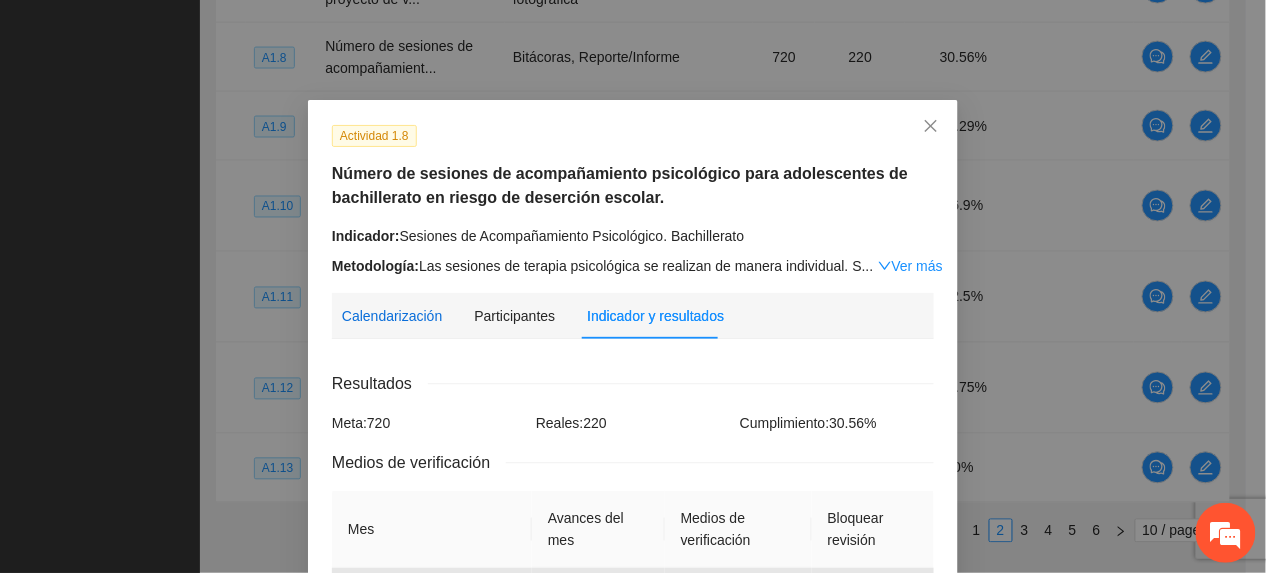 click on "Calendarización" at bounding box center [392, 316] 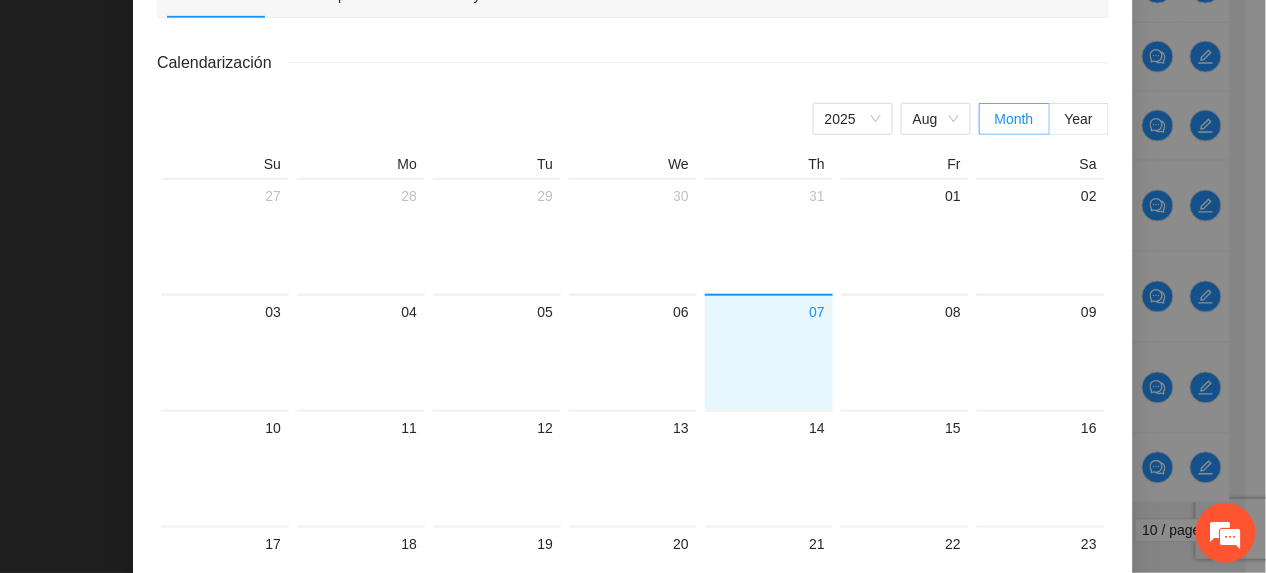 scroll, scrollTop: 0, scrollLeft: 0, axis: both 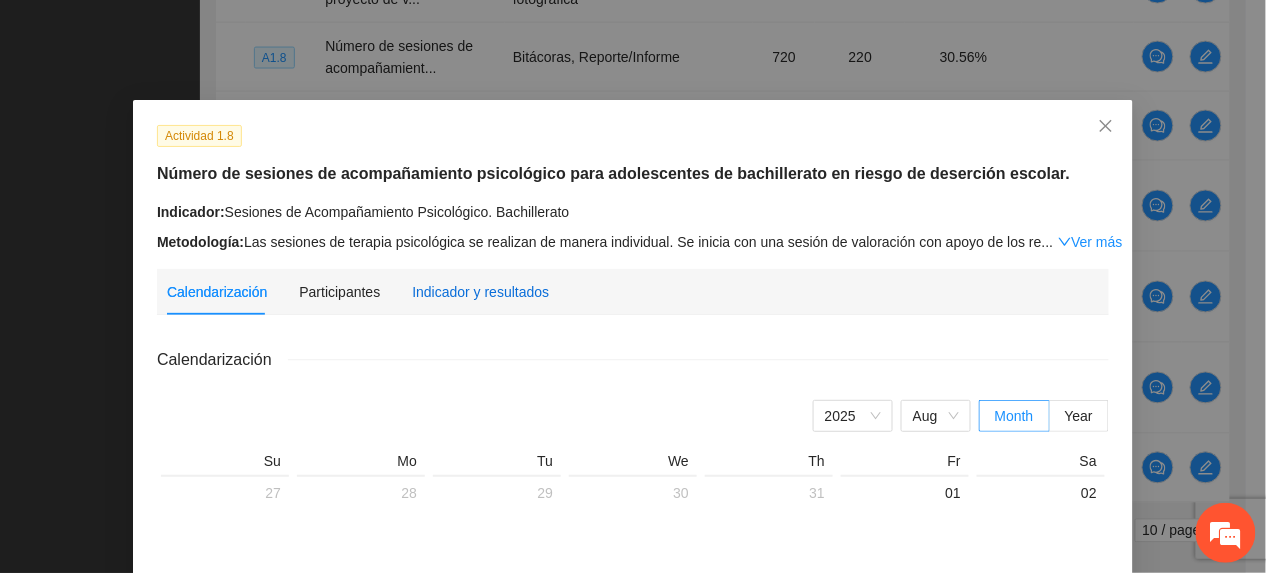click on "Indicador y resultados" at bounding box center (480, 292) 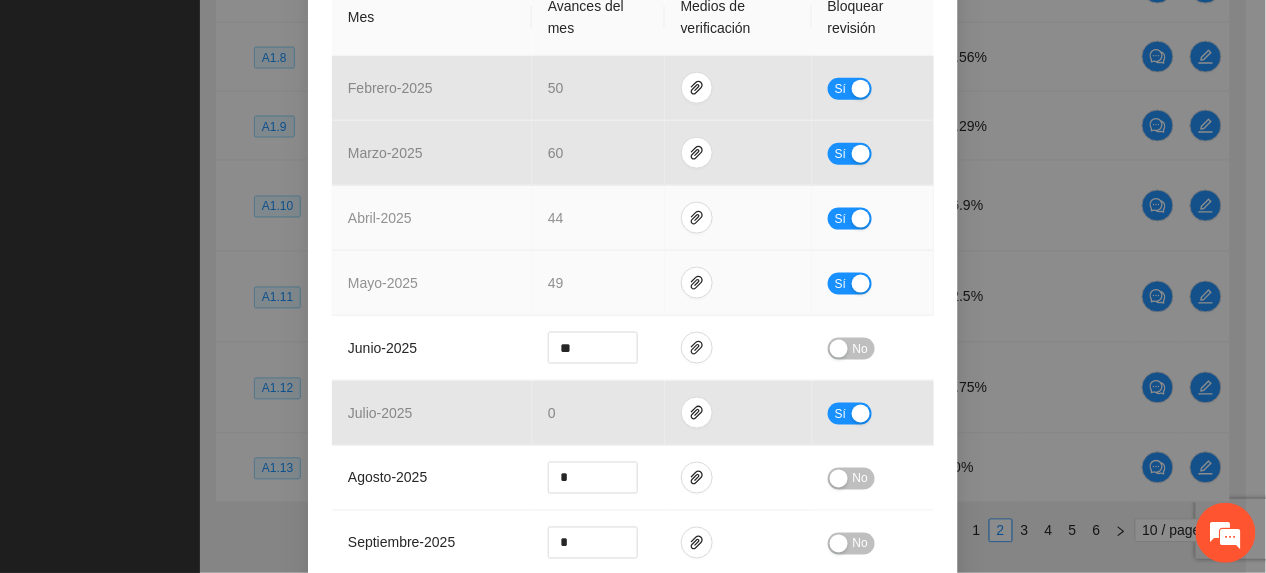 scroll, scrollTop: 533, scrollLeft: 0, axis: vertical 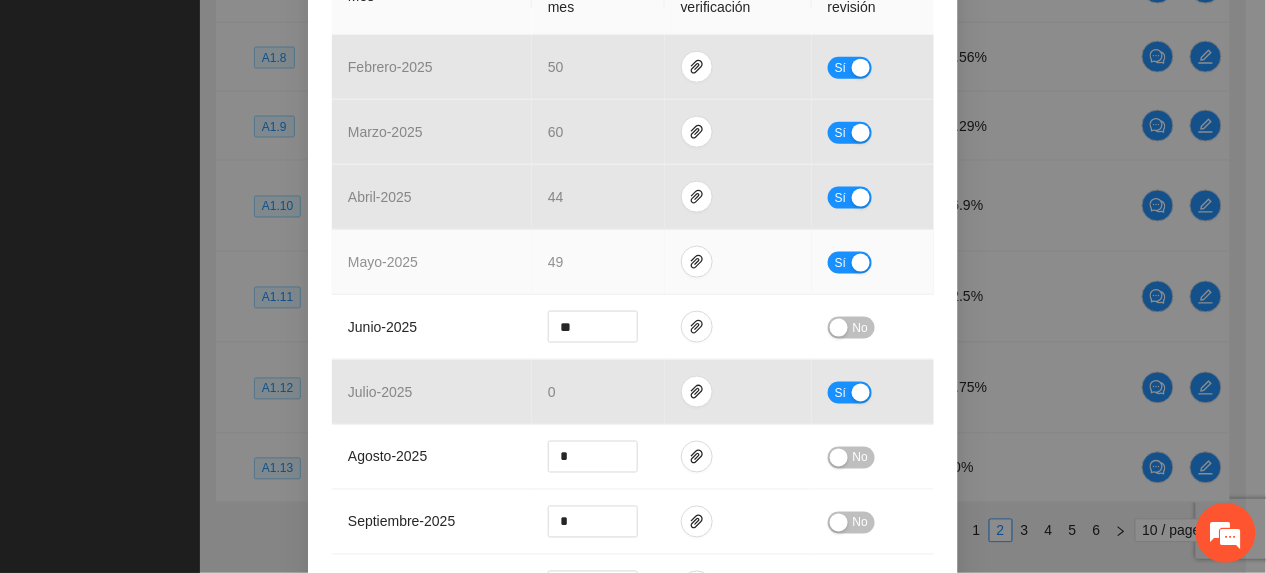 click on "Sí" at bounding box center (841, 263) 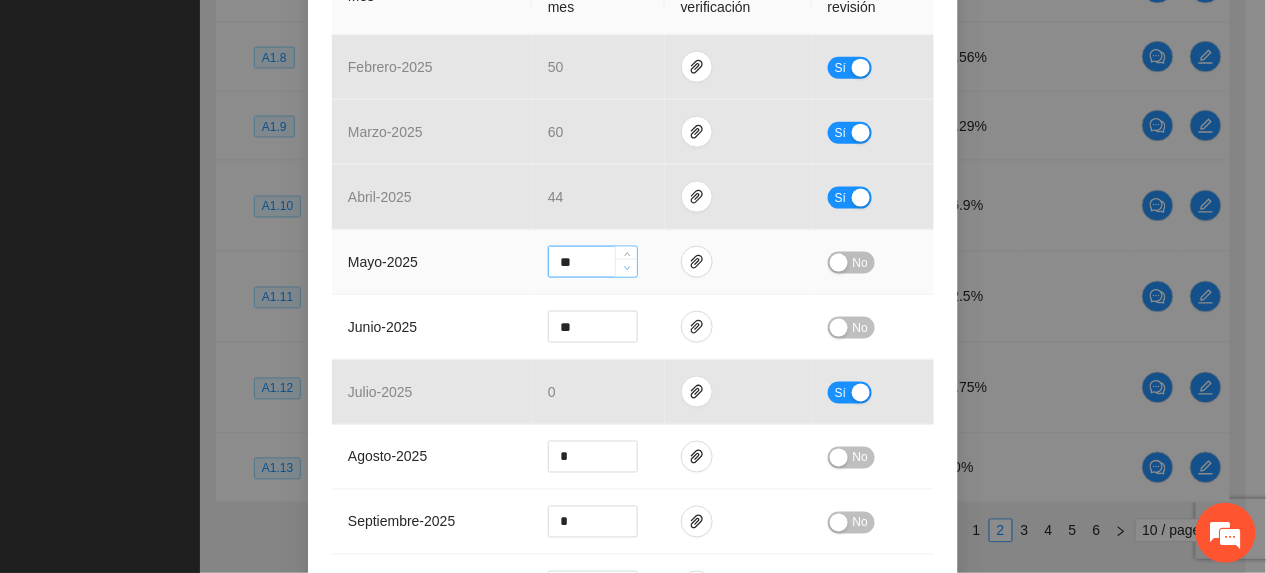 type on "**" 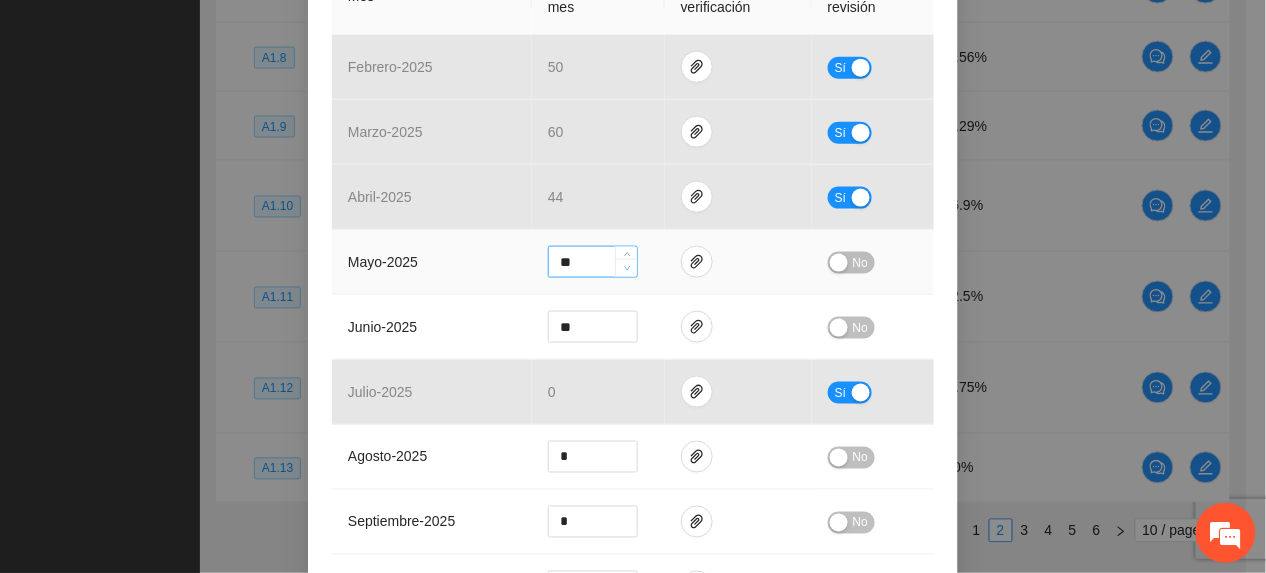 click 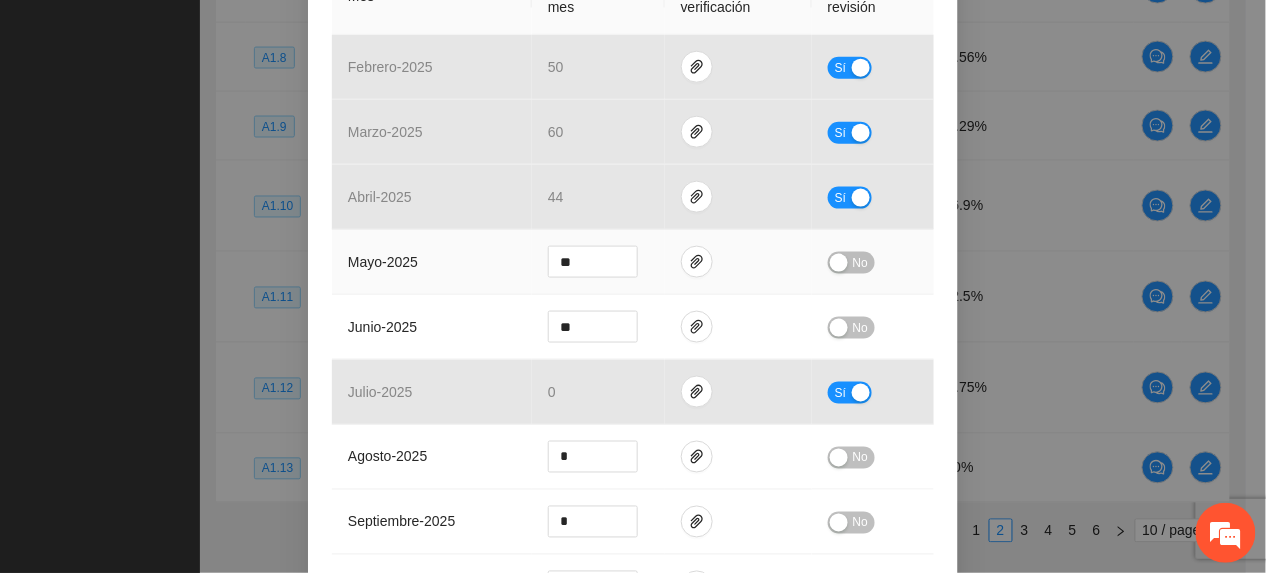 click on "No" at bounding box center [851, 263] 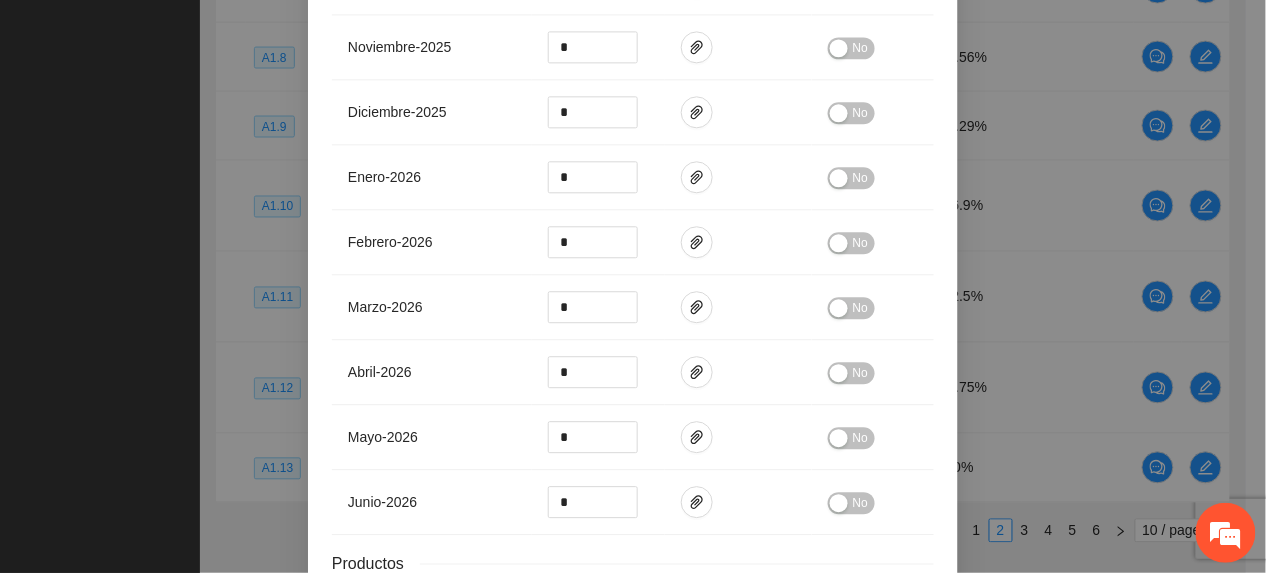 scroll, scrollTop: 1308, scrollLeft: 0, axis: vertical 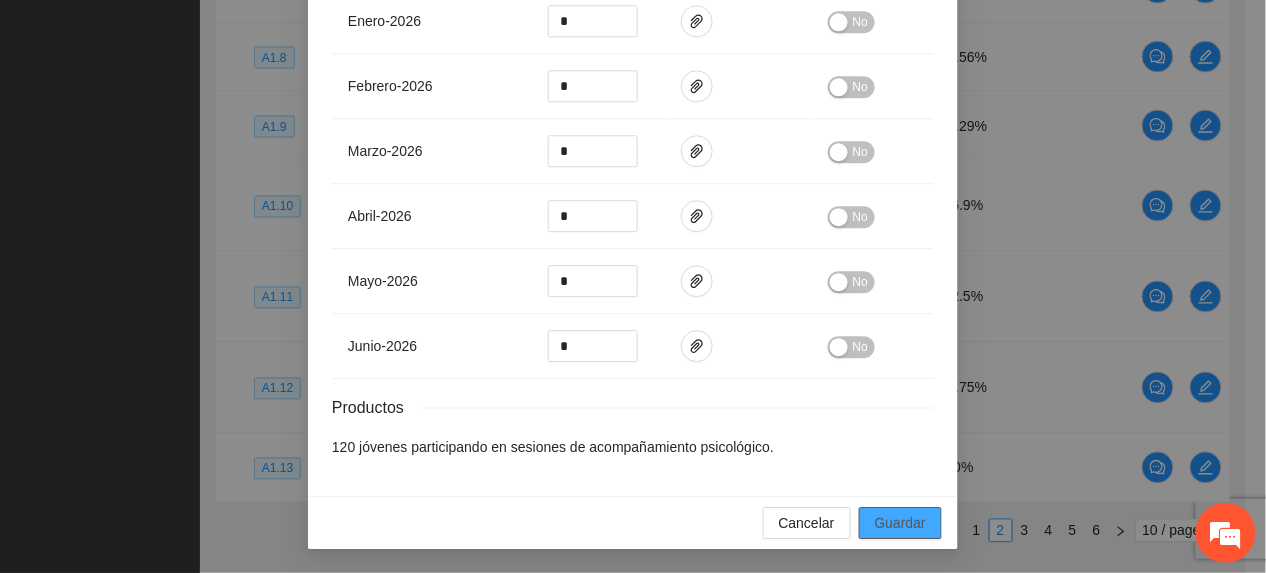 click on "Guardar" at bounding box center [900, 523] 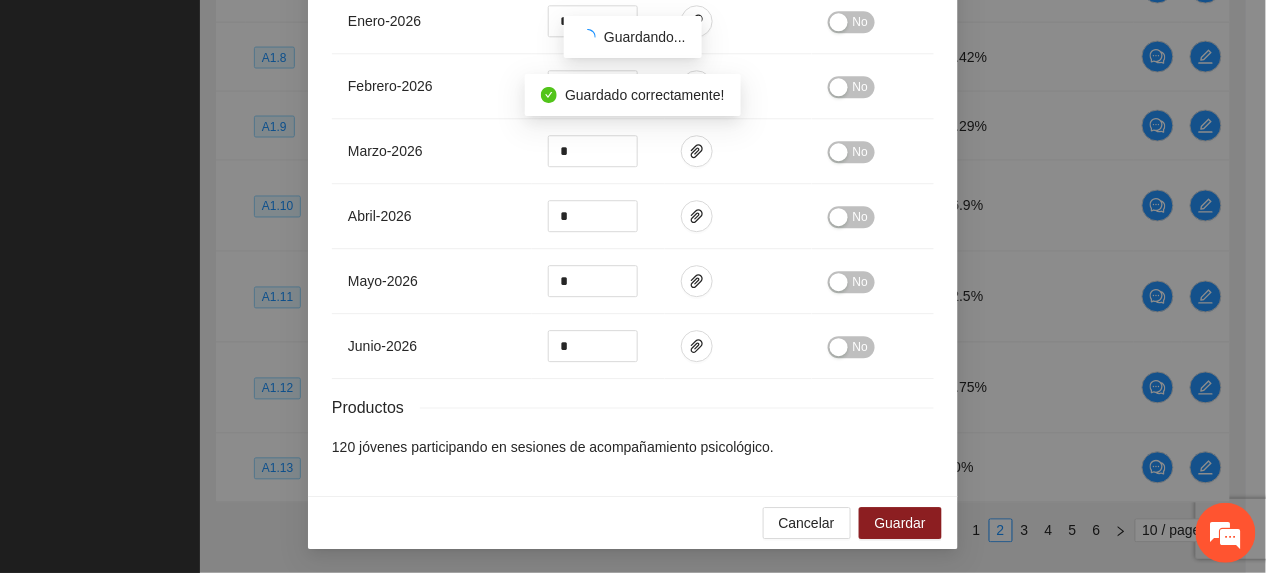 scroll, scrollTop: 1208, scrollLeft: 0, axis: vertical 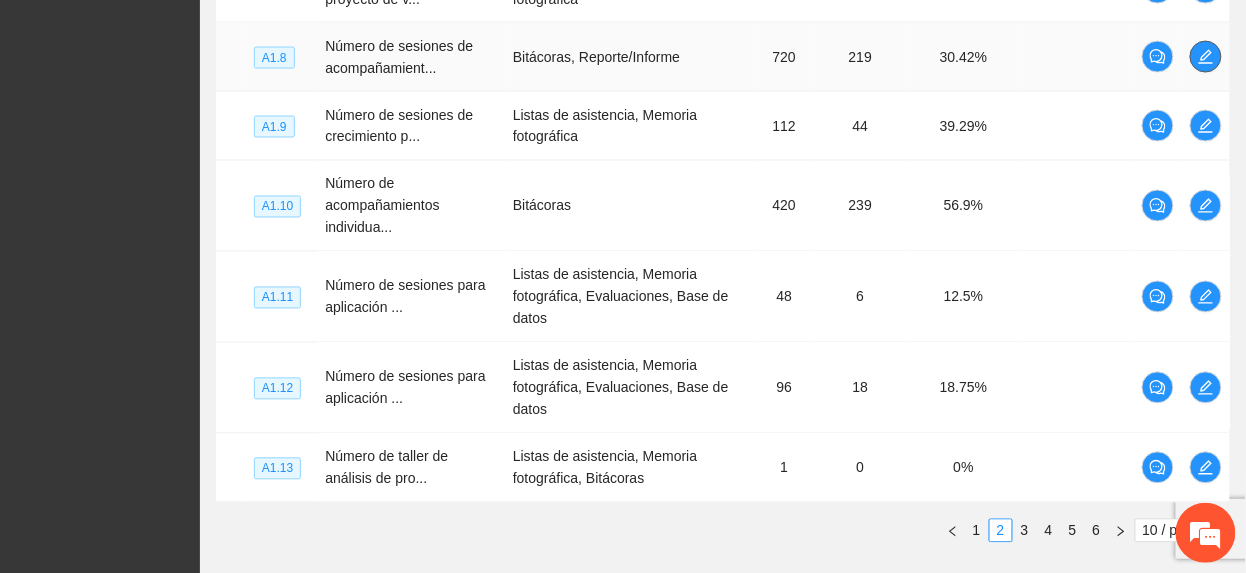 click 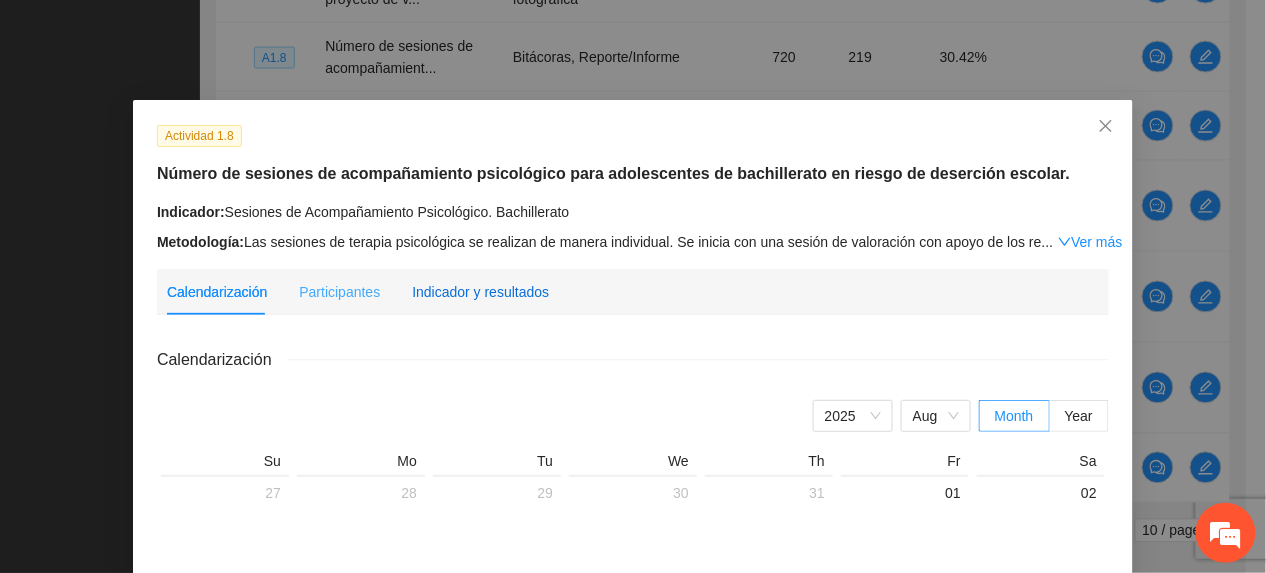 drag, startPoint x: 472, startPoint y: 282, endPoint x: 525, endPoint y: 314, distance: 61.91123 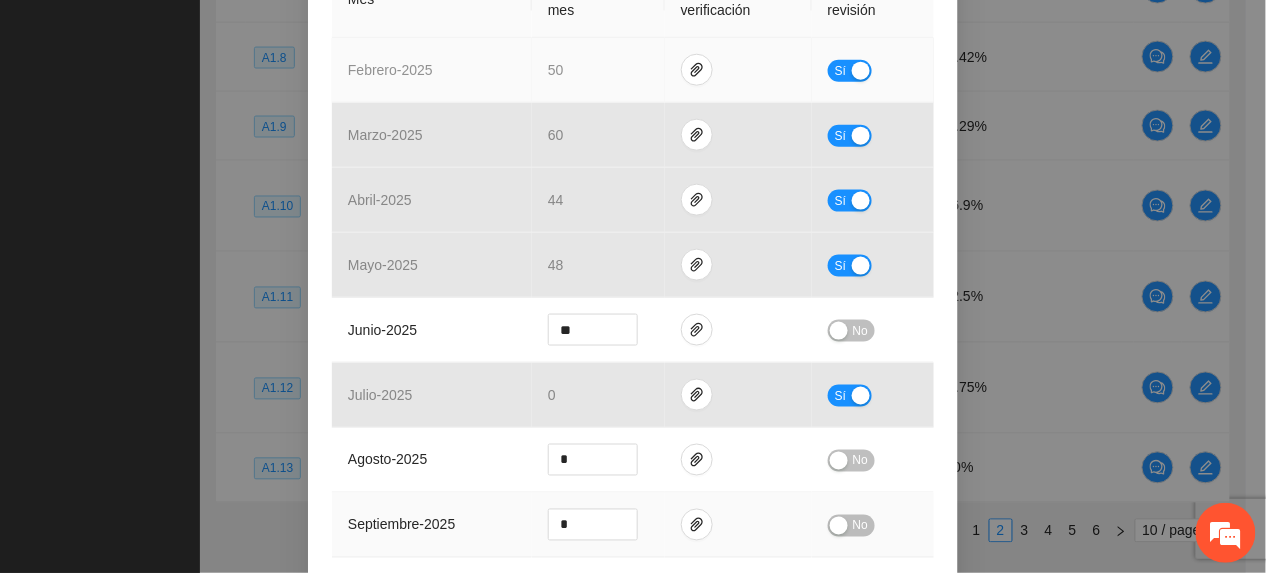 scroll, scrollTop: 666, scrollLeft: 0, axis: vertical 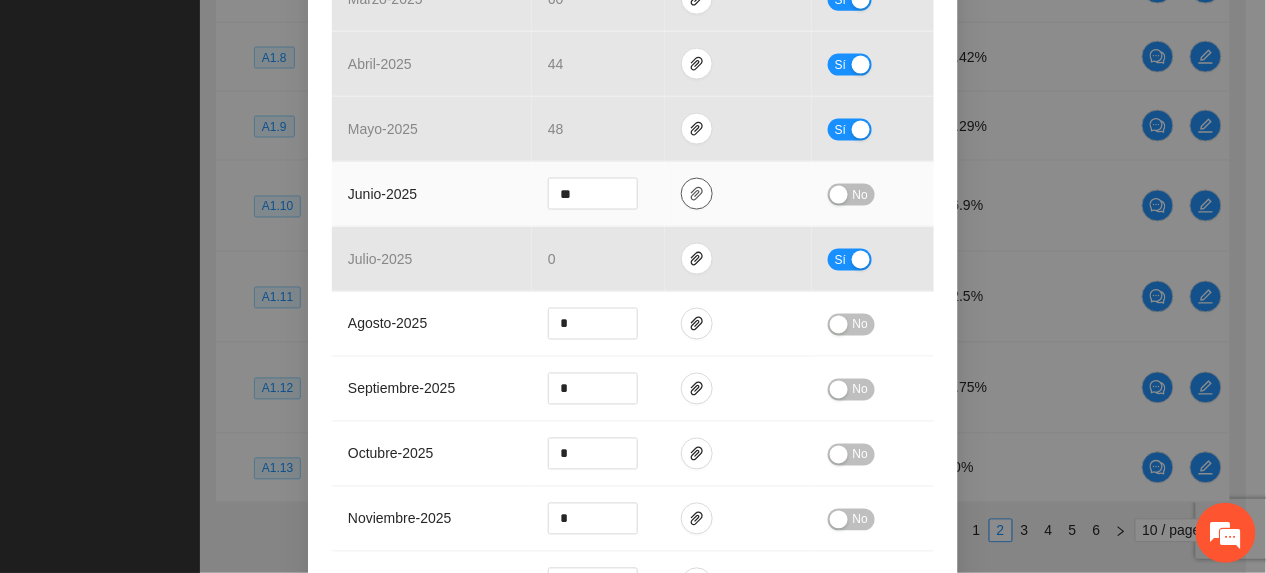 click 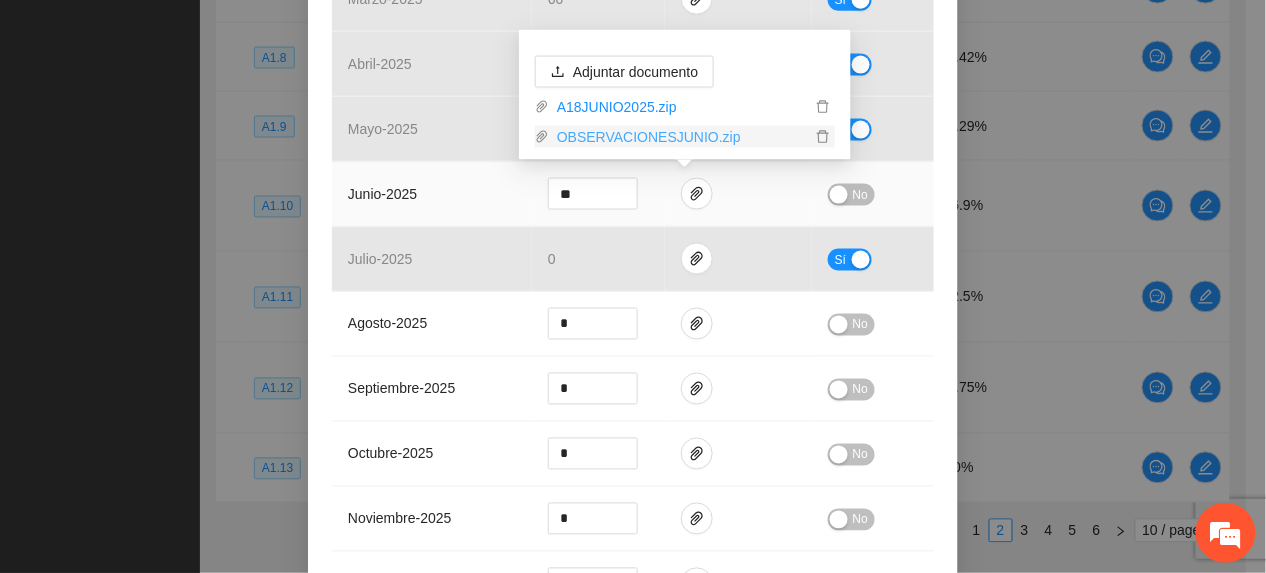 click on "OBSERVACIONESJUNIO.zip" at bounding box center [680, 137] 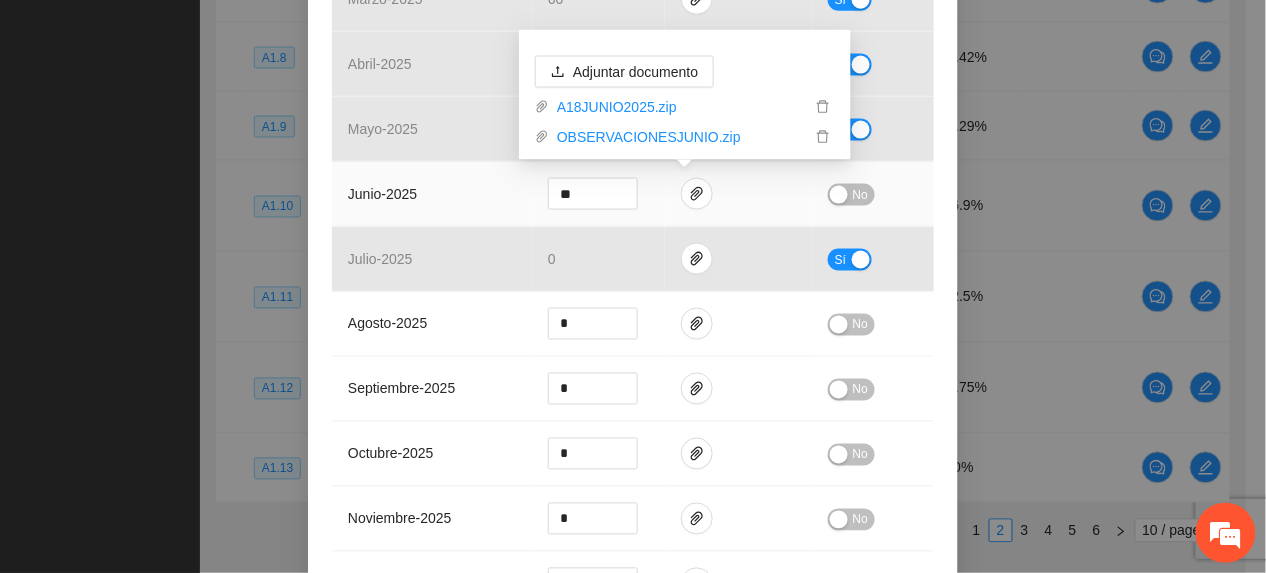 click on "junio  -  2025" at bounding box center [432, 194] 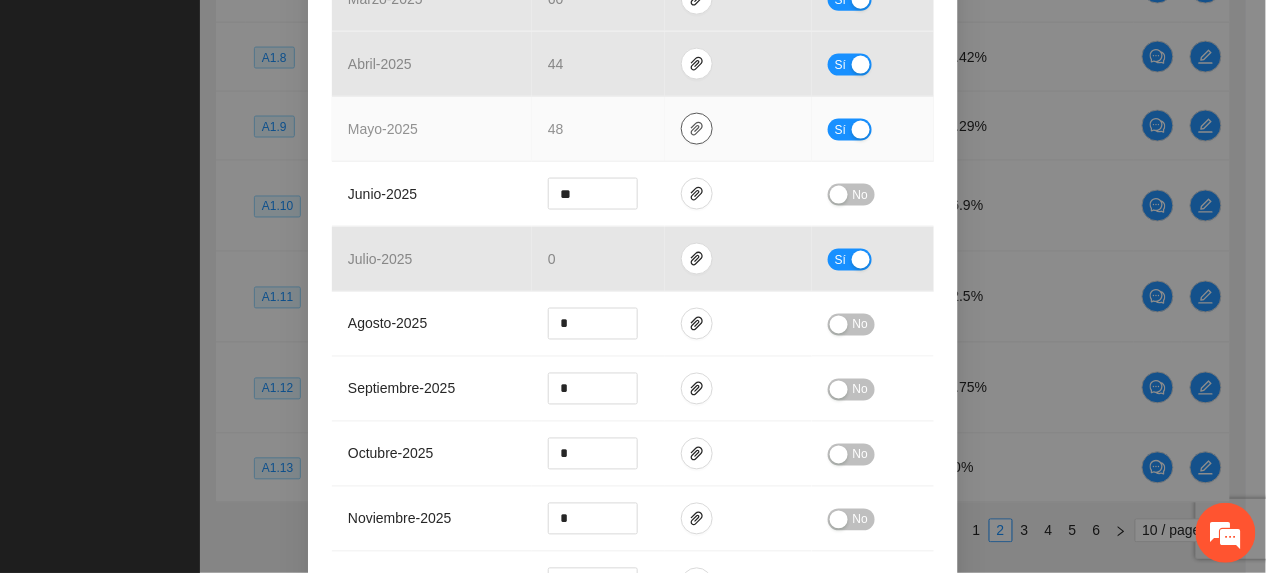 click 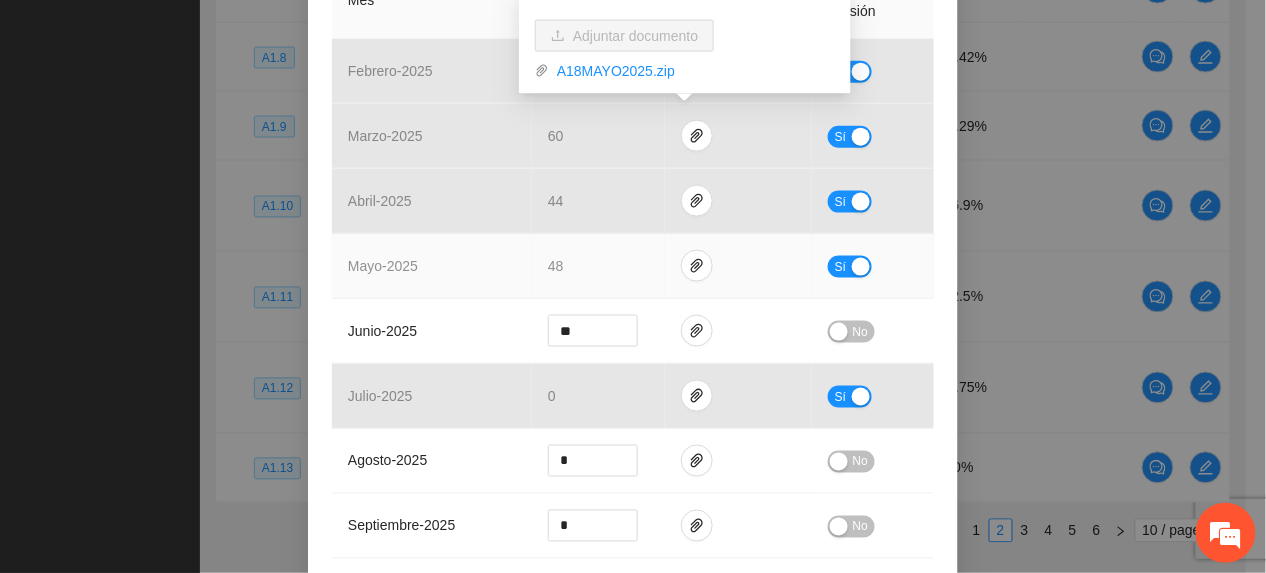 scroll, scrollTop: 533, scrollLeft: 0, axis: vertical 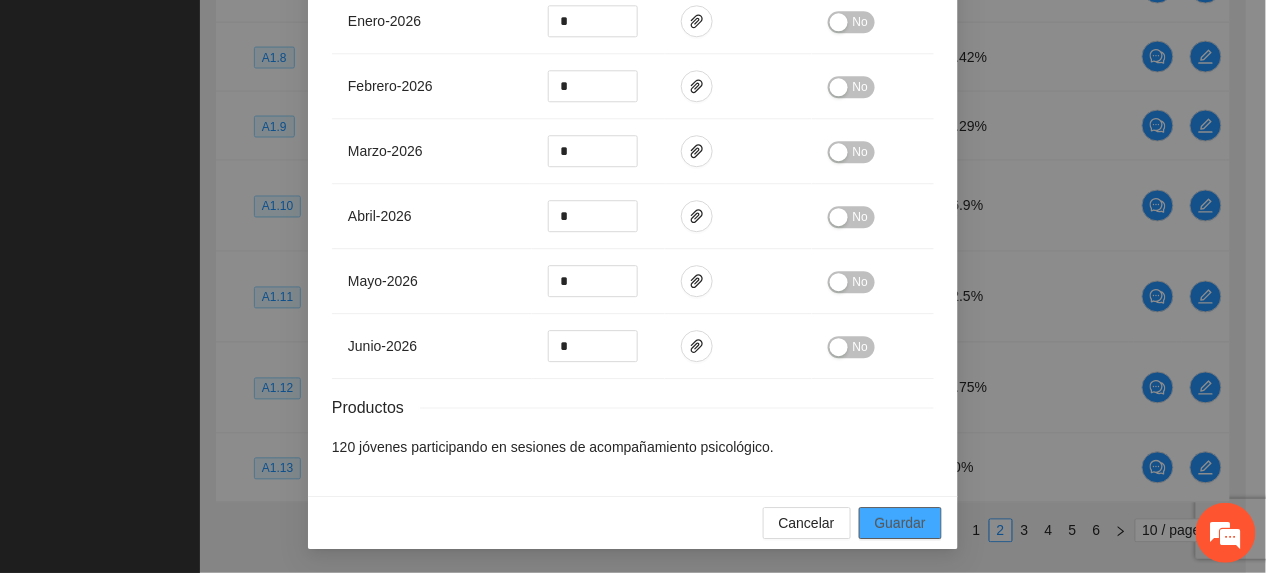 click on "Guardar" at bounding box center (900, 523) 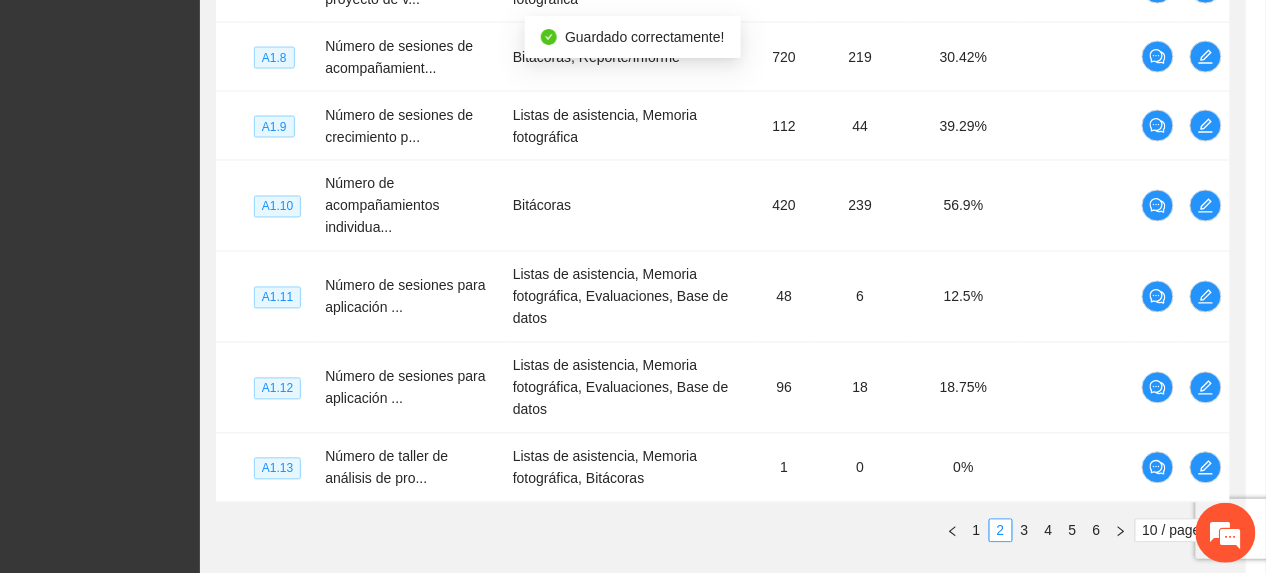 scroll, scrollTop: 1208, scrollLeft: 0, axis: vertical 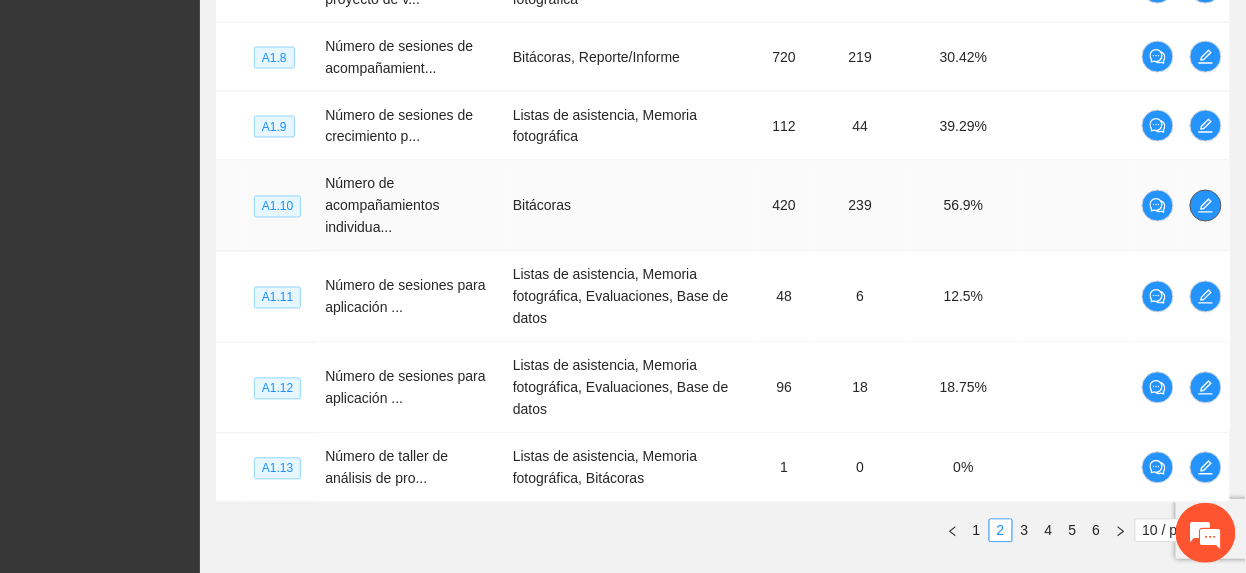 click 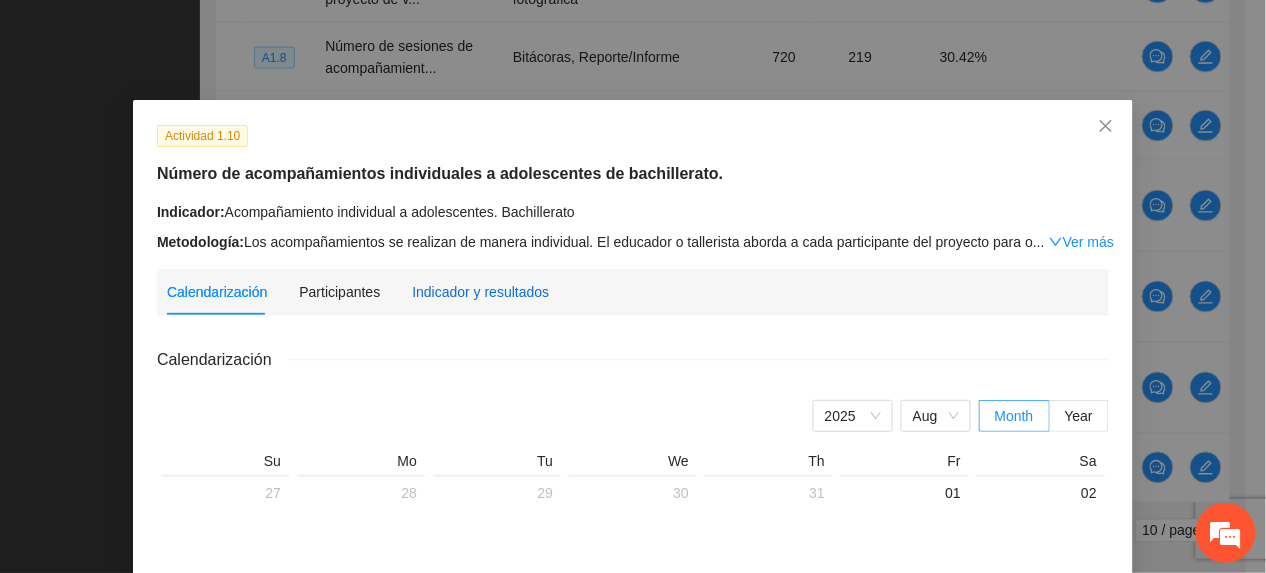 click on "Indicador y resultados" at bounding box center [480, 292] 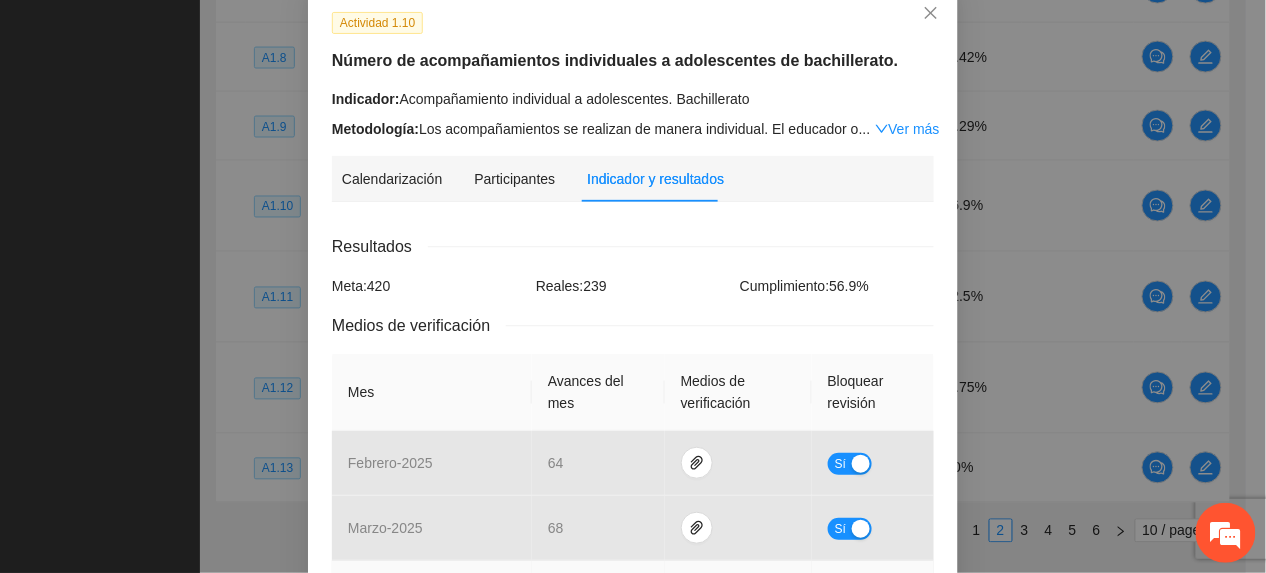 scroll, scrollTop: 533, scrollLeft: 0, axis: vertical 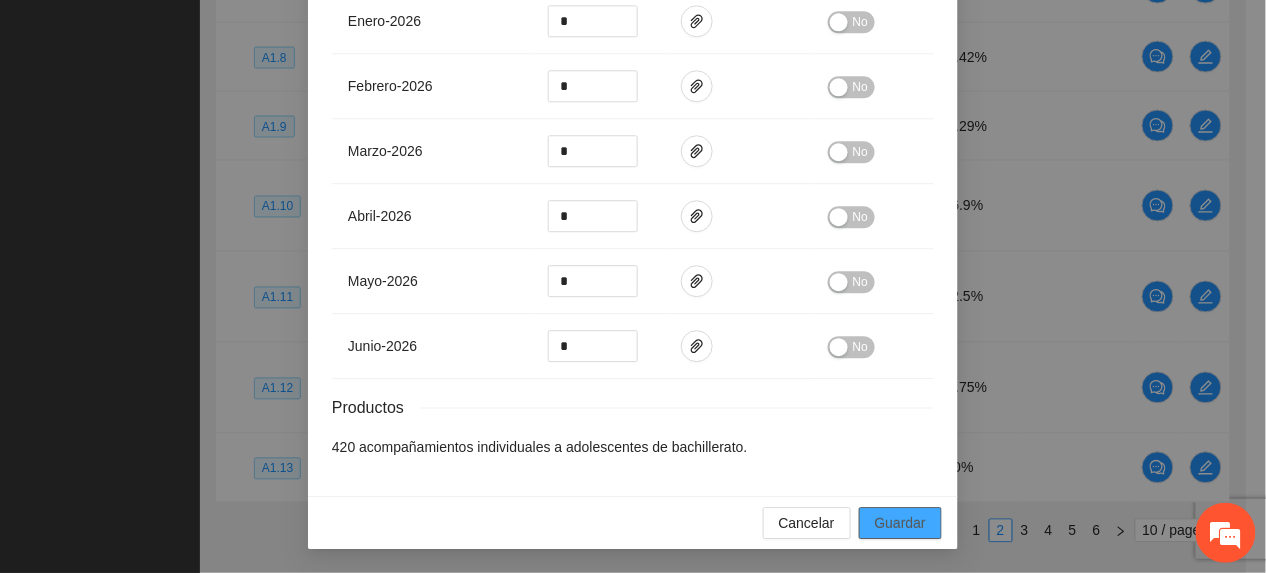 click on "Guardar" at bounding box center [900, 523] 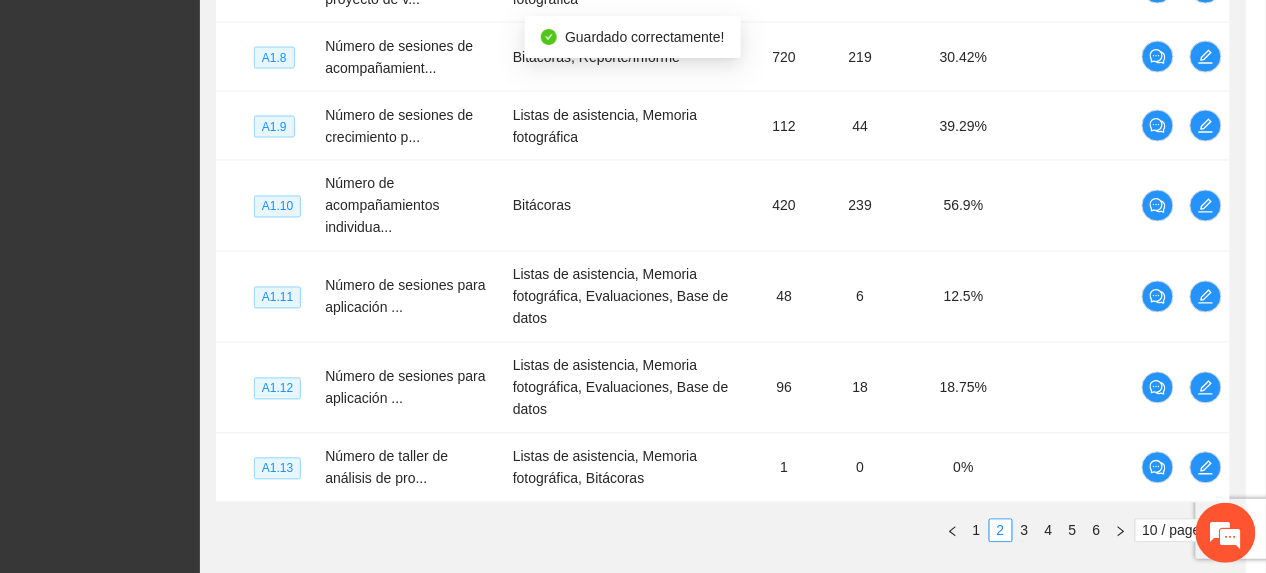 scroll, scrollTop: 1184, scrollLeft: 0, axis: vertical 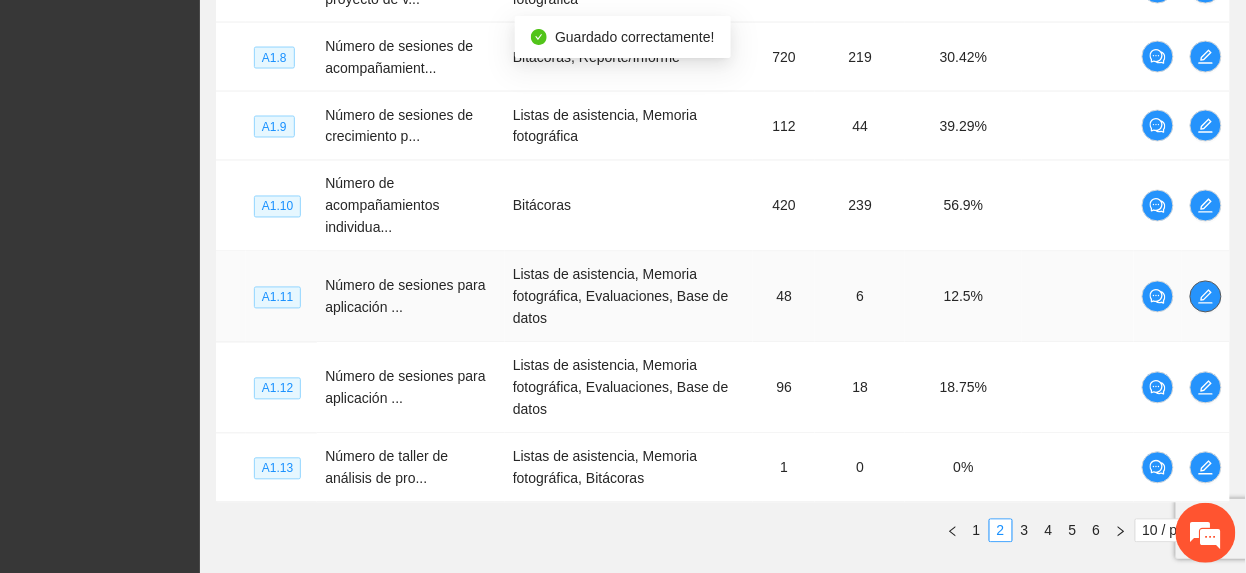 click at bounding box center [1206, 297] 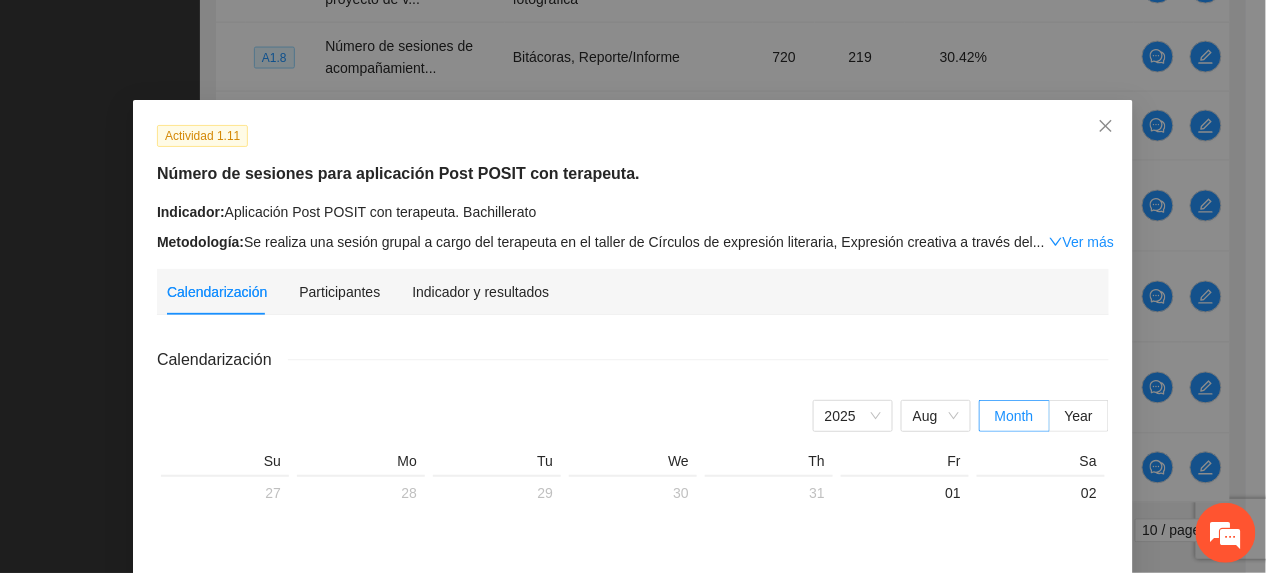 click on "Calendarización Participantes Indicador y resultados" at bounding box center [633, 292] 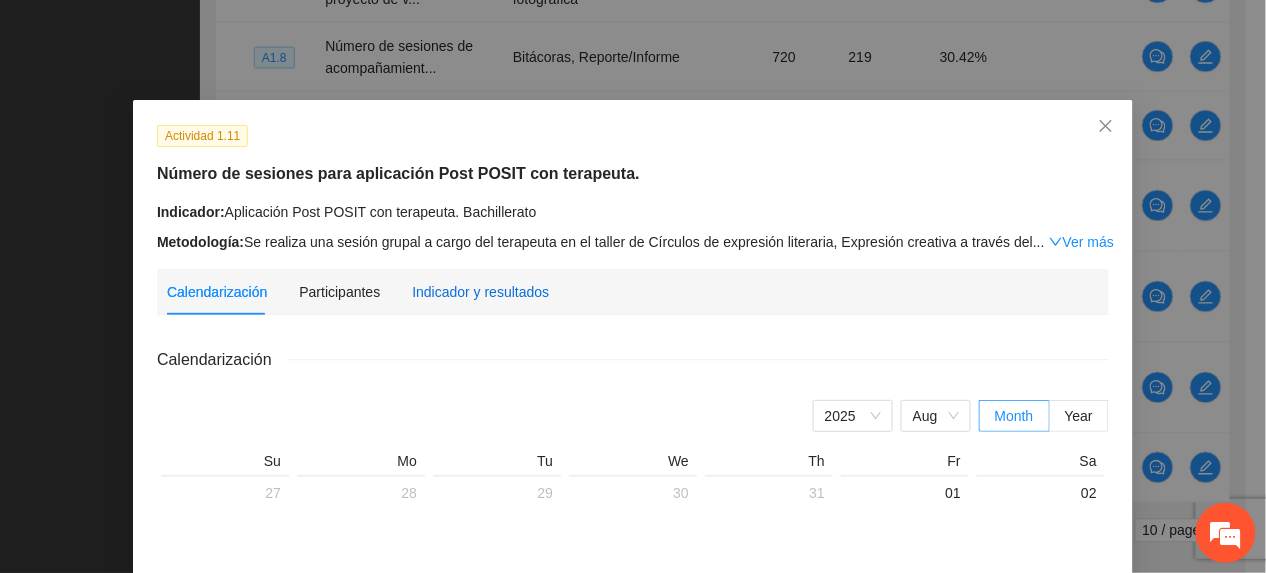 click on "Indicador y resultados" at bounding box center (480, 292) 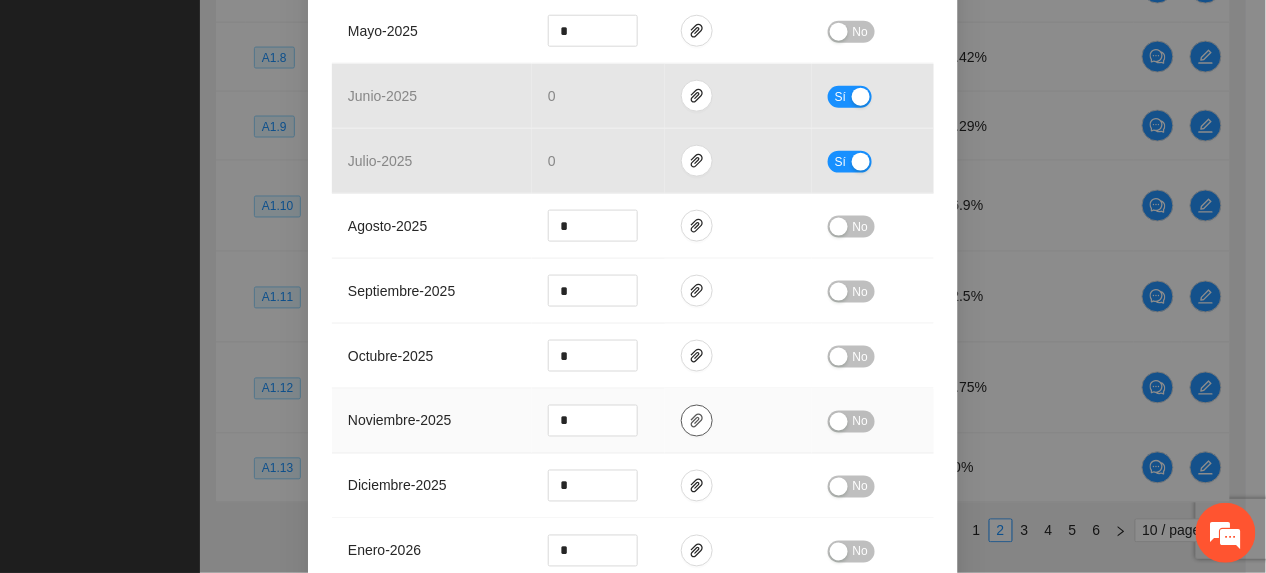 scroll, scrollTop: 400, scrollLeft: 0, axis: vertical 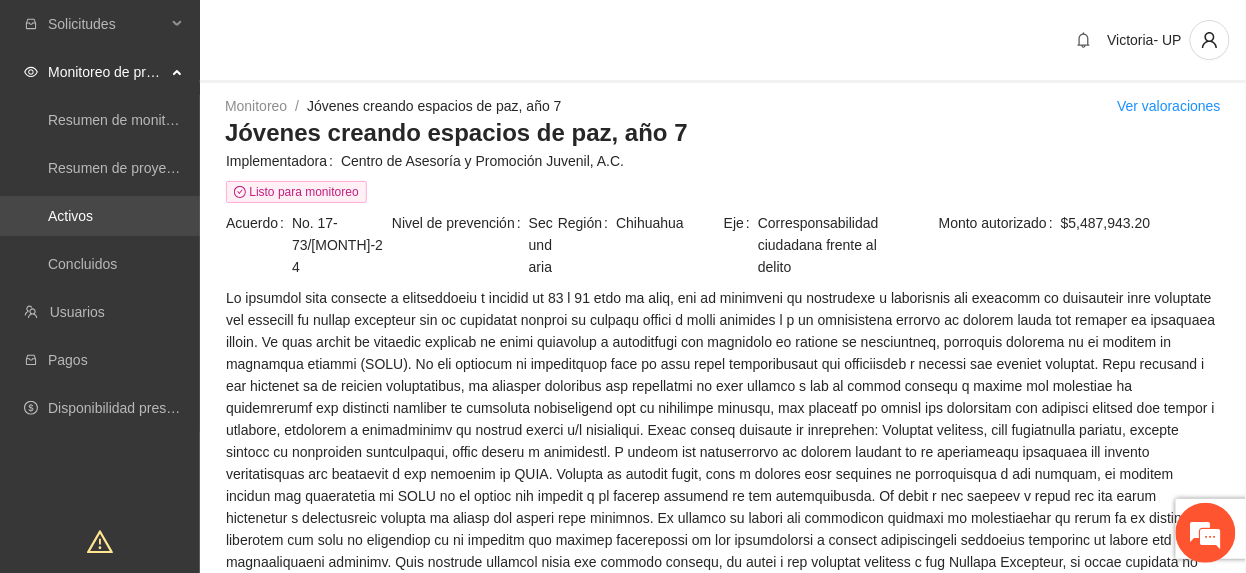 click on "Activos" at bounding box center (70, 216) 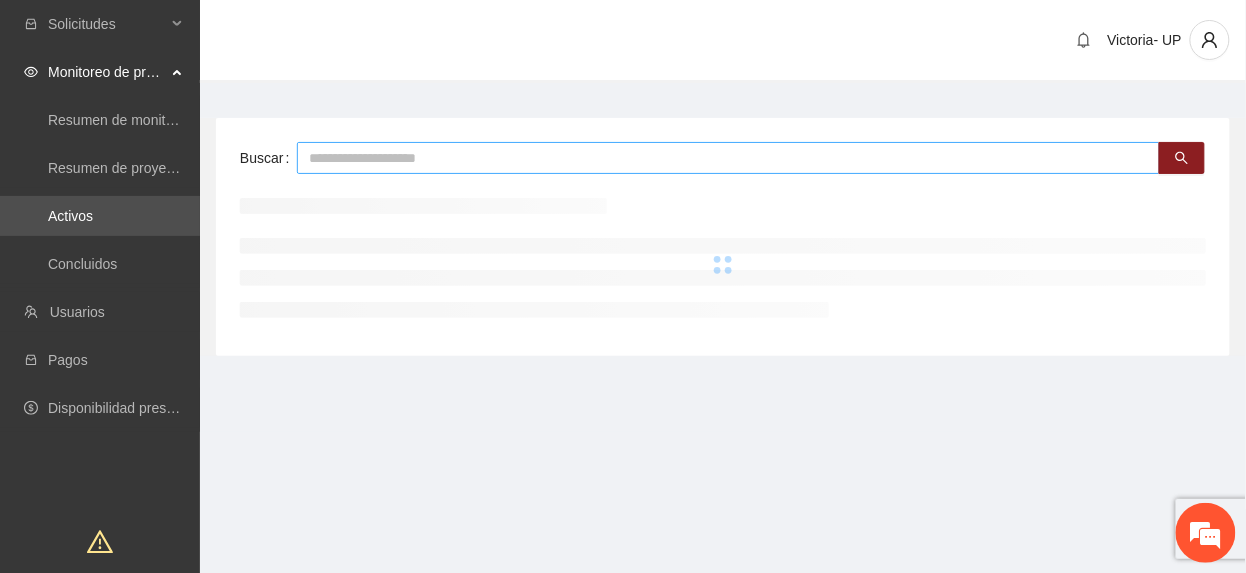 click at bounding box center [728, 158] 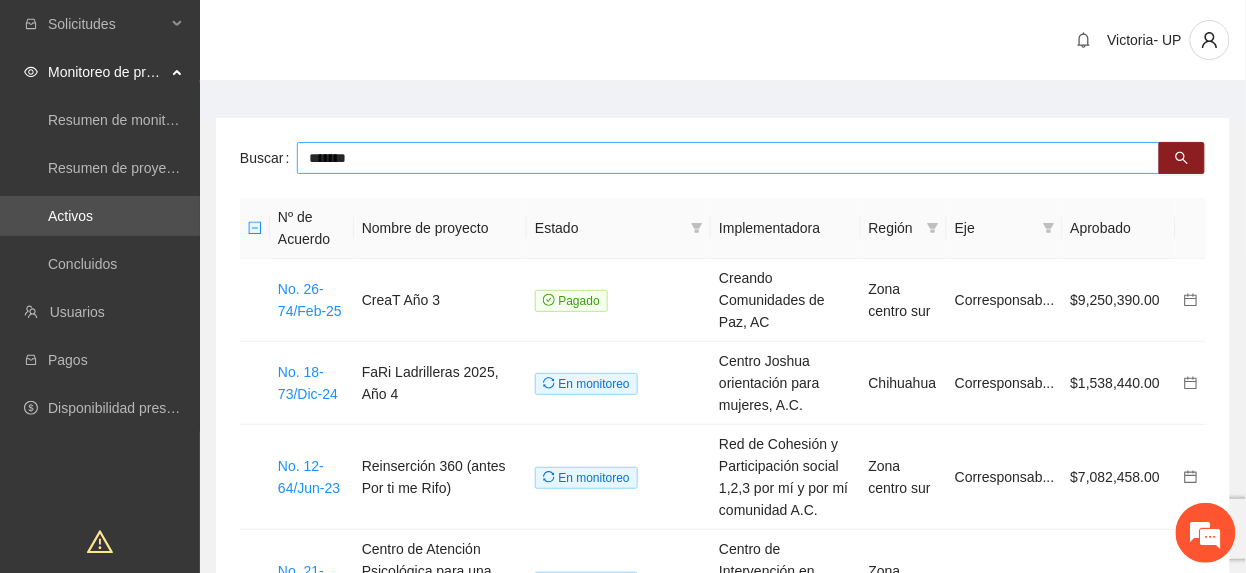 type on "*******" 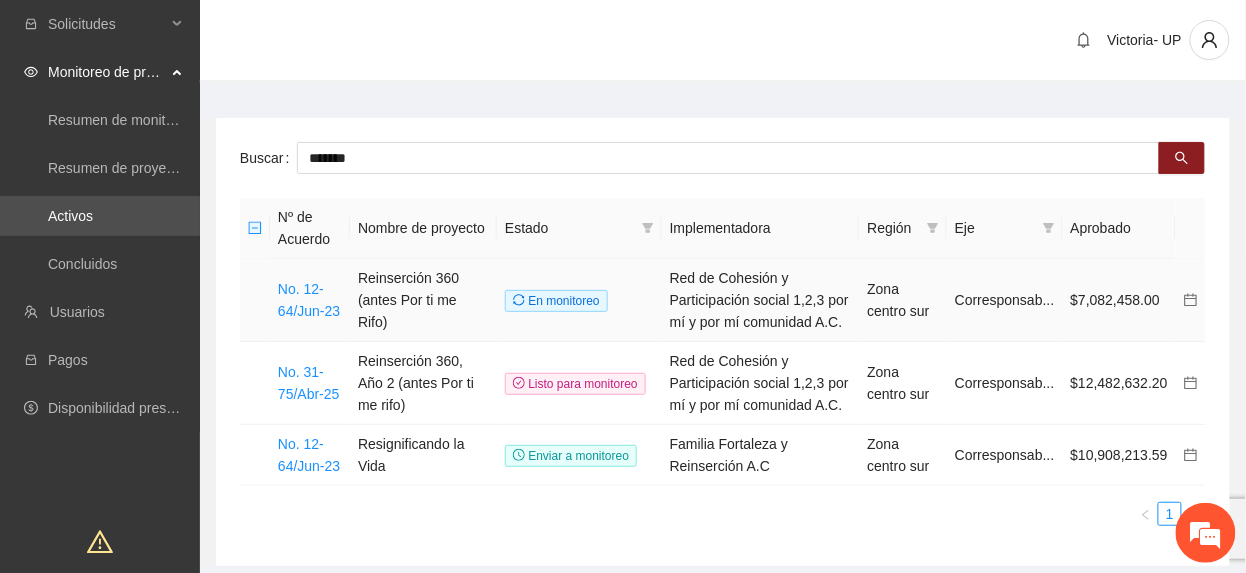 click on "No. 12-64/Jun-23" at bounding box center [310, 300] 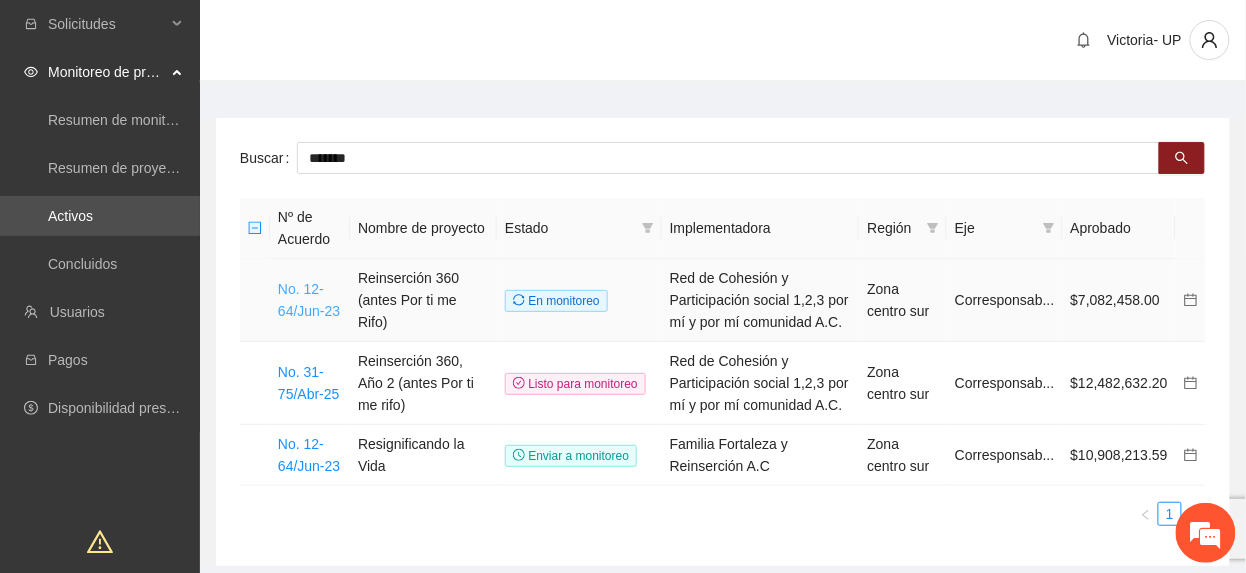 click on "No. 12-64/Jun-23" at bounding box center (309, 300) 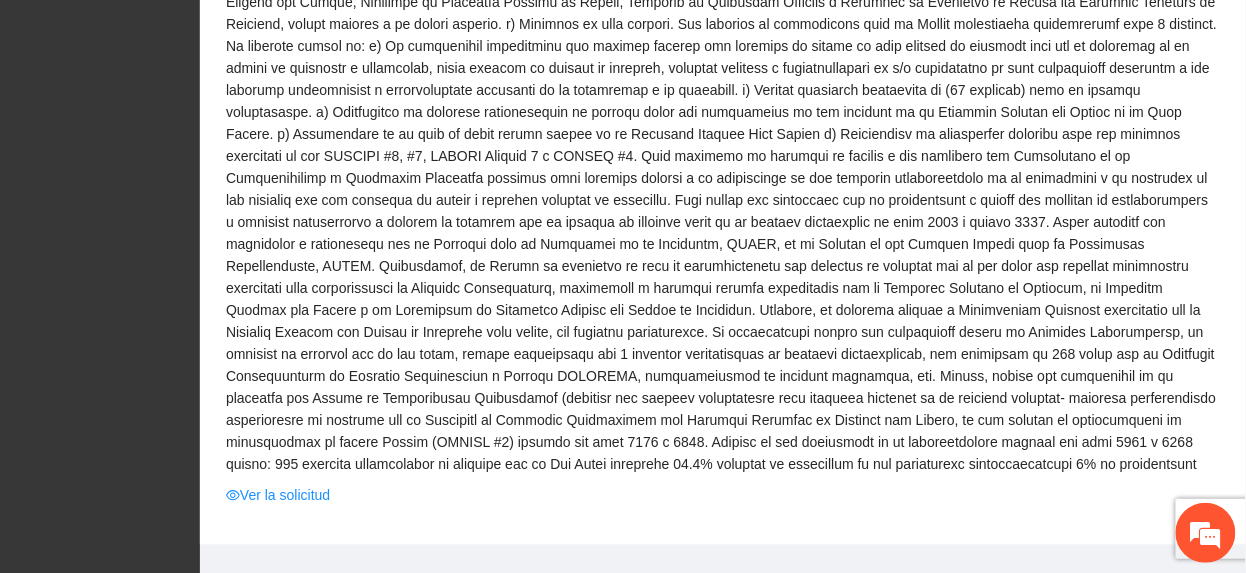 scroll, scrollTop: 1066, scrollLeft: 0, axis: vertical 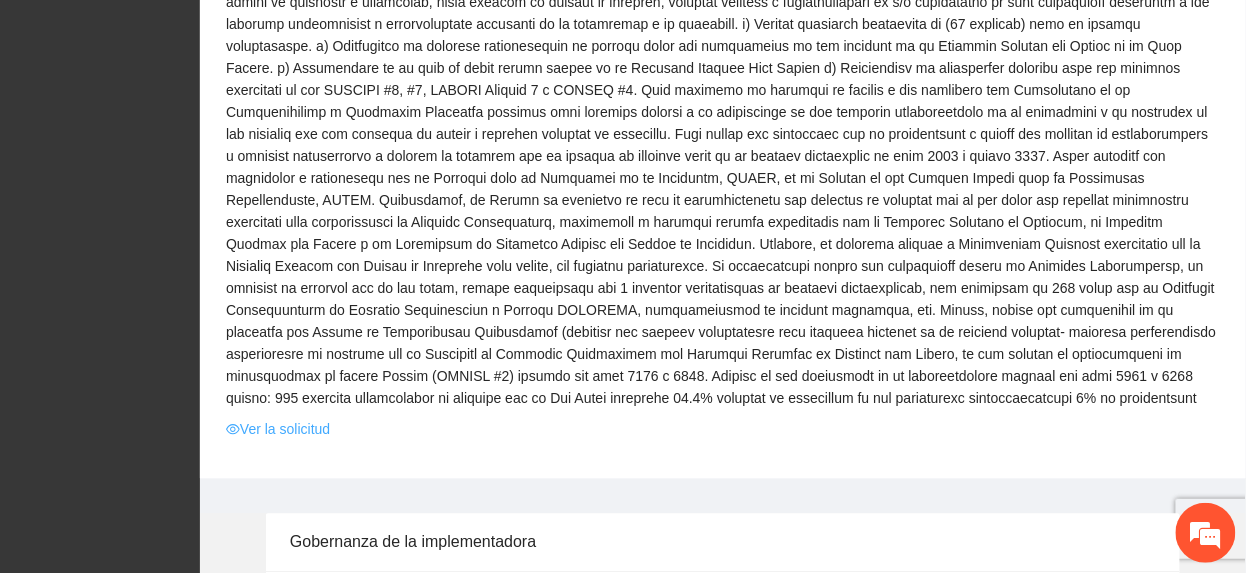 click on "Ver la solicitud" at bounding box center (278, 429) 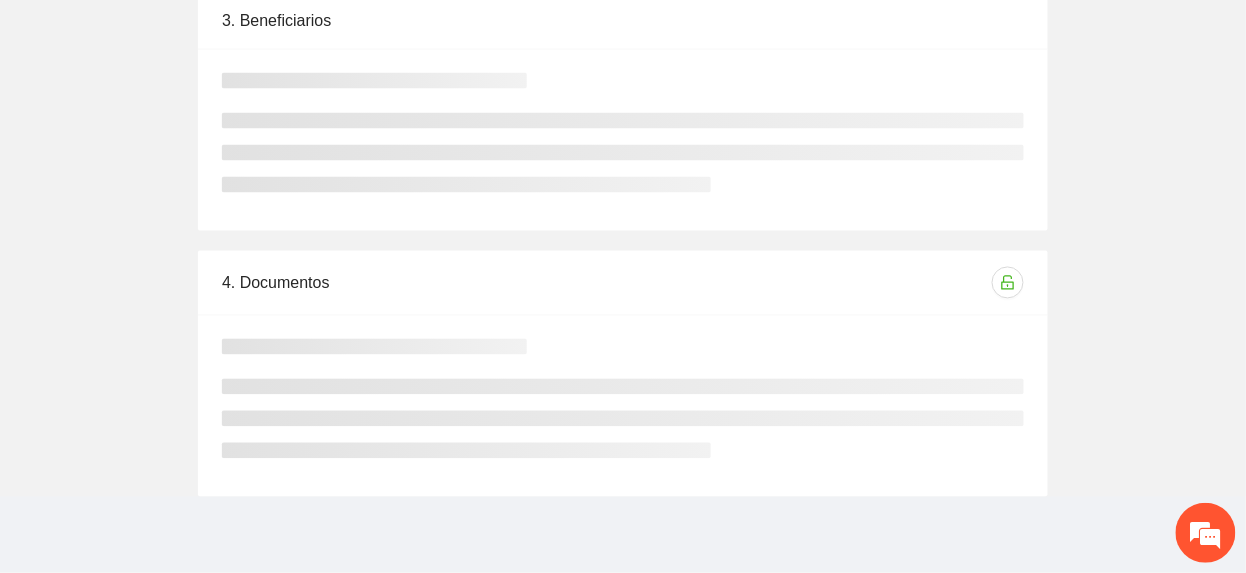 scroll, scrollTop: 0, scrollLeft: 0, axis: both 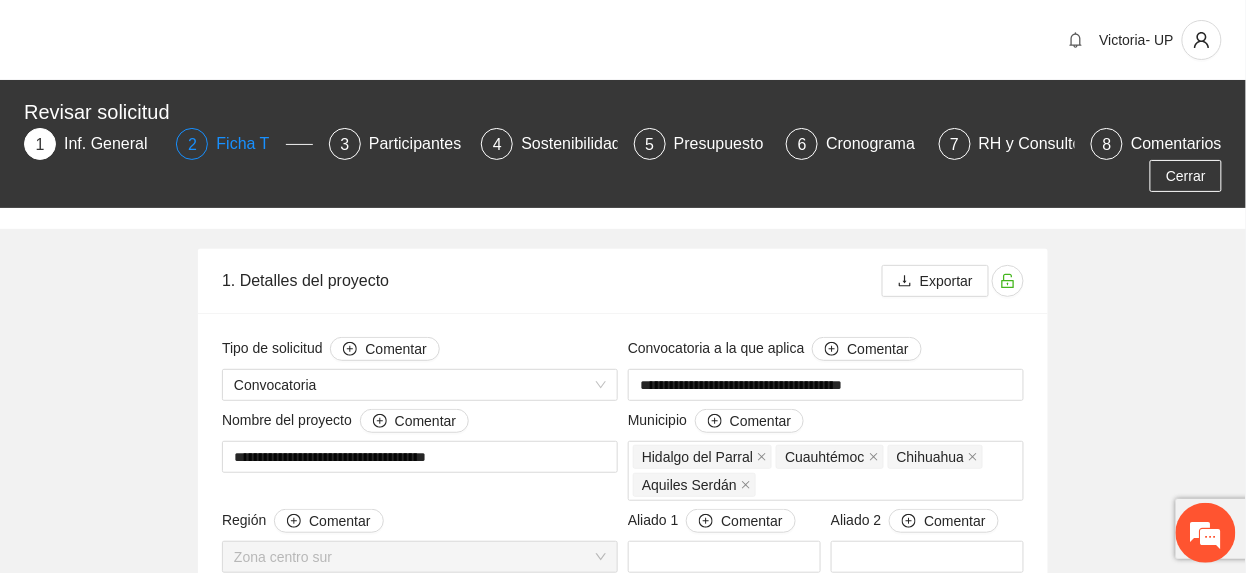 click on "Ficha T" at bounding box center [250, 144] 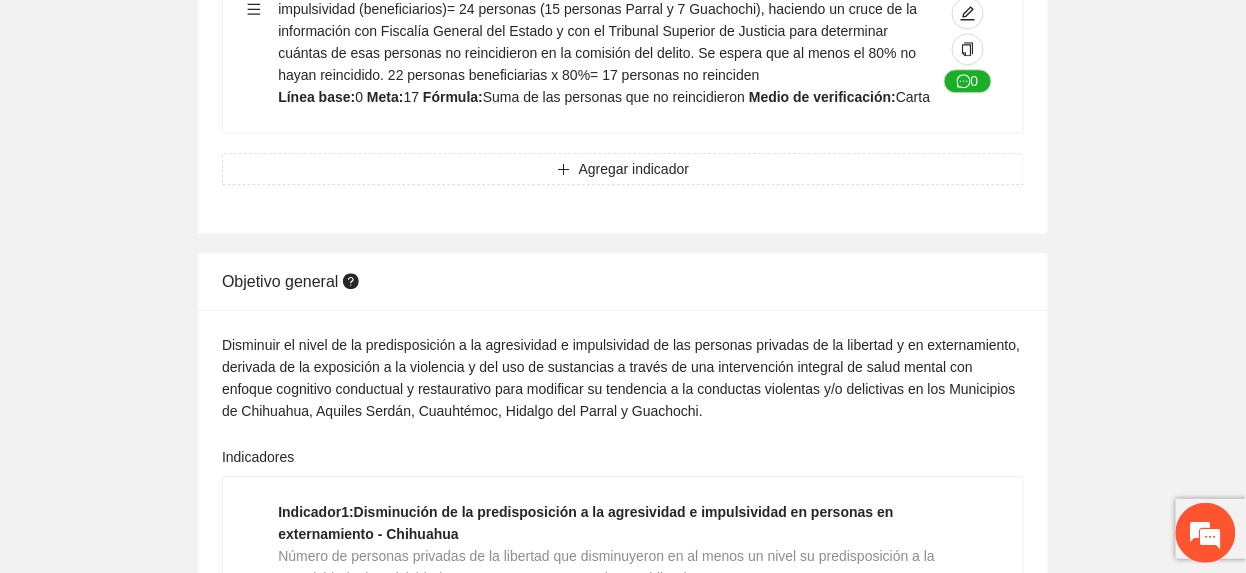 scroll, scrollTop: 933, scrollLeft: 0, axis: vertical 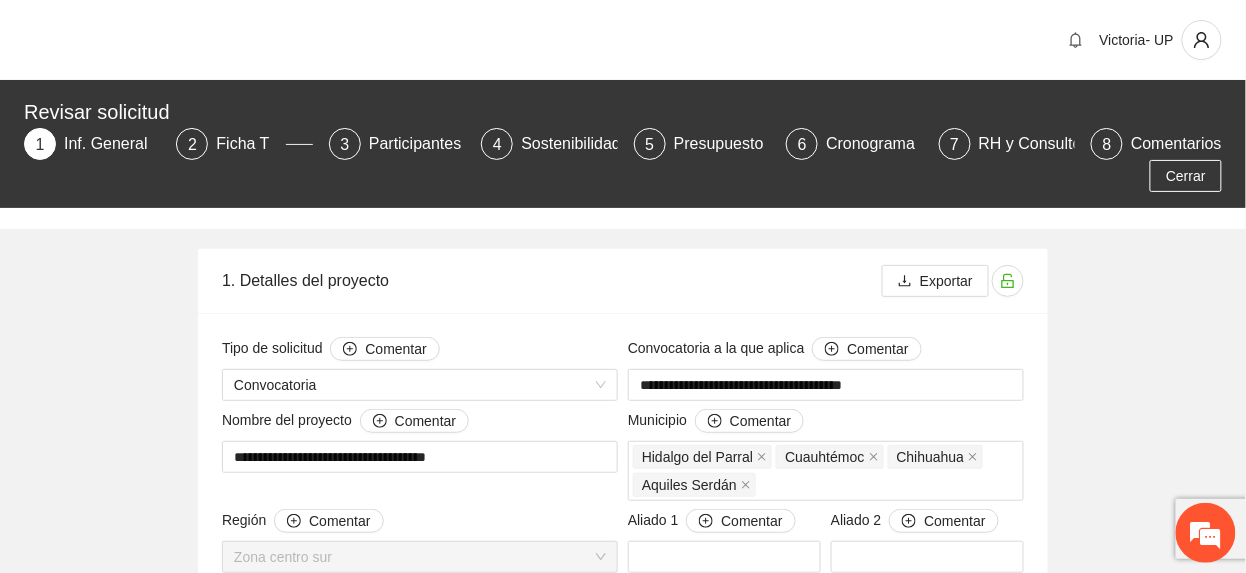type 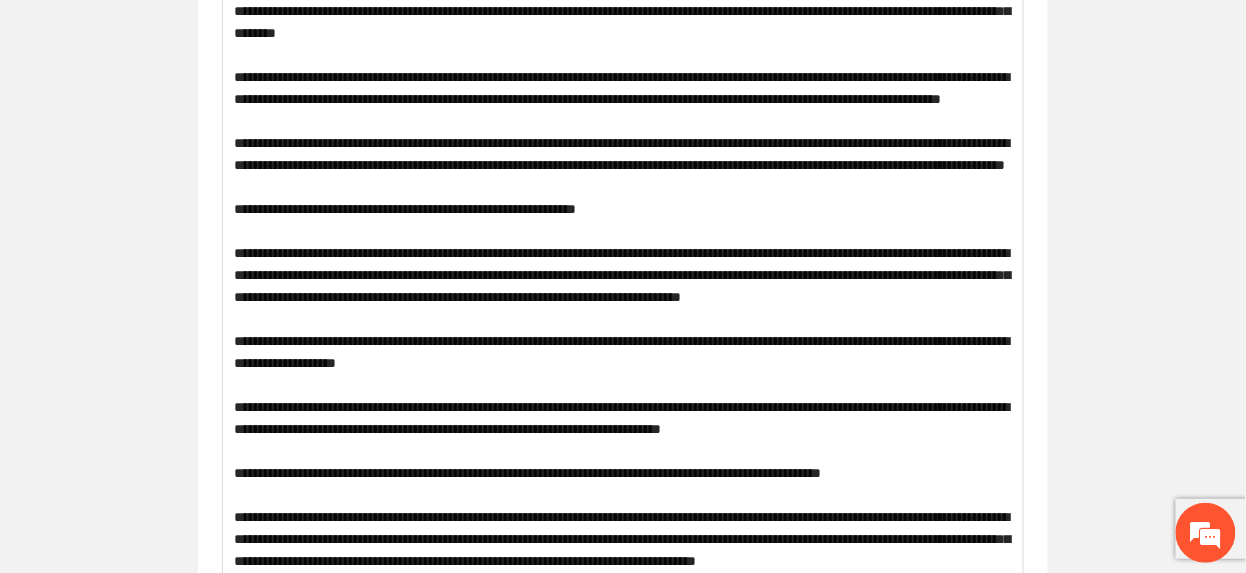 scroll, scrollTop: 0, scrollLeft: 0, axis: both 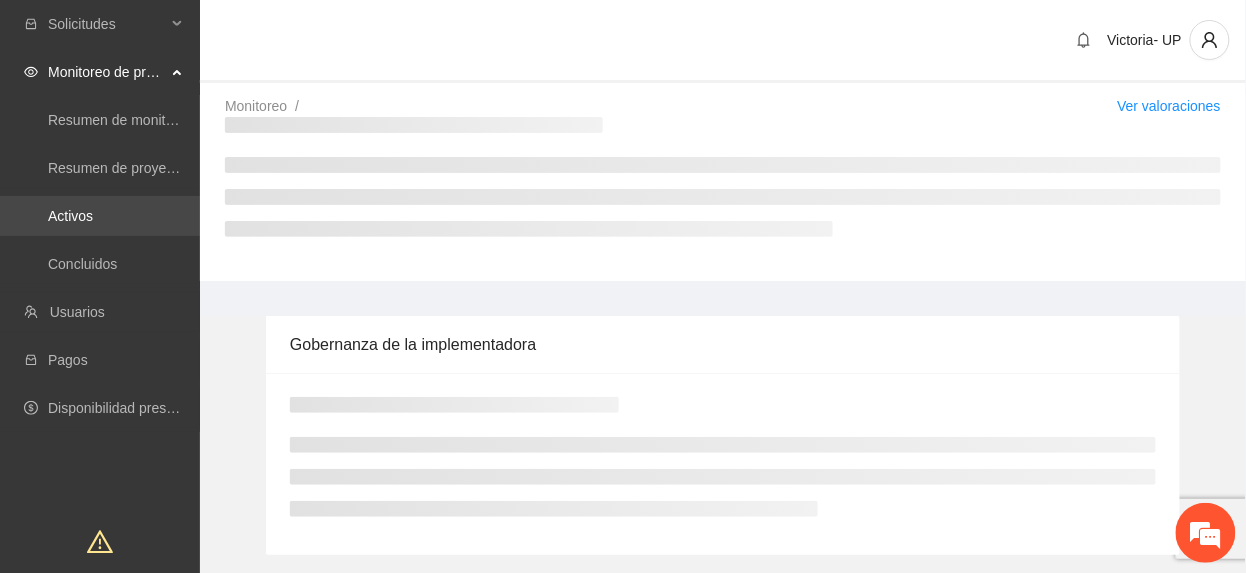 click on "Activos" at bounding box center [70, 216] 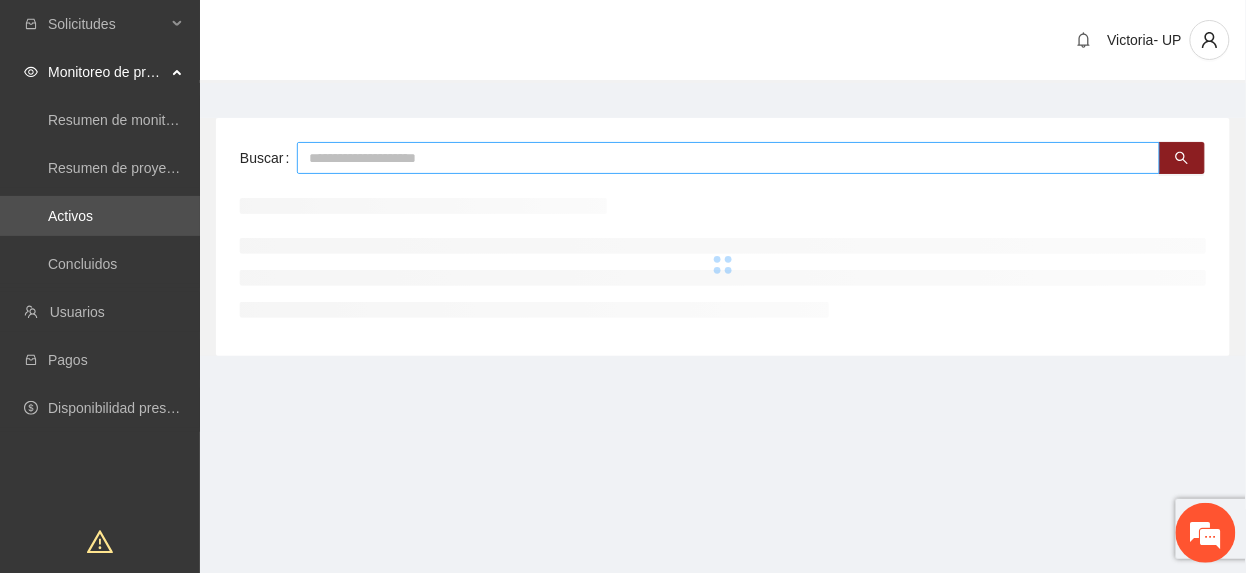 click on "Buscar" at bounding box center [723, 237] 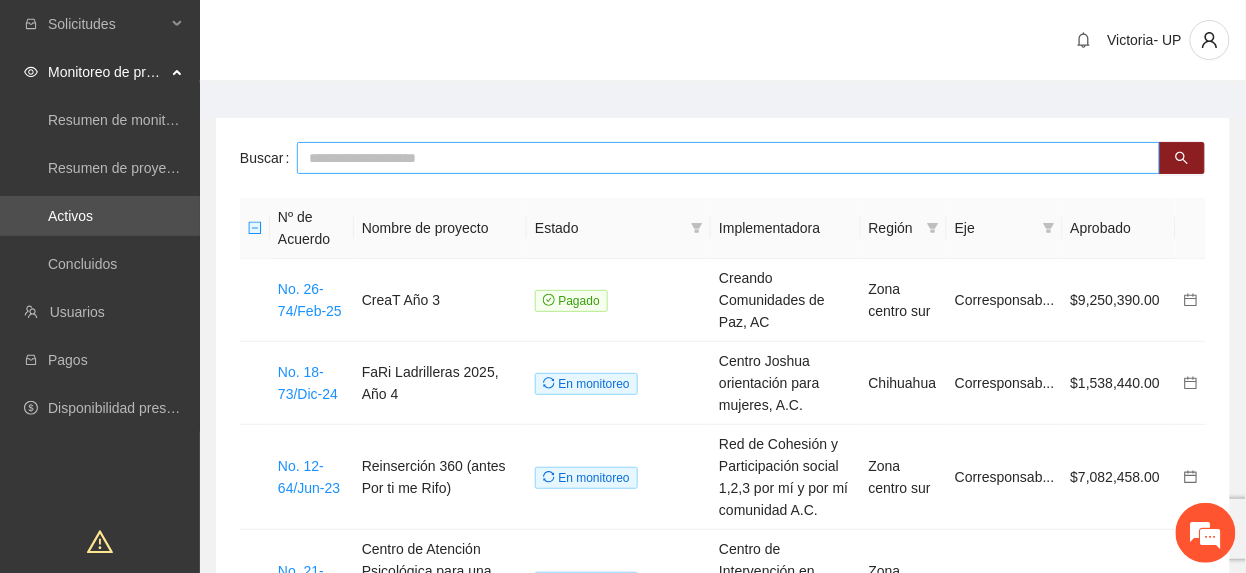 type on "*" 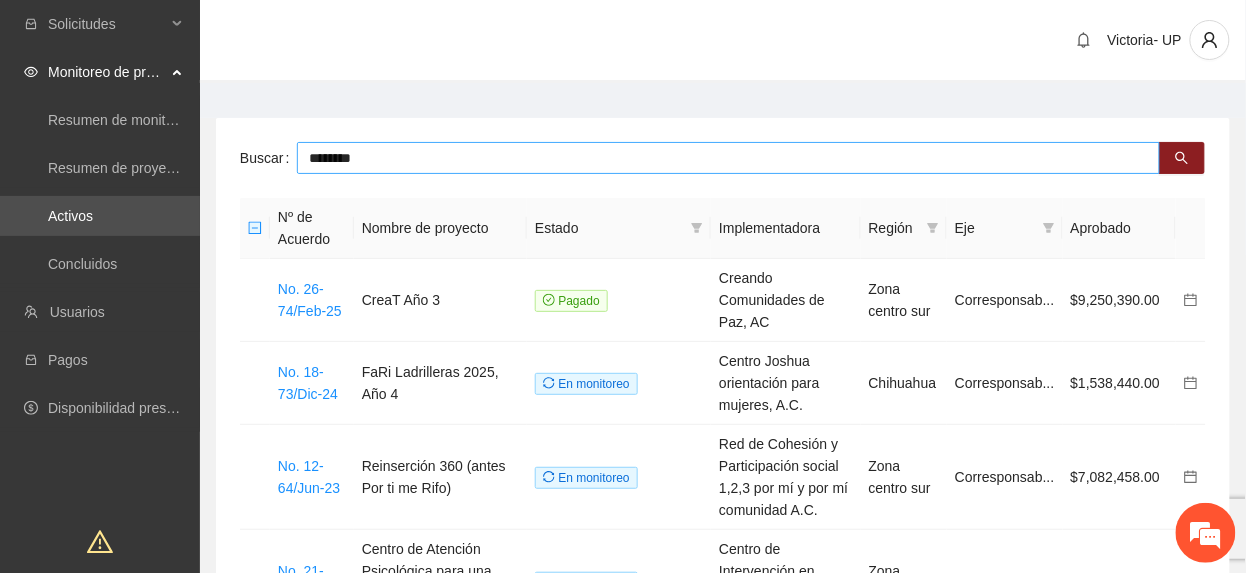 type on "********" 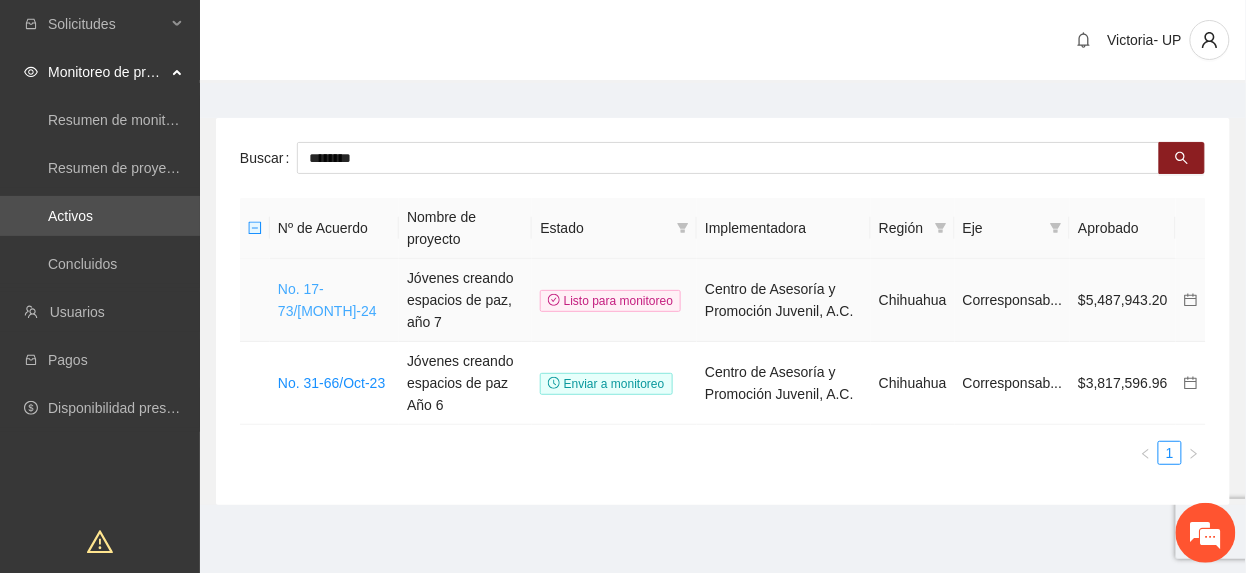 click on "No. 17-73/[MONTH]-24" at bounding box center [327, 300] 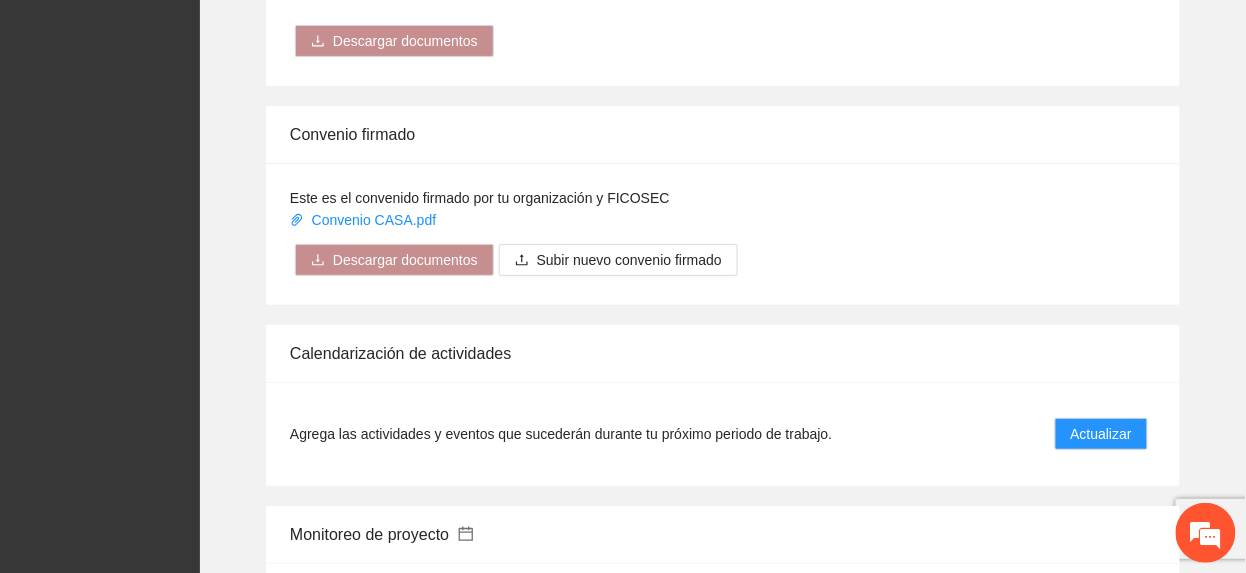 scroll, scrollTop: 2133, scrollLeft: 0, axis: vertical 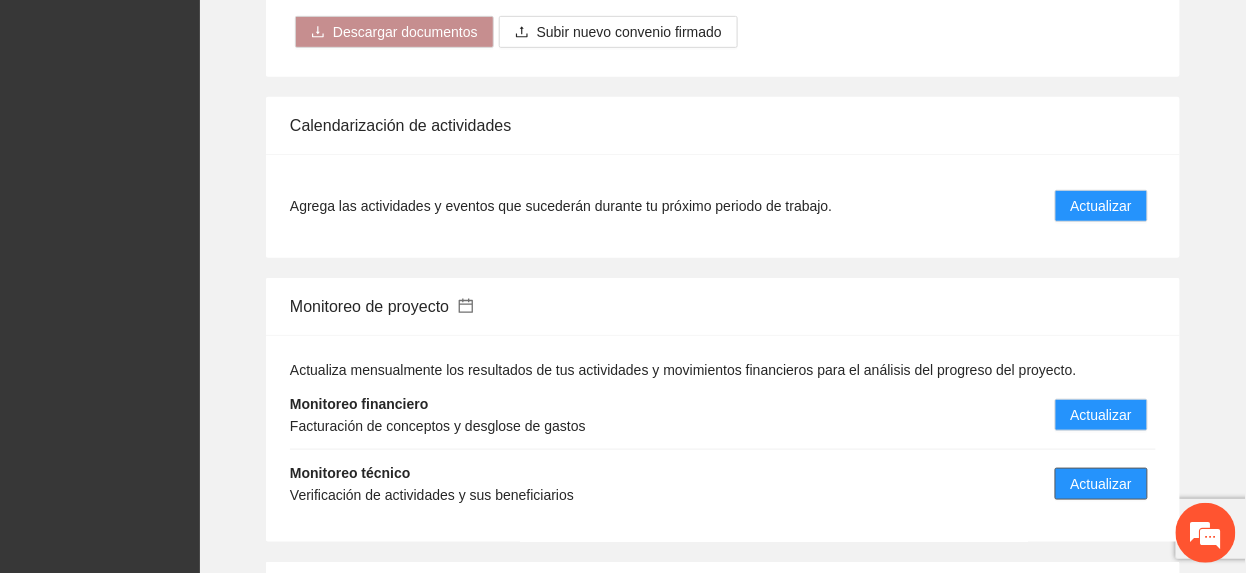 drag, startPoint x: 1072, startPoint y: 469, endPoint x: 1014, endPoint y: 454, distance: 59.908264 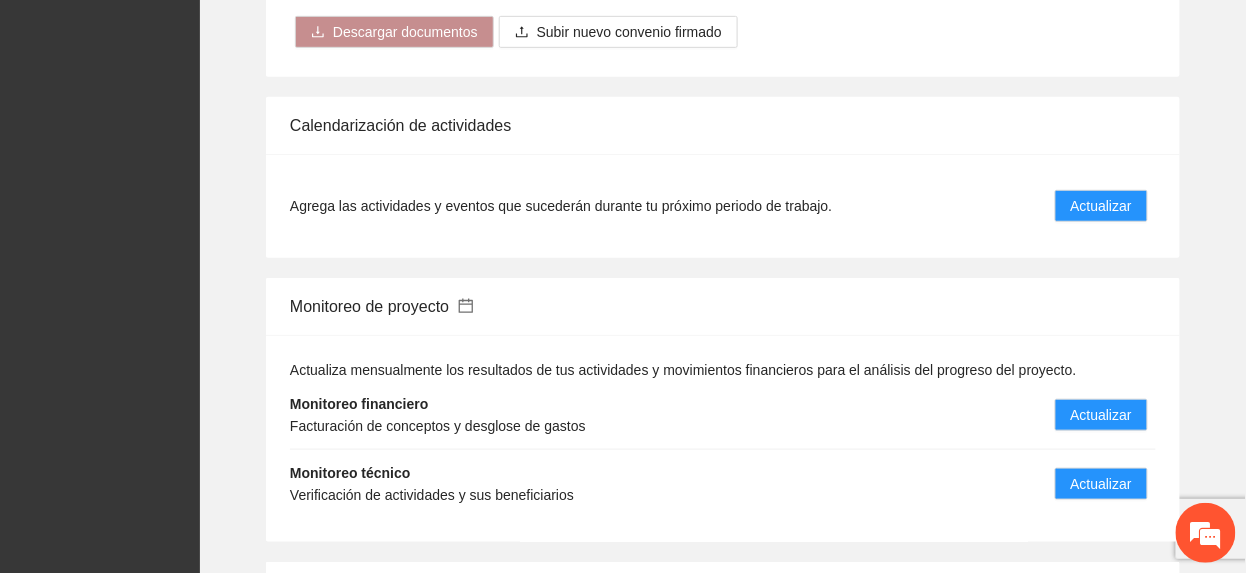 scroll, scrollTop: 0, scrollLeft: 0, axis: both 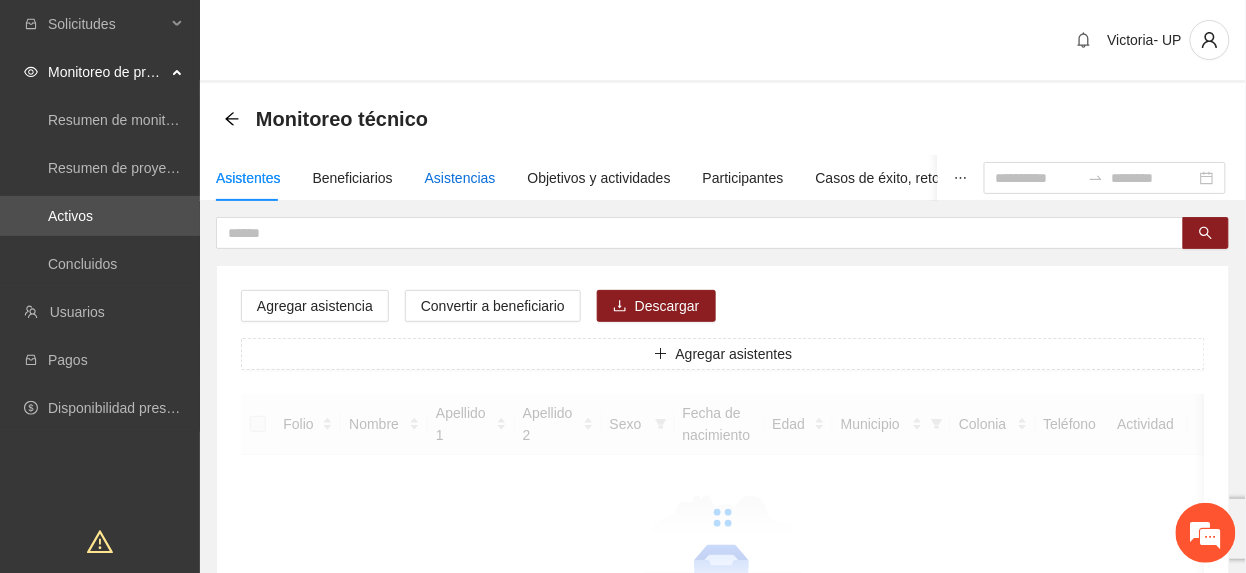 click on "Asistencias" at bounding box center [460, 178] 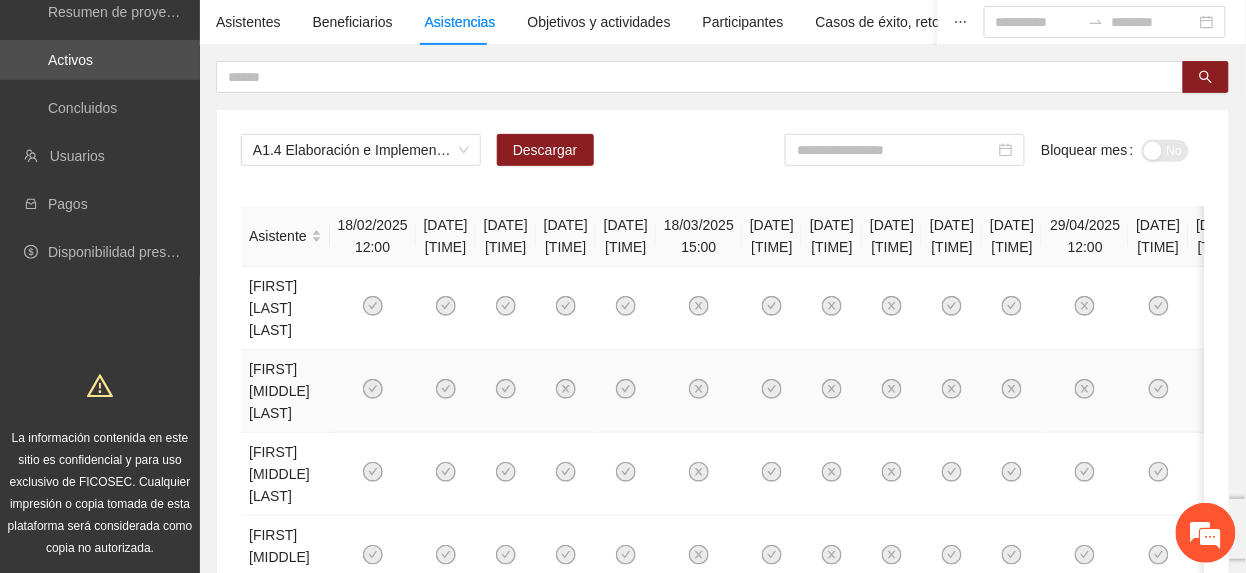 scroll, scrollTop: 0, scrollLeft: 0, axis: both 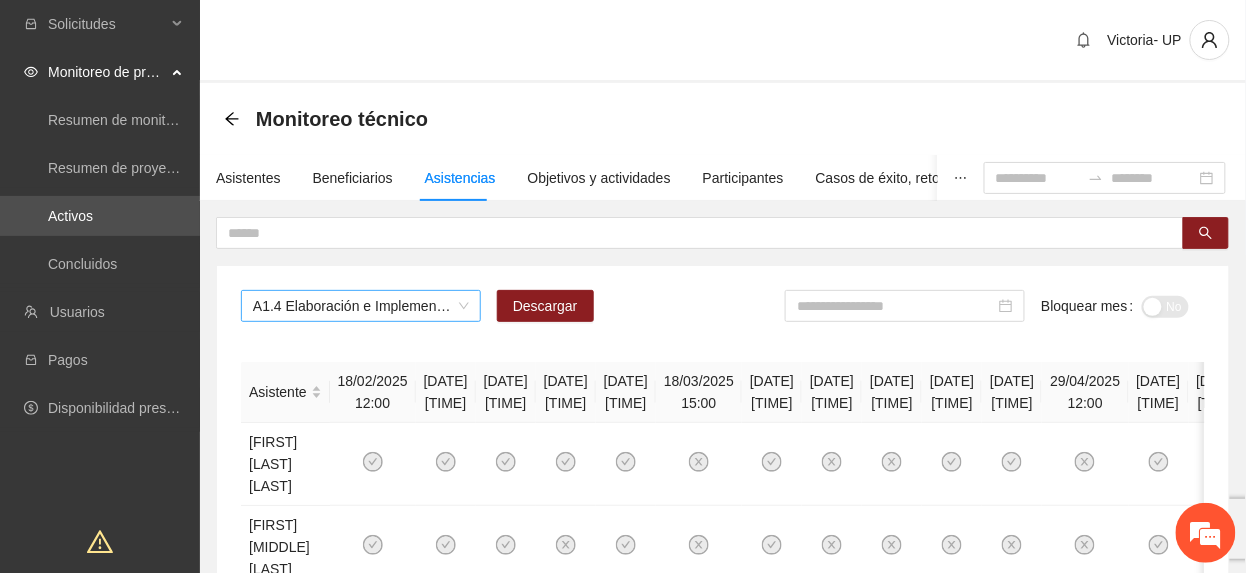 click on "A1.4 Elaboración e Implementación de Proyectos Juveniles" at bounding box center (361, 306) 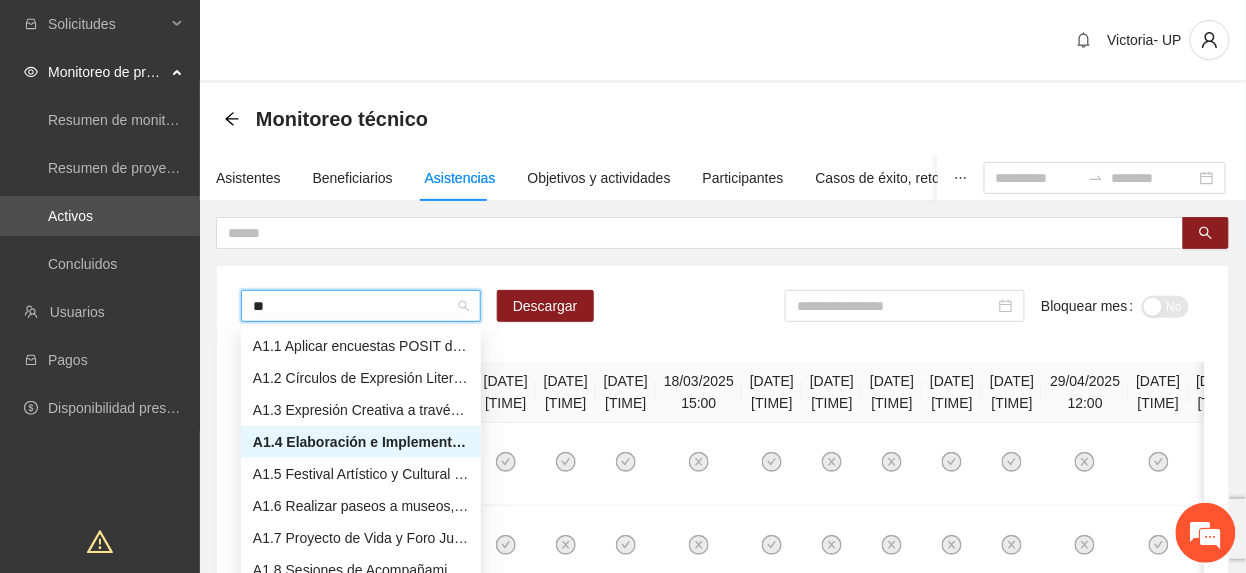 type on "***" 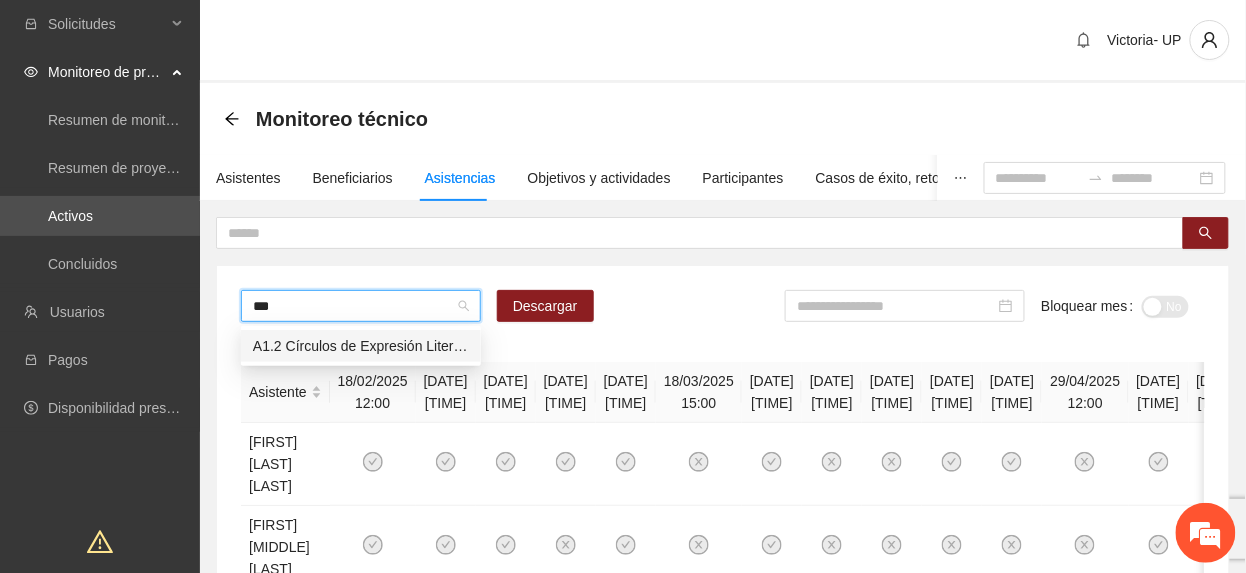 type 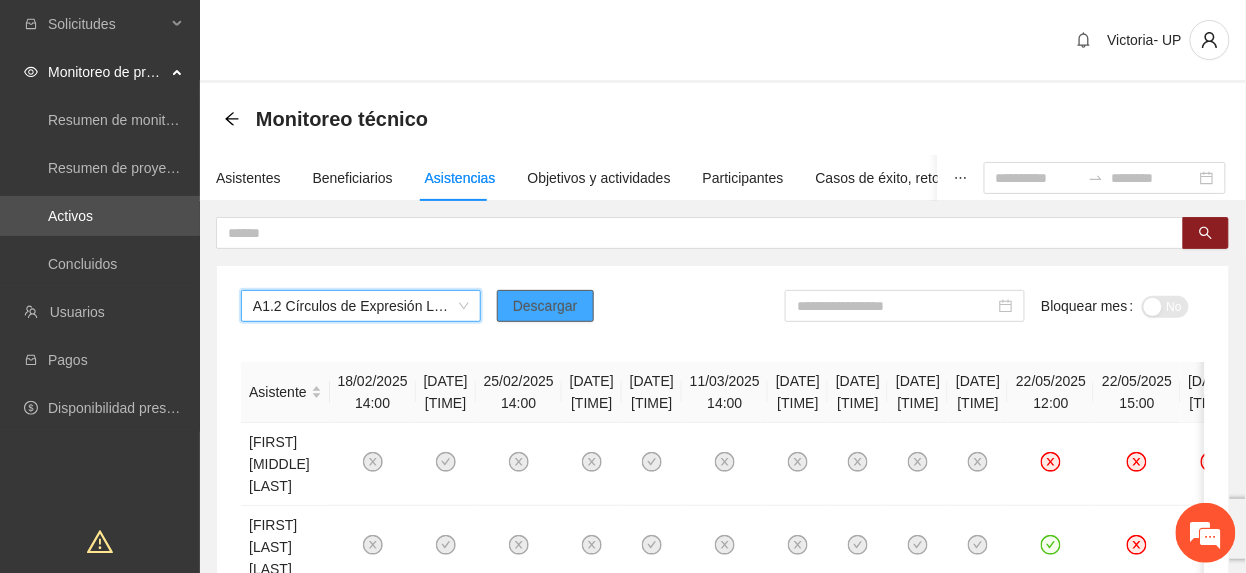 click on "Descargar" at bounding box center (545, 306) 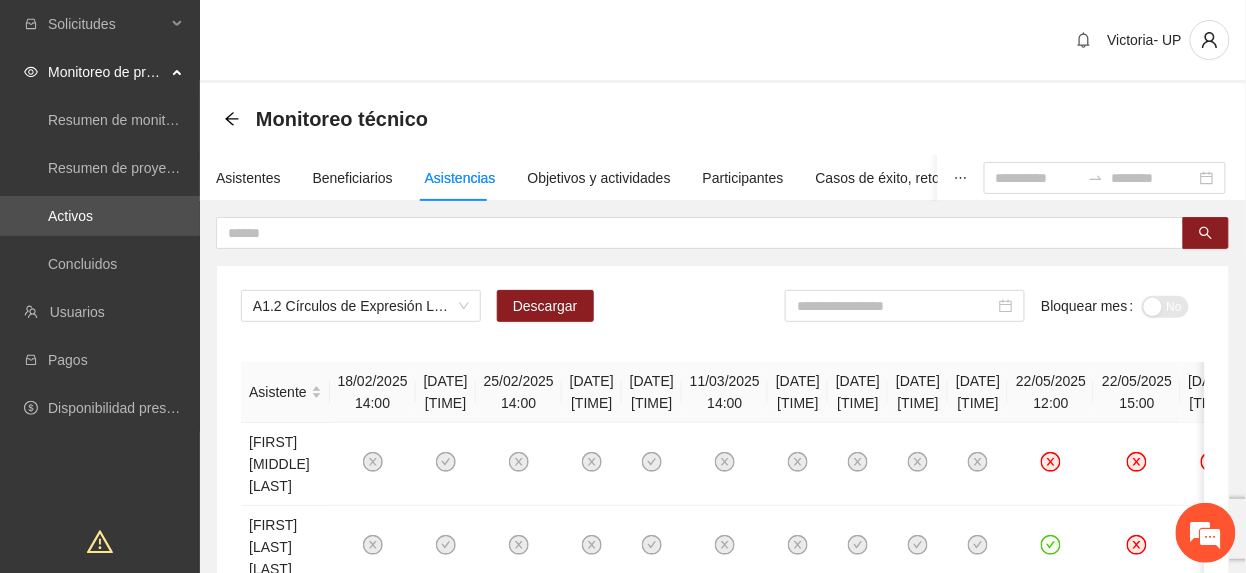 click on "A1.2 Círculos de Expresión Literaria Descargar Bloquear mes No Asistente [DATE] [TIME] [DATE] [TIME] [DATE] [TIME] [DATE] [TIME] [DATE] [TIME] [DATE] [TIME] [DATE] [TIME] [DATE] [TIME] [DATE] [TIME] [DATE] [TIME] [DATE] [TIME] [DATE] [TIME] [DATE] [TIME] [DATE] [TIME] [DATE] [TIME] [DATE] [TIME] [DATE] [TIME] [DATE] [TIME] [DATE] [TIME] [DATE] [TIME] [DATE] [TIME] [DATE] [TIME] [DATE] [TIME] [DATE] [TIME] 1 2 3 4 5 ••• 8 [DATE] / page" at bounding box center (723, 1214) 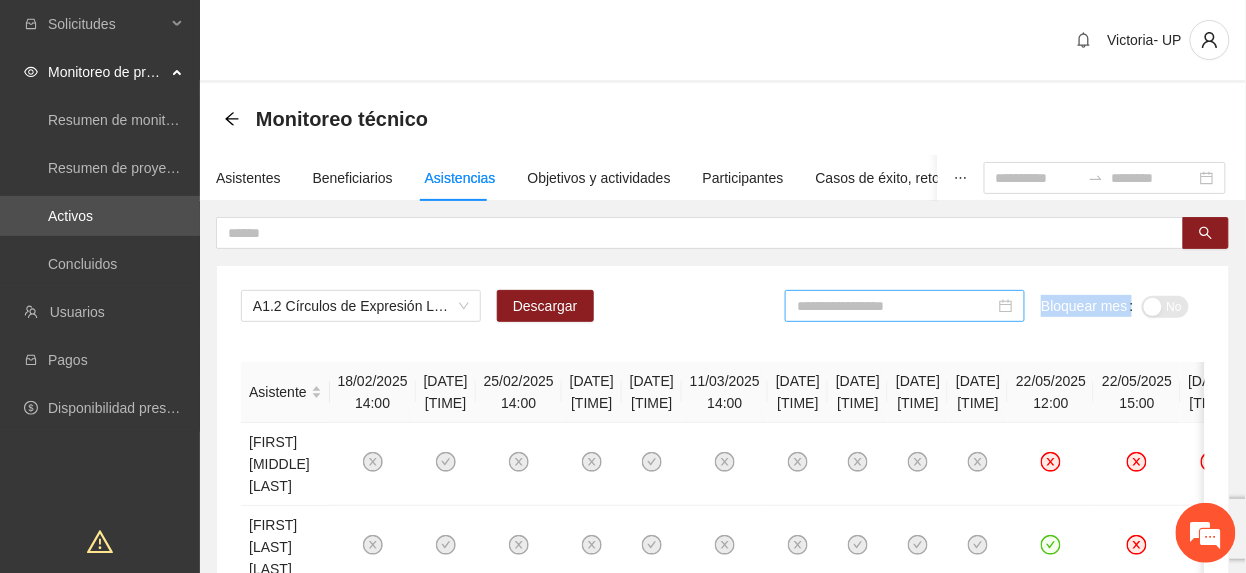 drag, startPoint x: 544, startPoint y: 338, endPoint x: 861, endPoint y: 317, distance: 317.69482 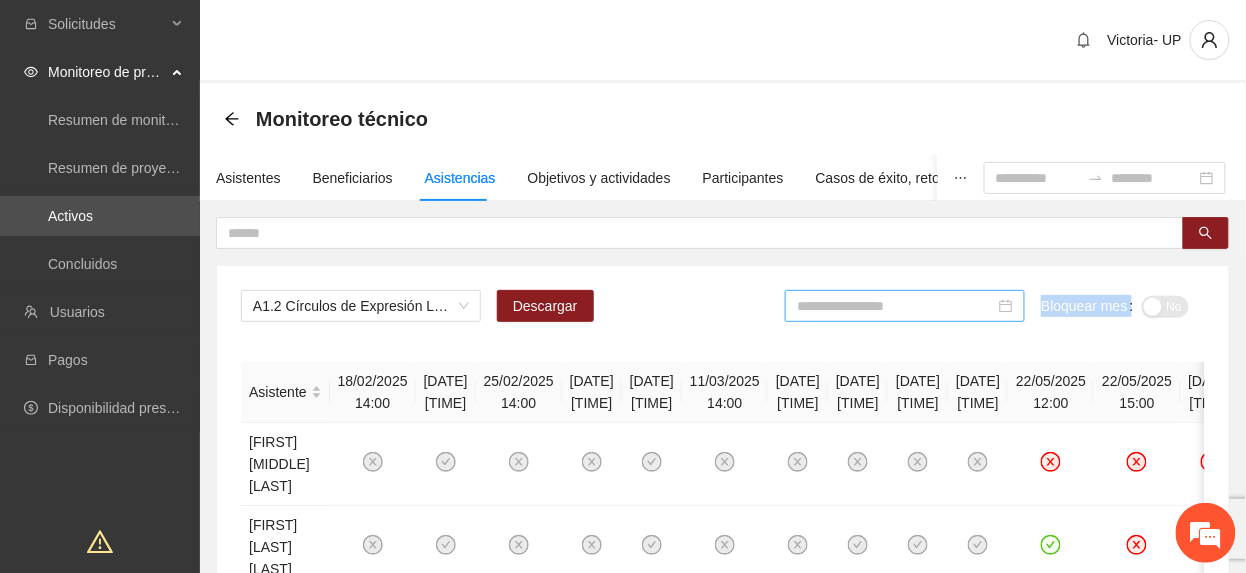 click at bounding box center (896, 306) 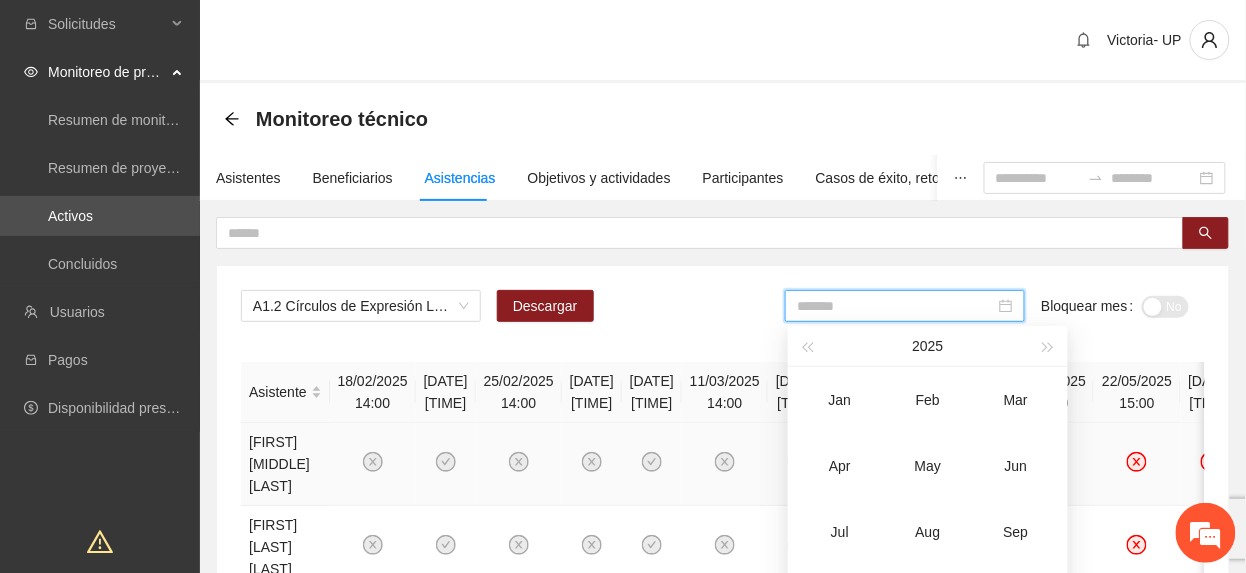 drag, startPoint x: 1017, startPoint y: 470, endPoint x: 1040, endPoint y: 453, distance: 28.600698 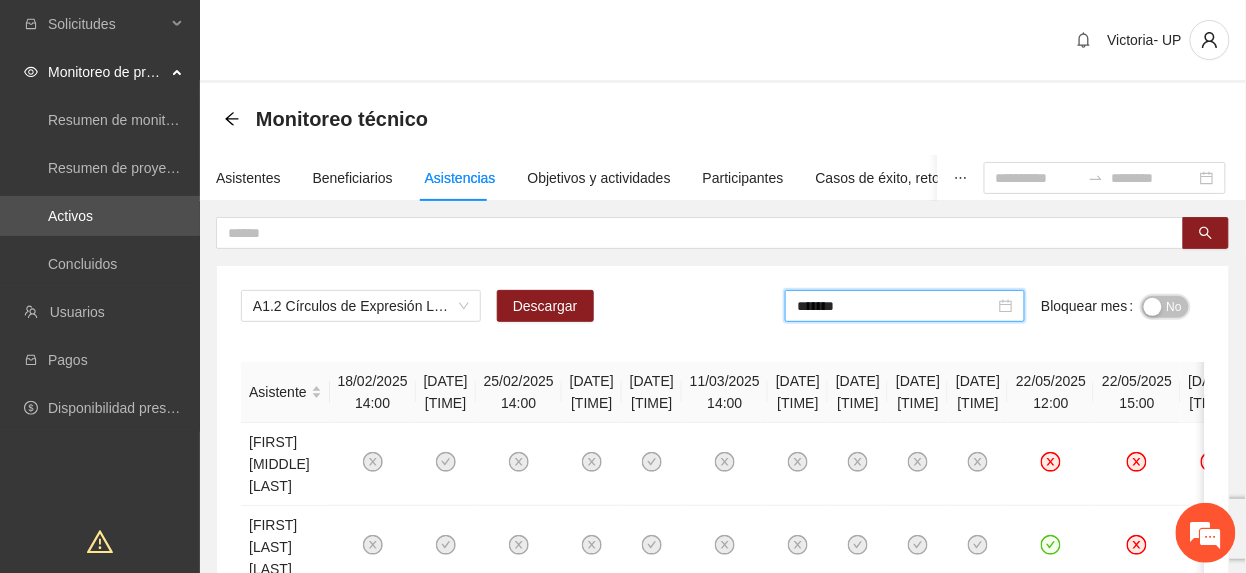 drag, startPoint x: 1166, startPoint y: 308, endPoint x: 1140, endPoint y: 308, distance: 26 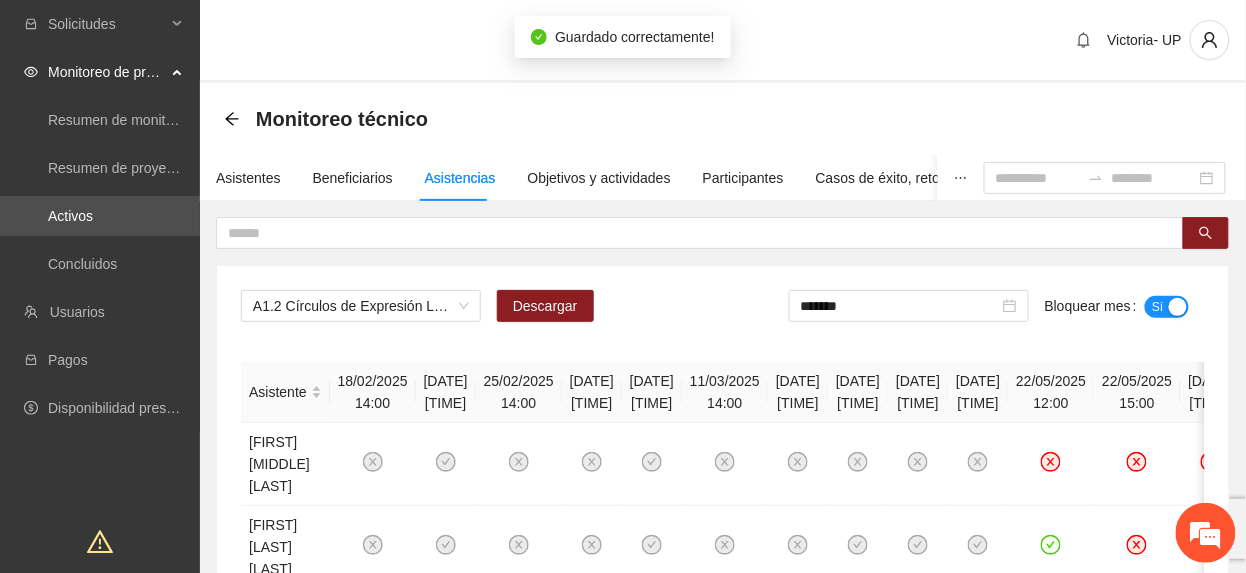 drag, startPoint x: 921, startPoint y: 309, endPoint x: 921, endPoint y: 366, distance: 57 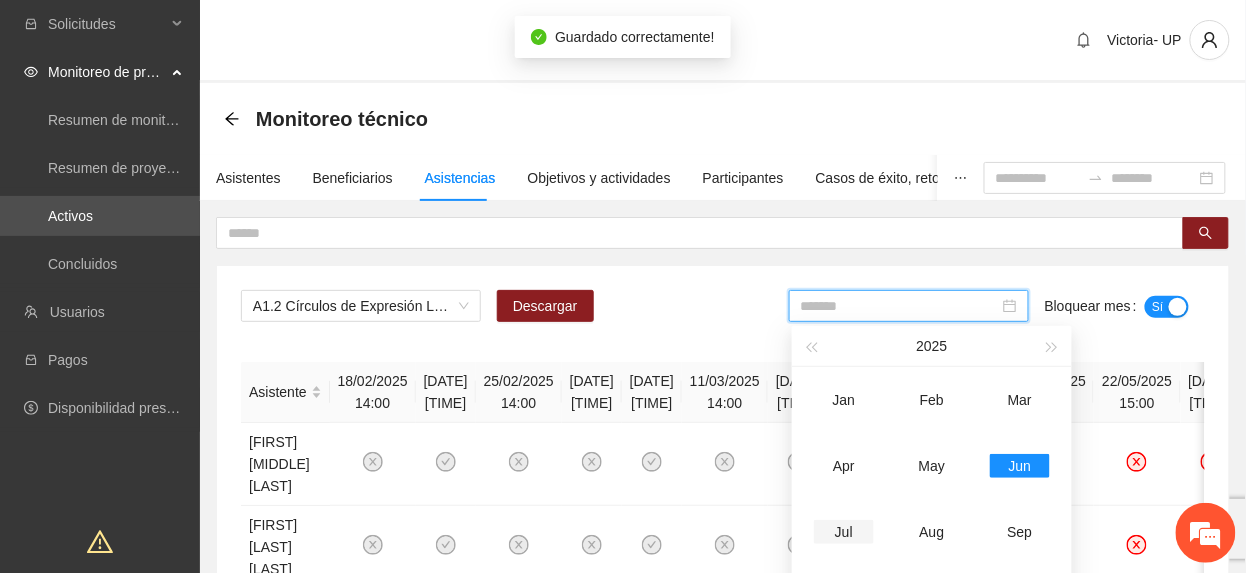 click on "Jul" at bounding box center (844, 532) 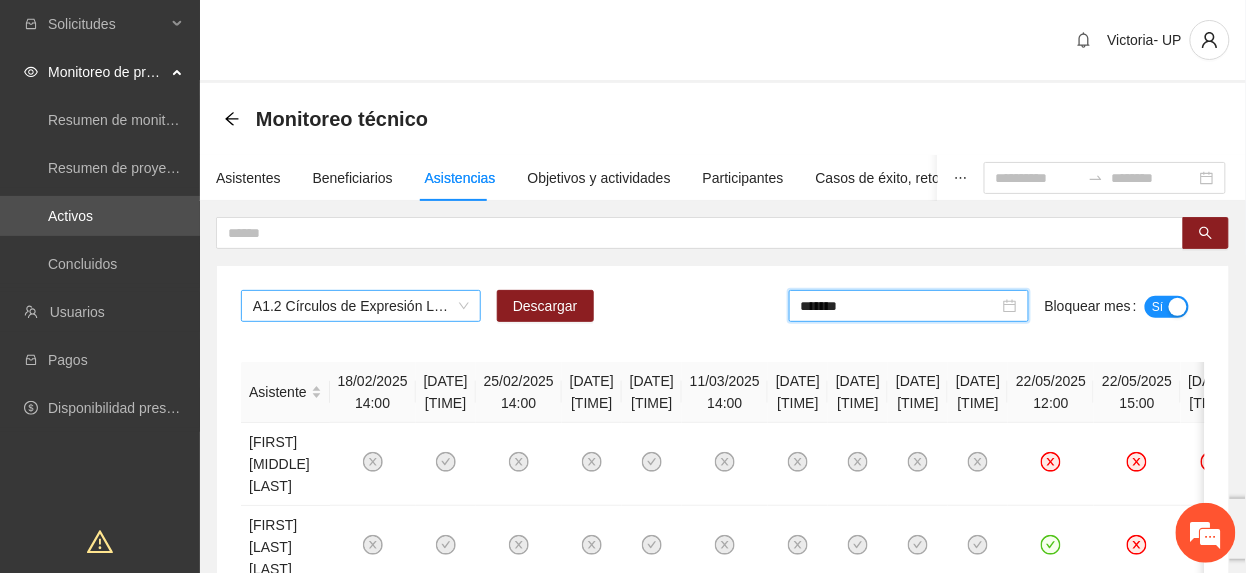 click on "A1.2 Círculos de Expresión Literaria" at bounding box center [361, 306] 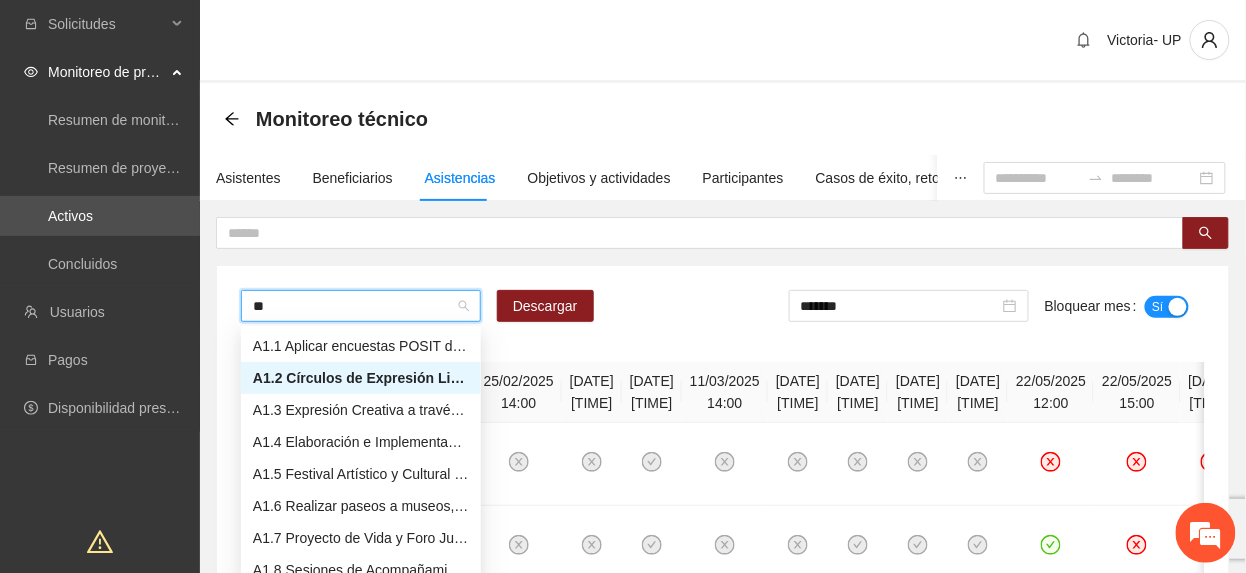 type on "***" 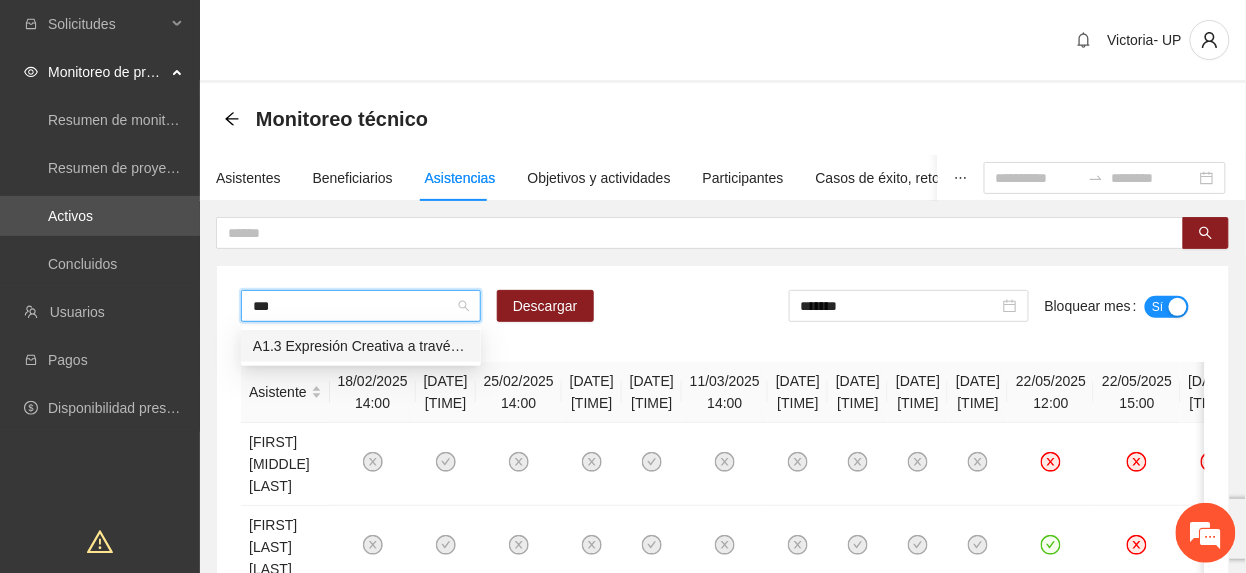 type 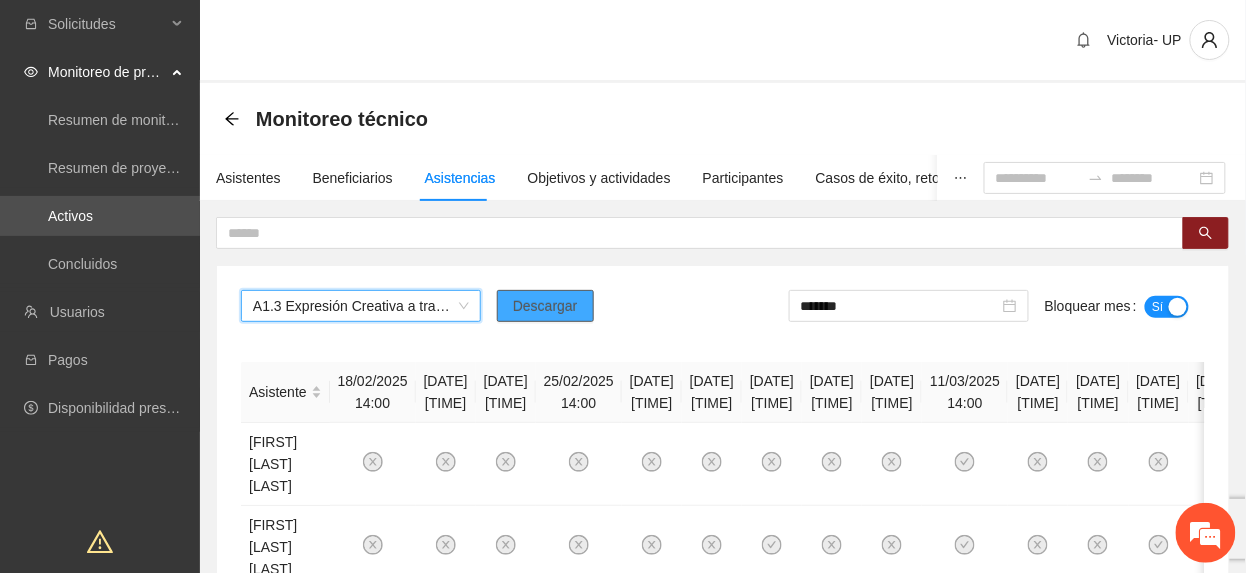 click on "Descargar" at bounding box center [545, 306] 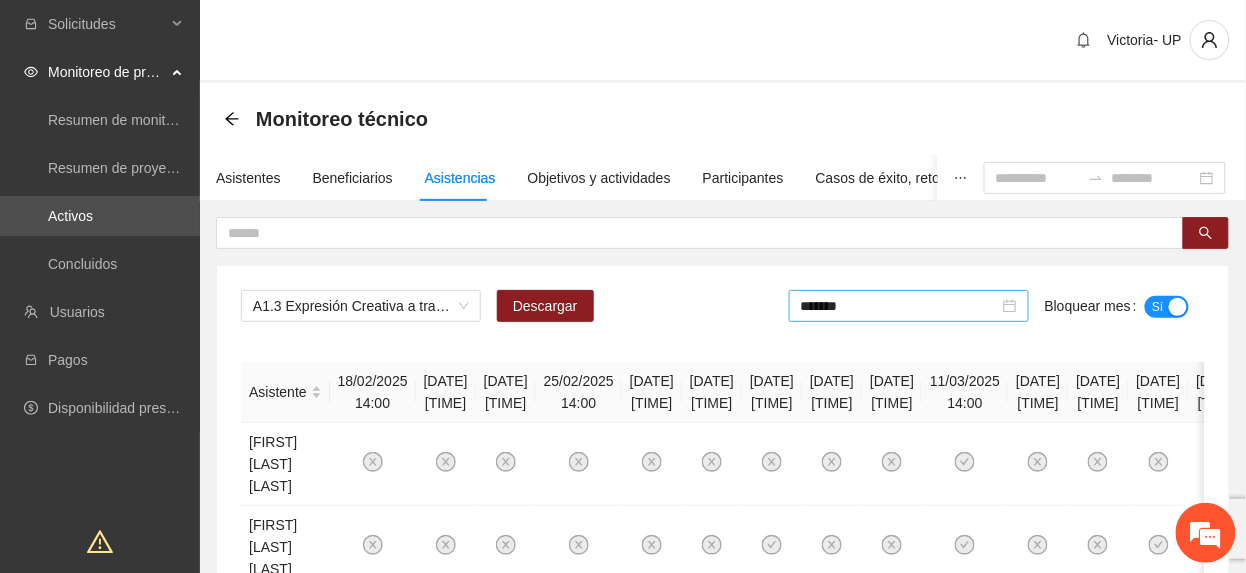 click on "*******" at bounding box center (909, 306) 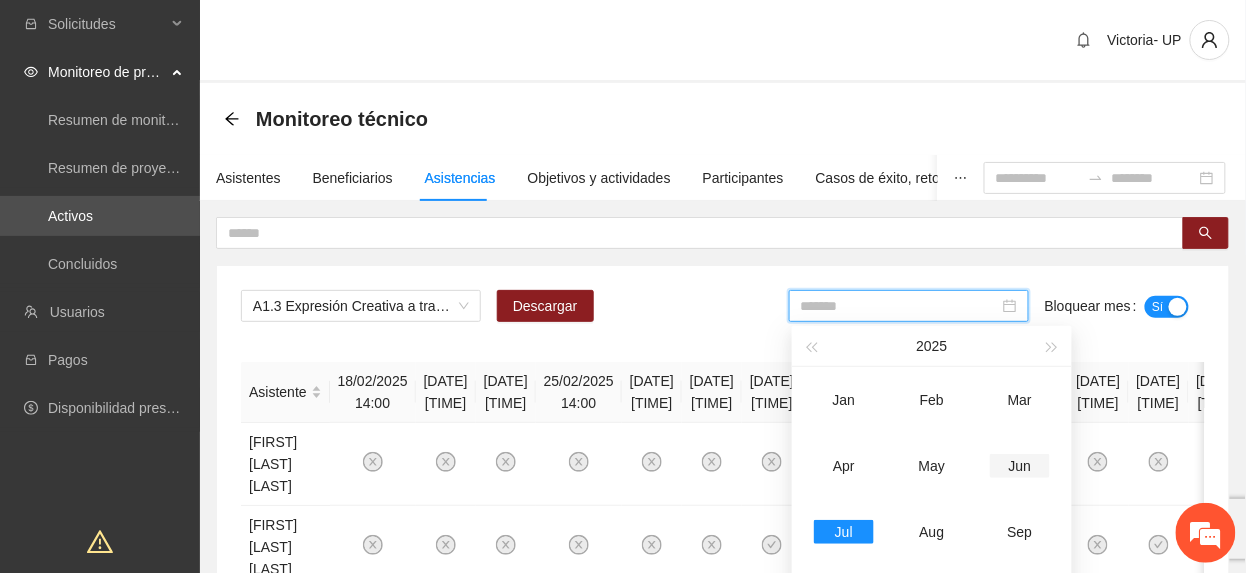 click on "Jun" at bounding box center [1020, 466] 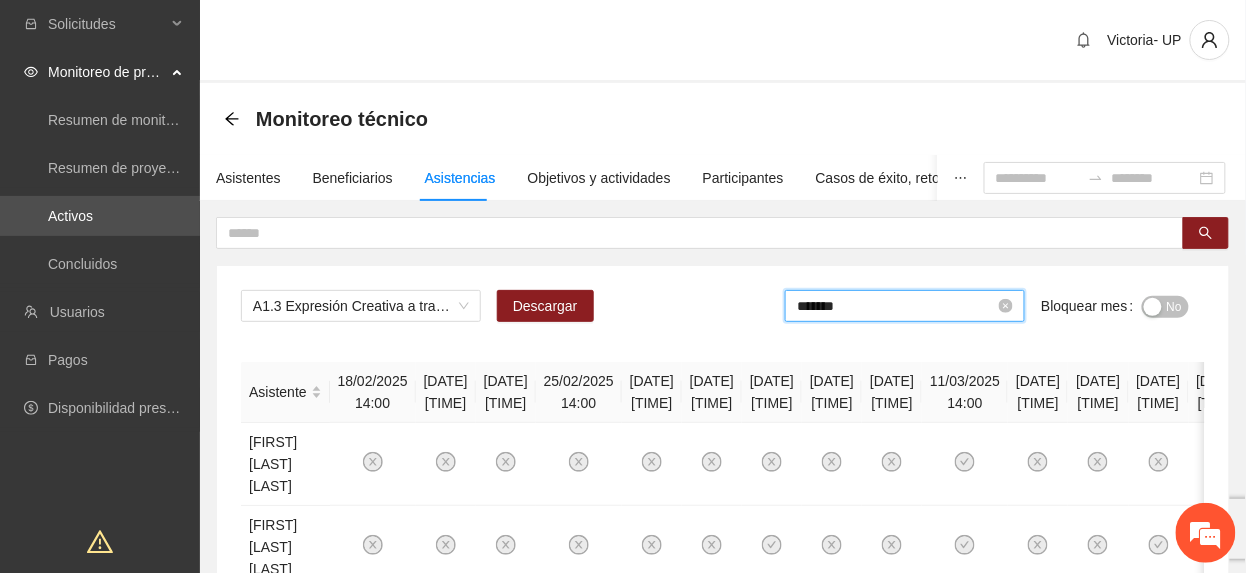 click on "*******" at bounding box center (896, 306) 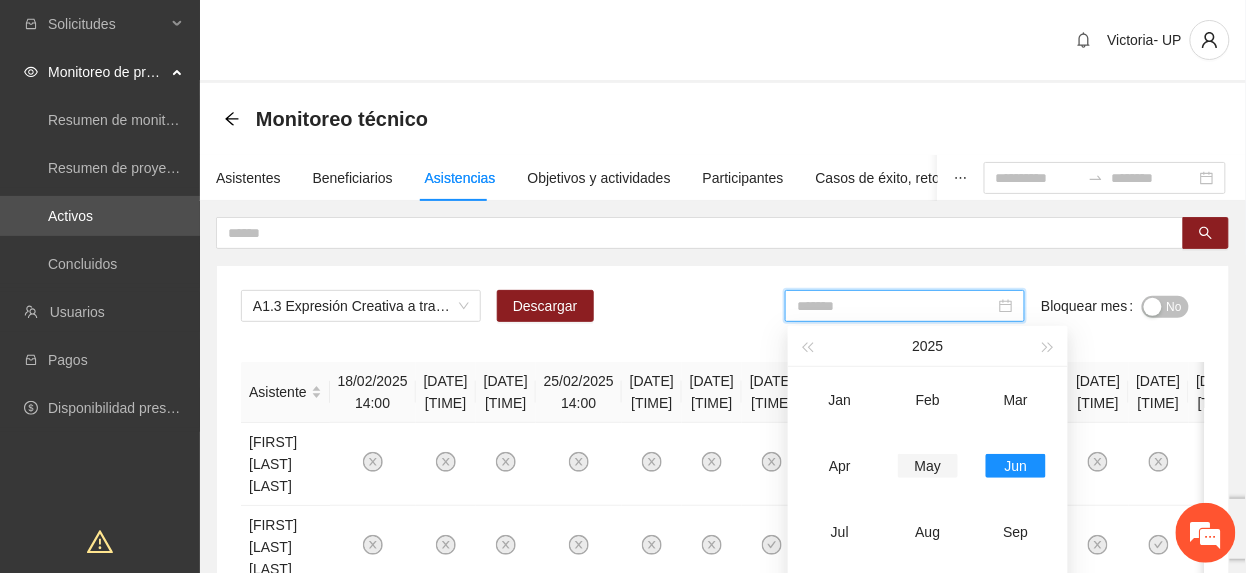 click on "May" at bounding box center [928, 466] 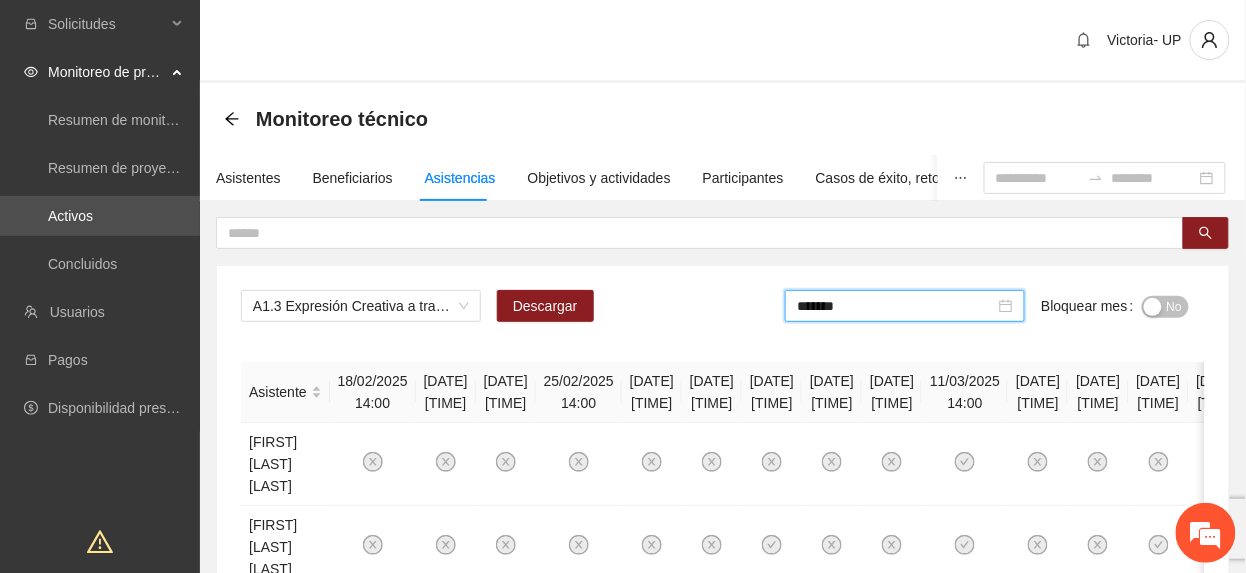 click on "No" at bounding box center (1174, 307) 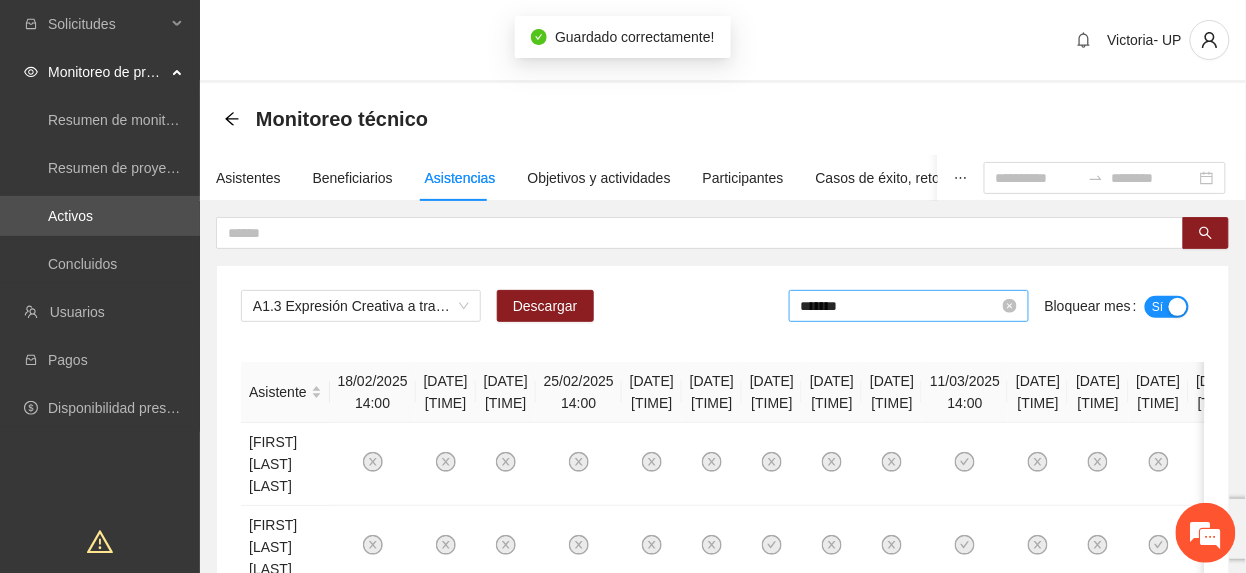 click on "*******" at bounding box center (900, 306) 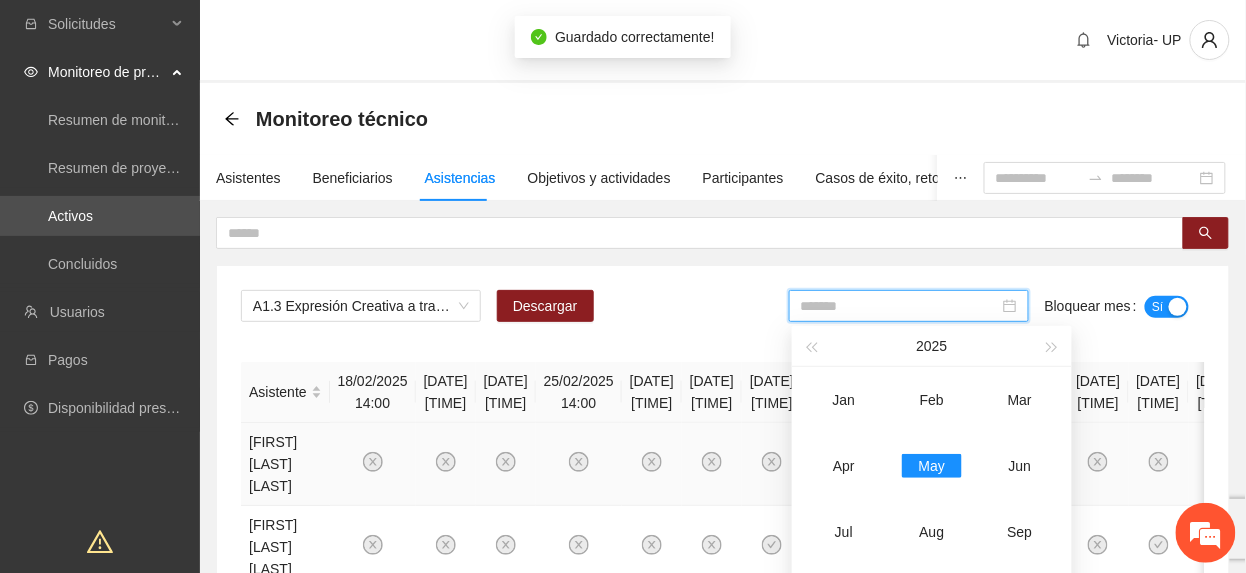 click on "Jun" at bounding box center [1020, 466] 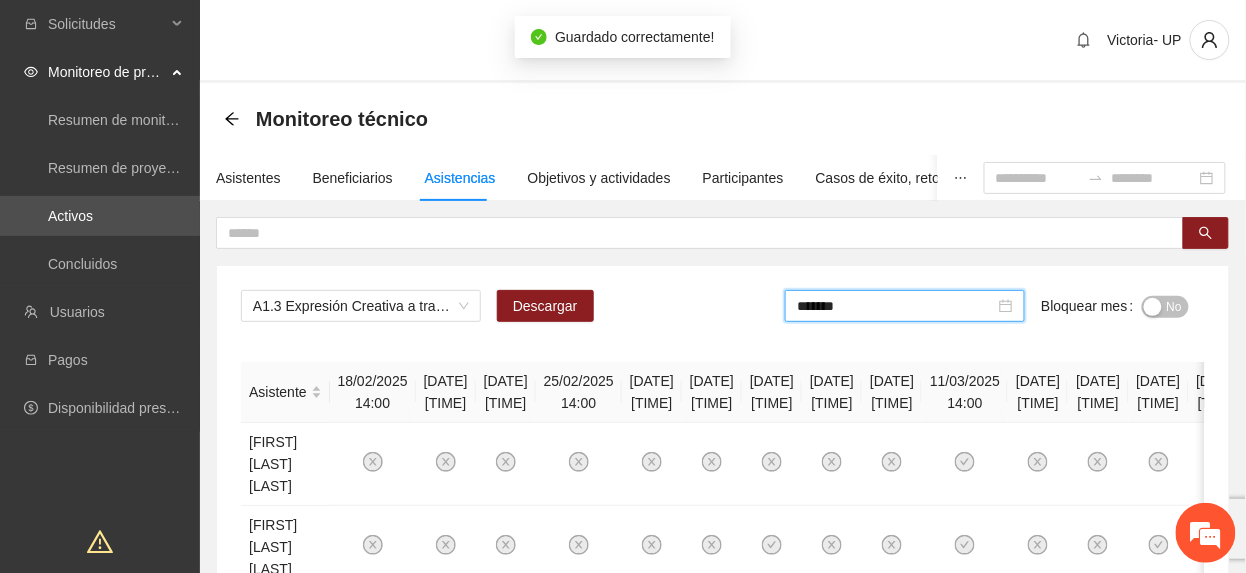 click on "No" at bounding box center (1174, 307) 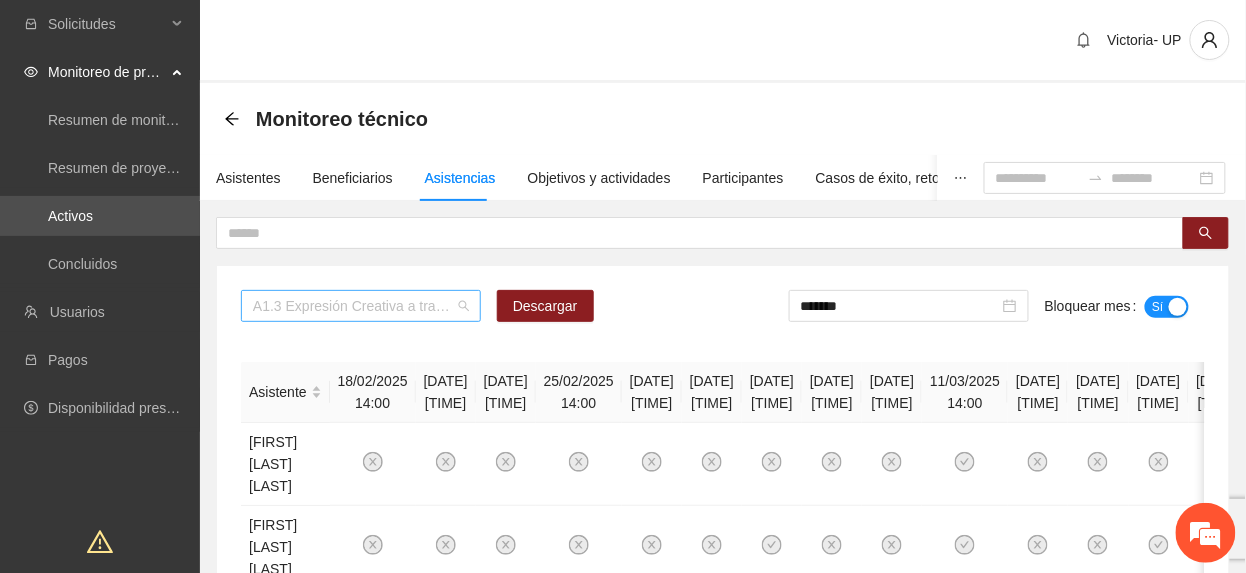 click on "A1.3 Expresión Creativa a través del Arte" at bounding box center (361, 306) 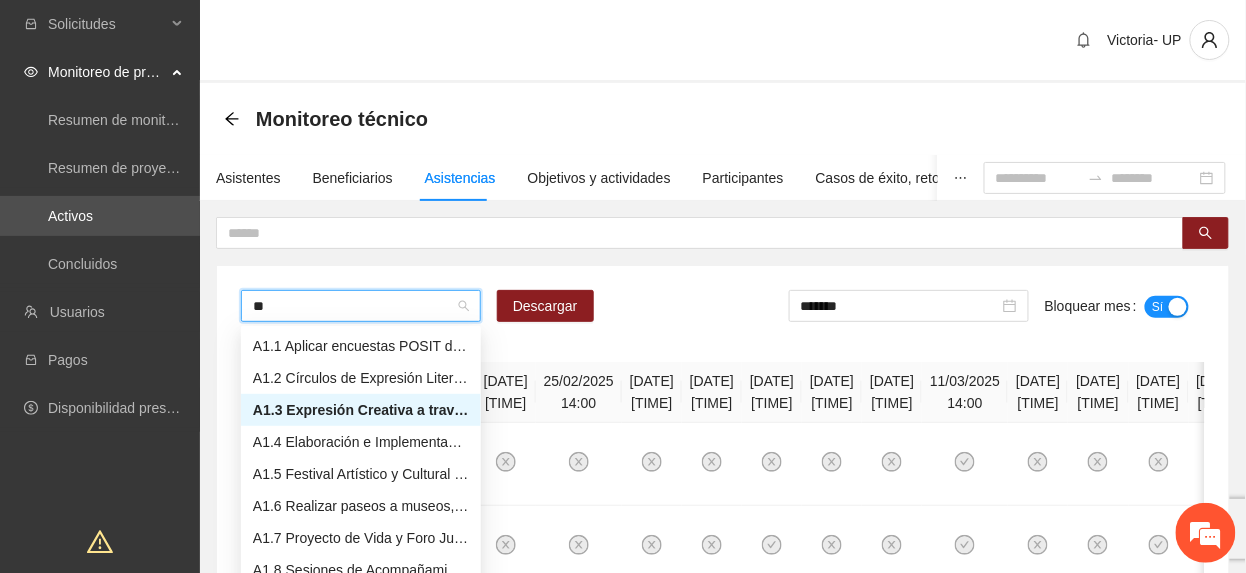 type on "***" 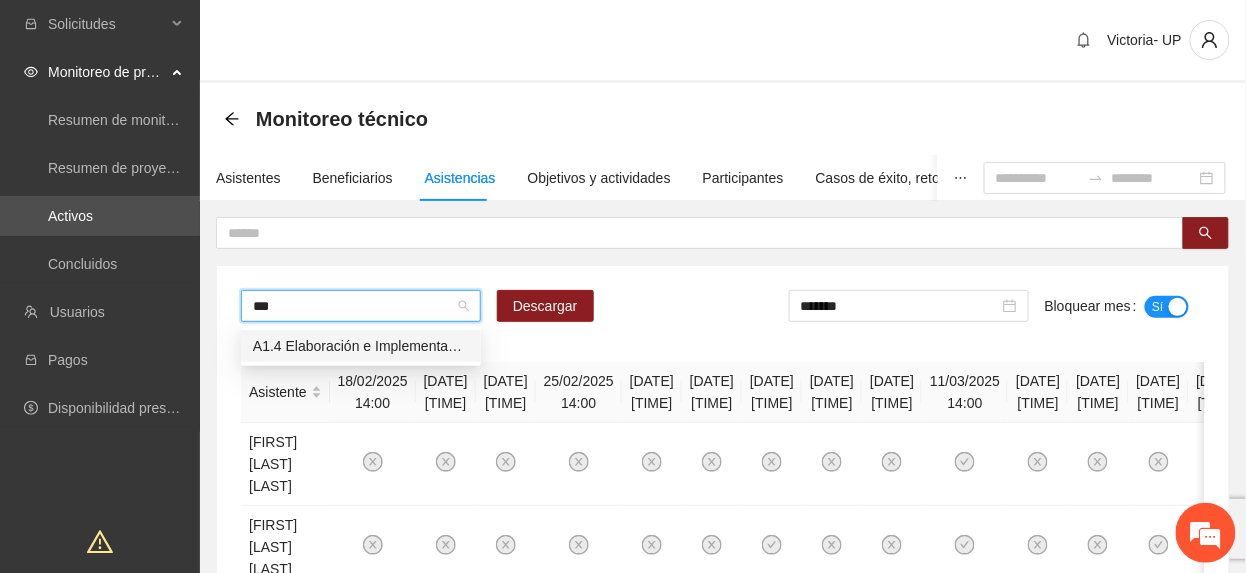 type 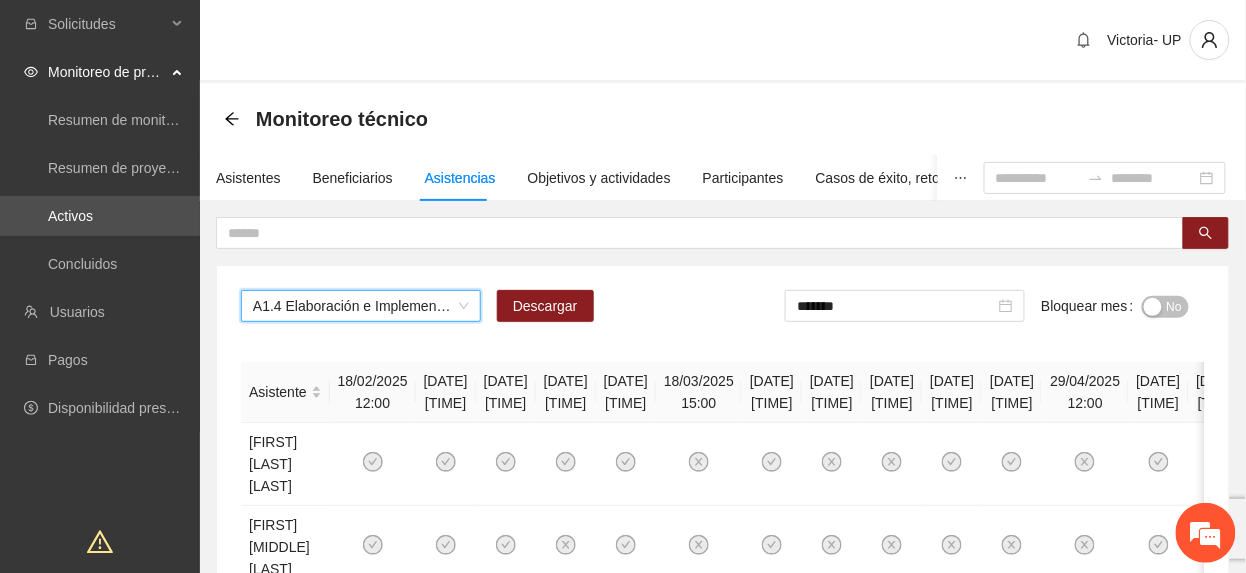 click on "No" at bounding box center [1174, 307] 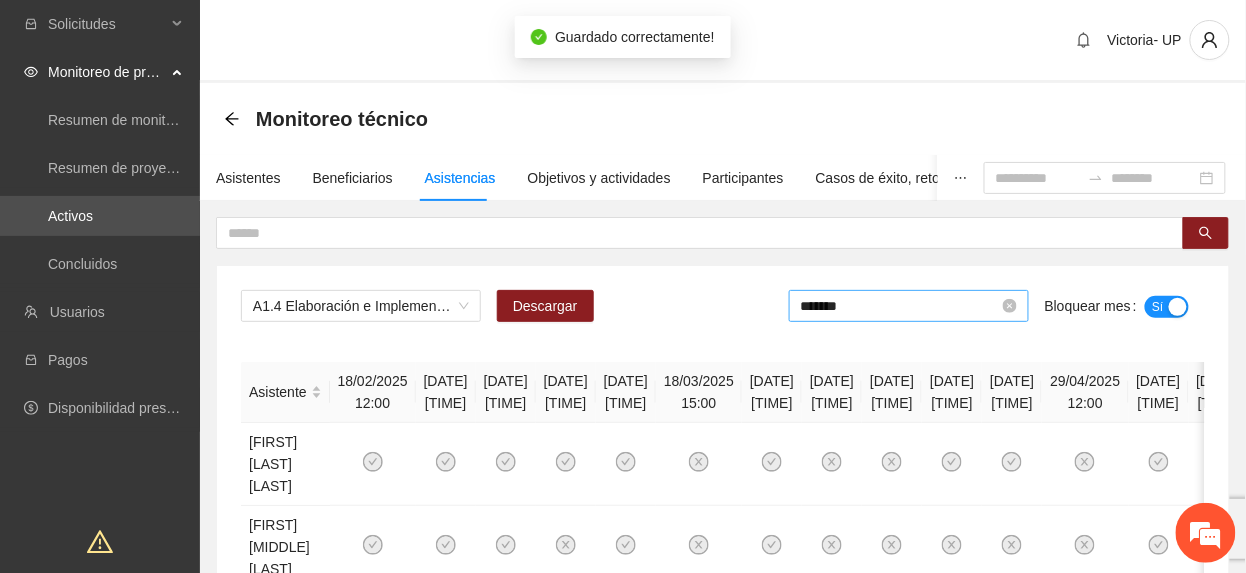 click on "*******" at bounding box center (900, 306) 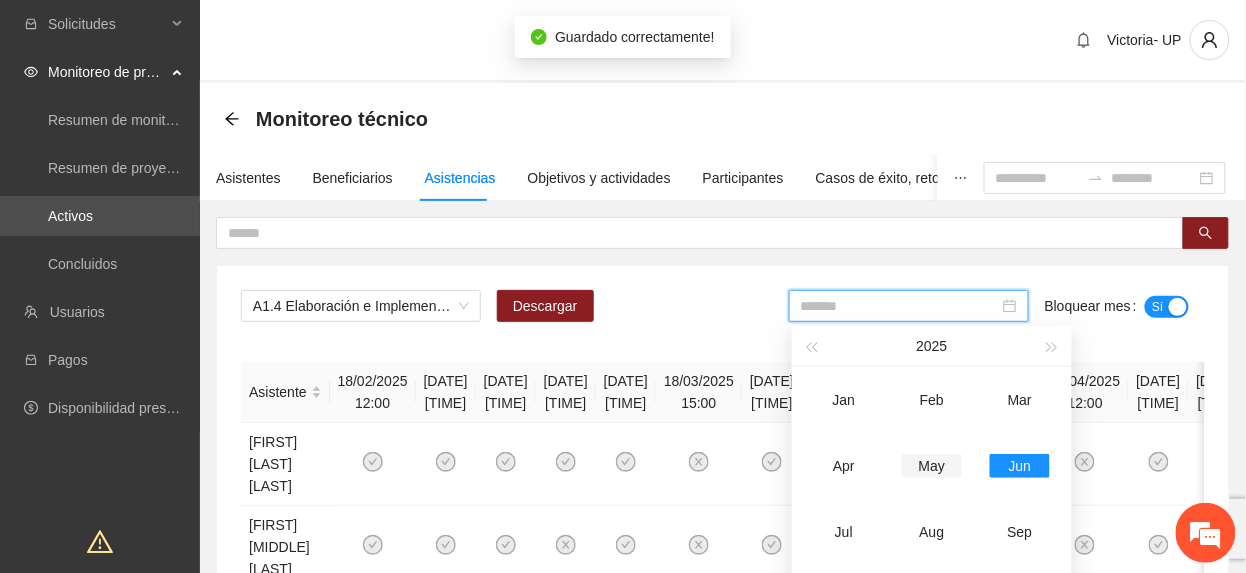 click on "May" at bounding box center (932, 466) 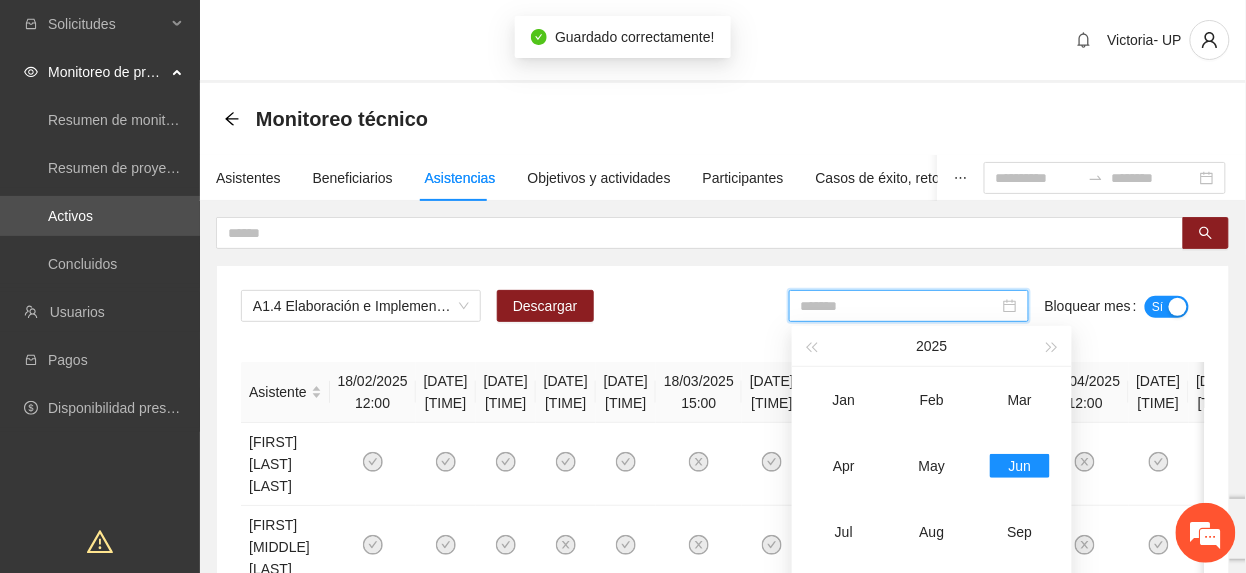 type on "*******" 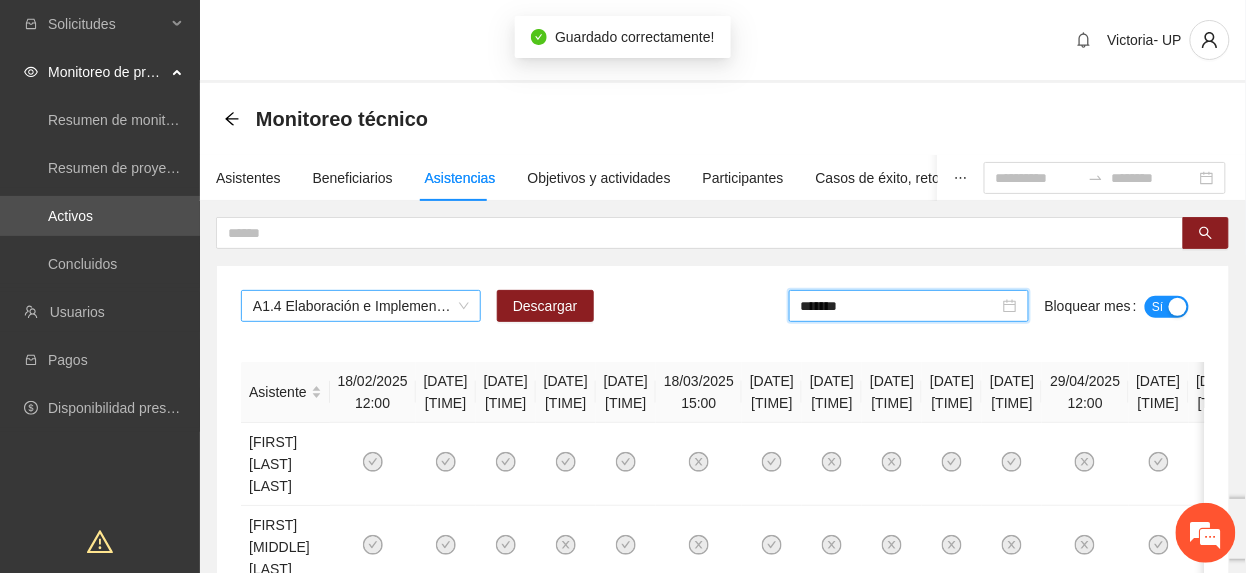 click on "A1.4 Elaboración e Implementación de Proyectos Juveniles" at bounding box center (361, 306) 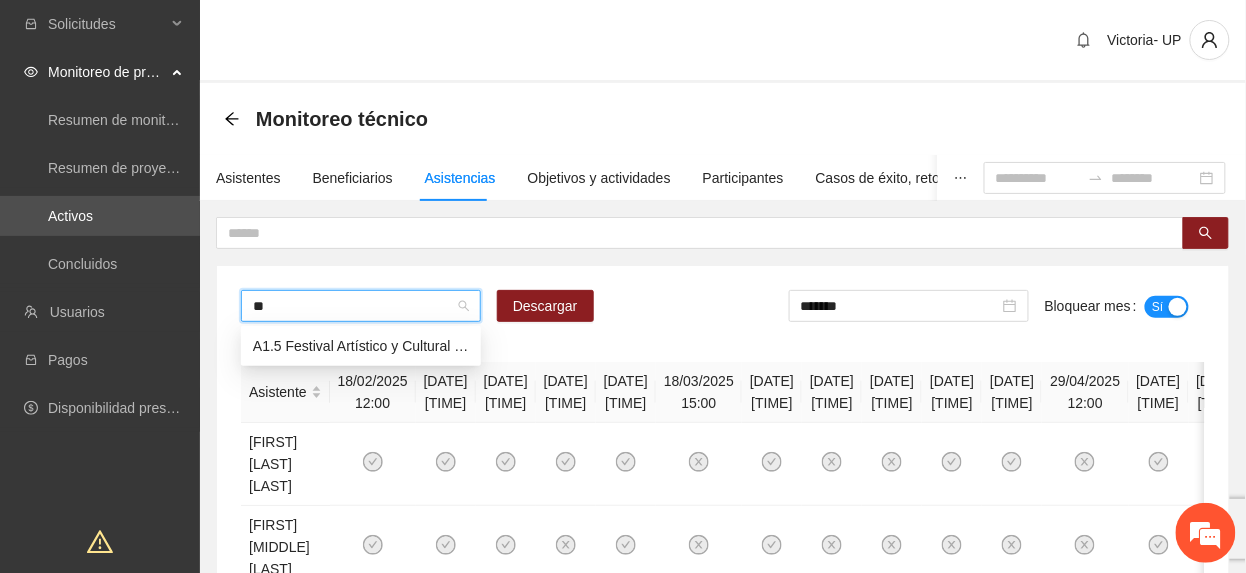 type on "***" 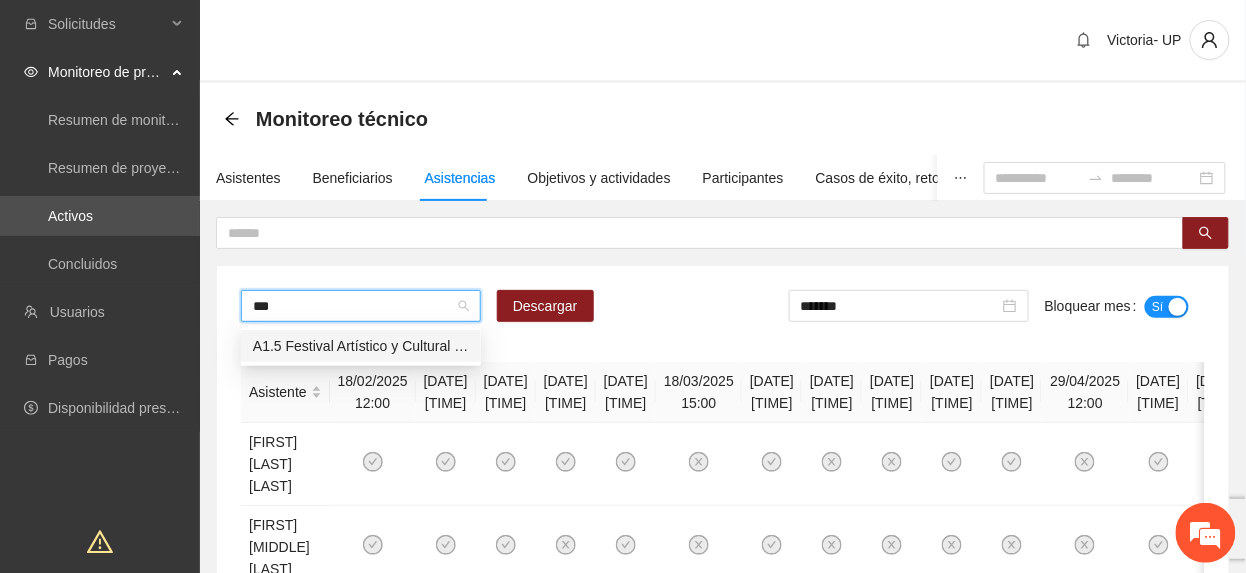 type 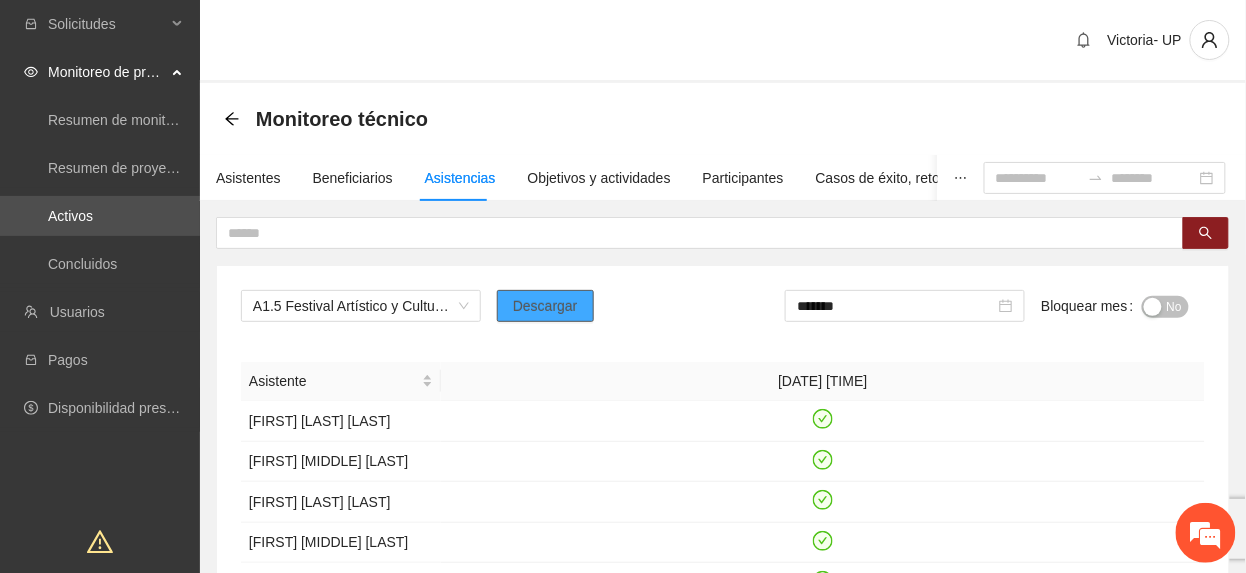 click on "Descargar" at bounding box center (545, 306) 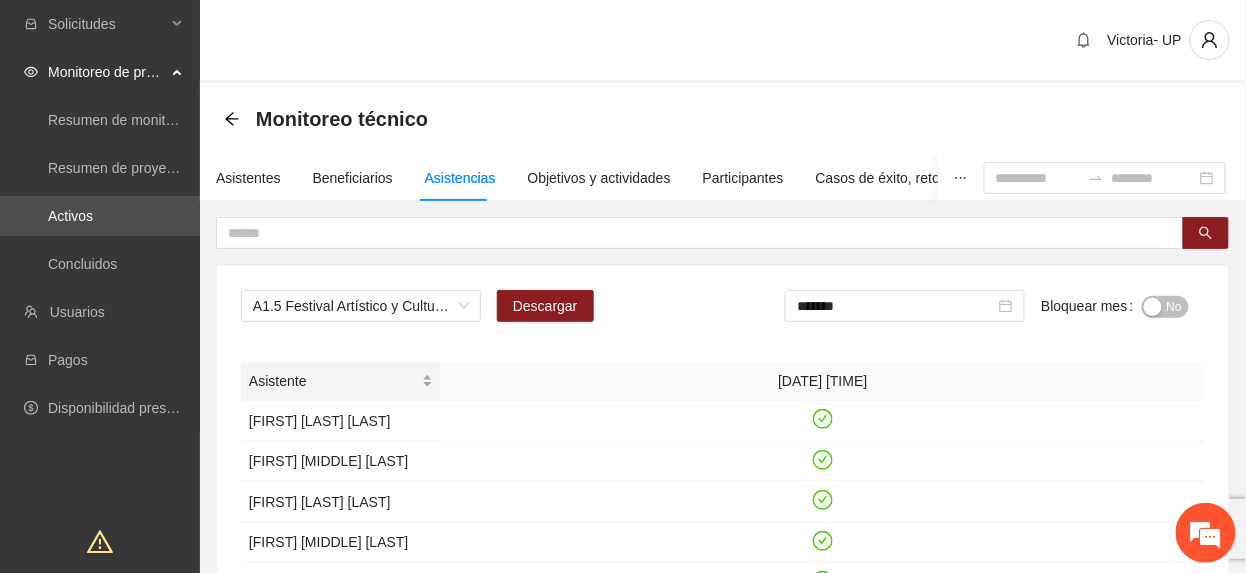 drag, startPoint x: 381, startPoint y: 393, endPoint x: 420, endPoint y: 385, distance: 39.812057 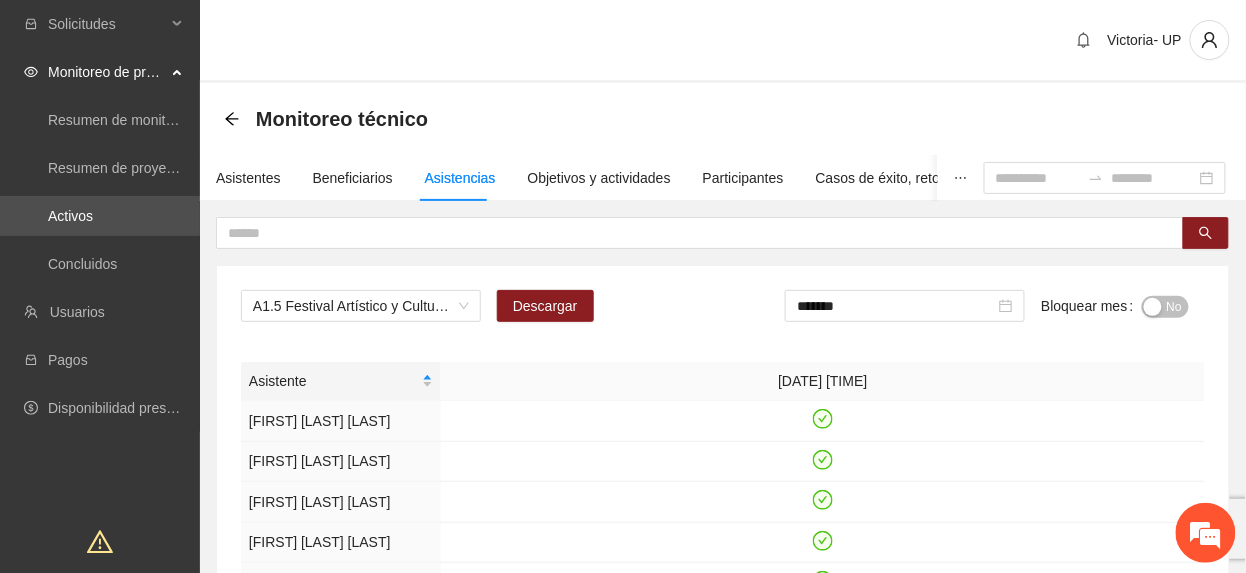 drag, startPoint x: 1166, startPoint y: 302, endPoint x: 1152, endPoint y: 310, distance: 16.124516 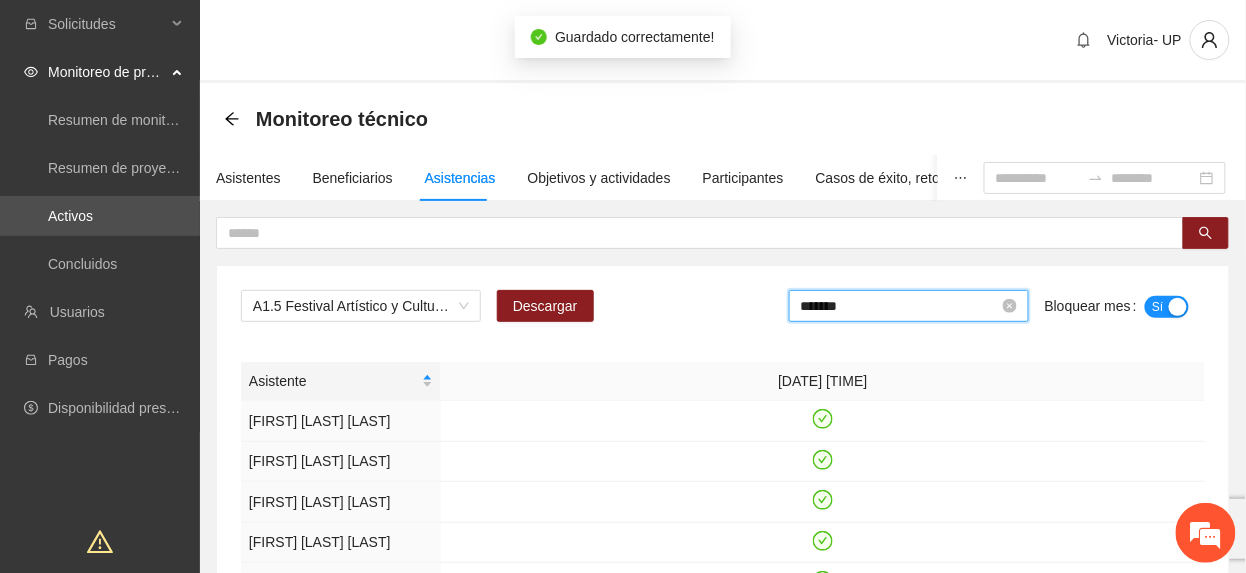 click on "*******" at bounding box center [900, 306] 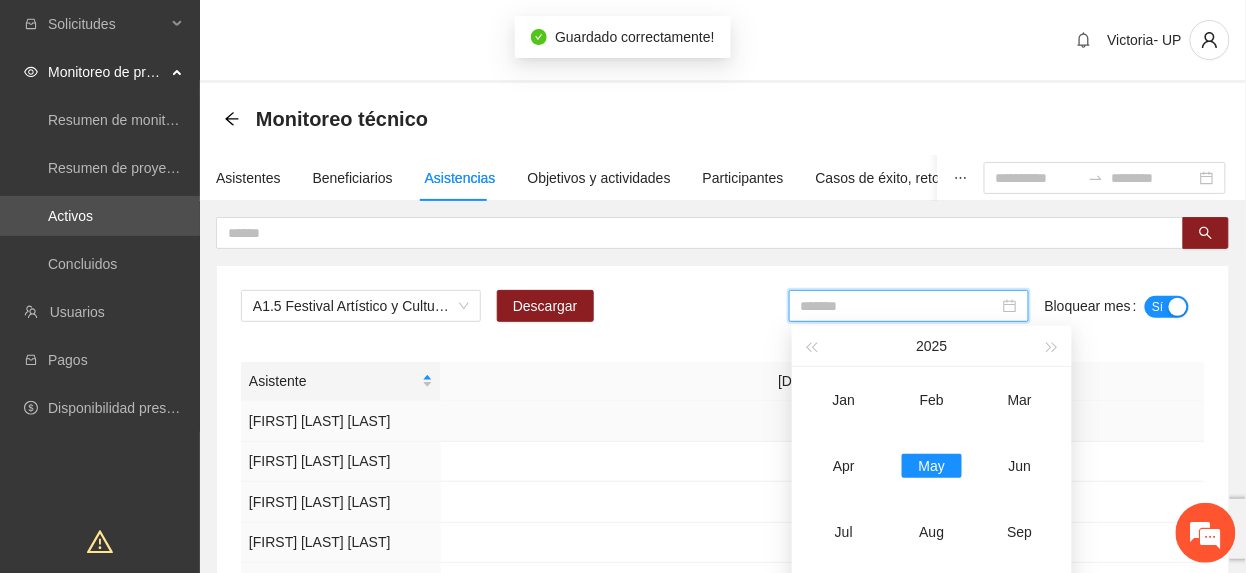 drag, startPoint x: 1014, startPoint y: 473, endPoint x: 1016, endPoint y: 453, distance: 20.09975 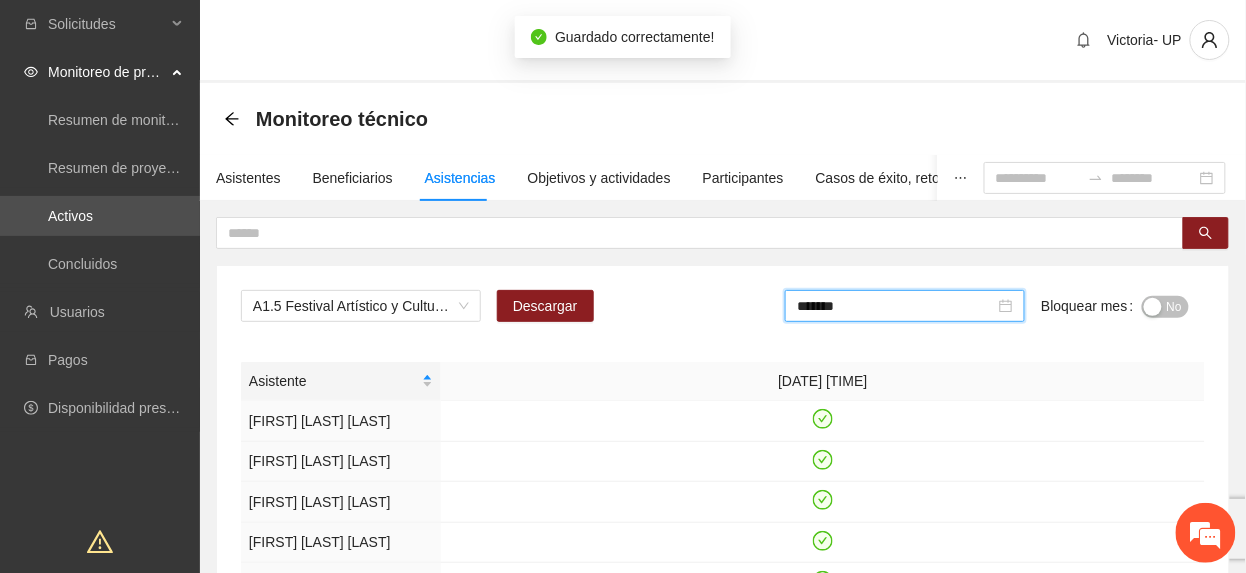 click on "No" at bounding box center (1174, 307) 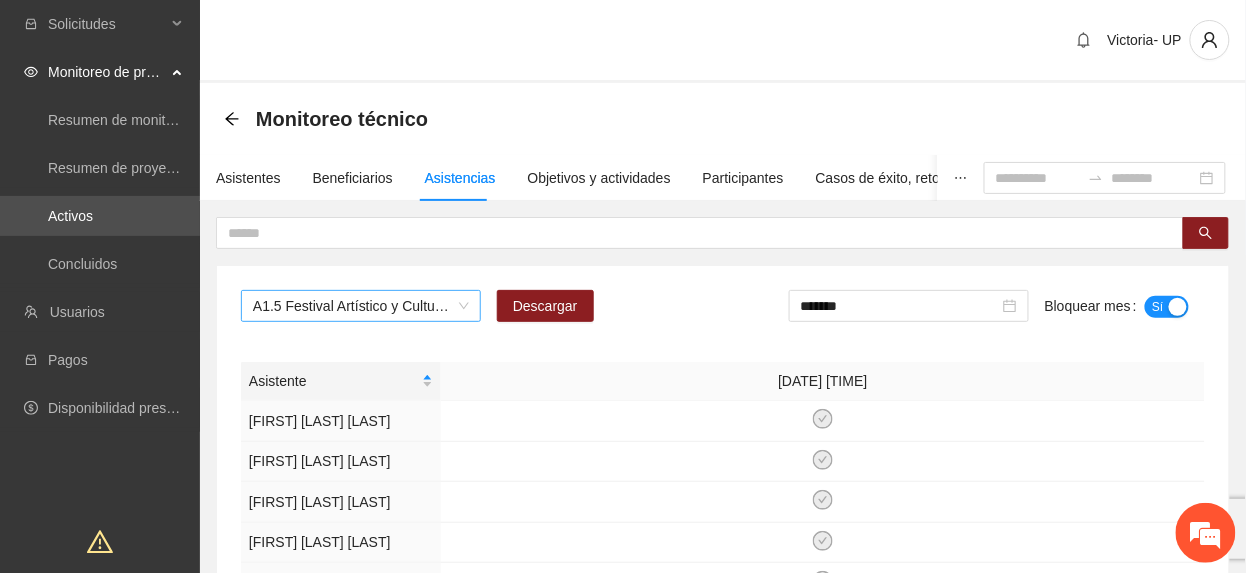 click at bounding box center (354, 306) 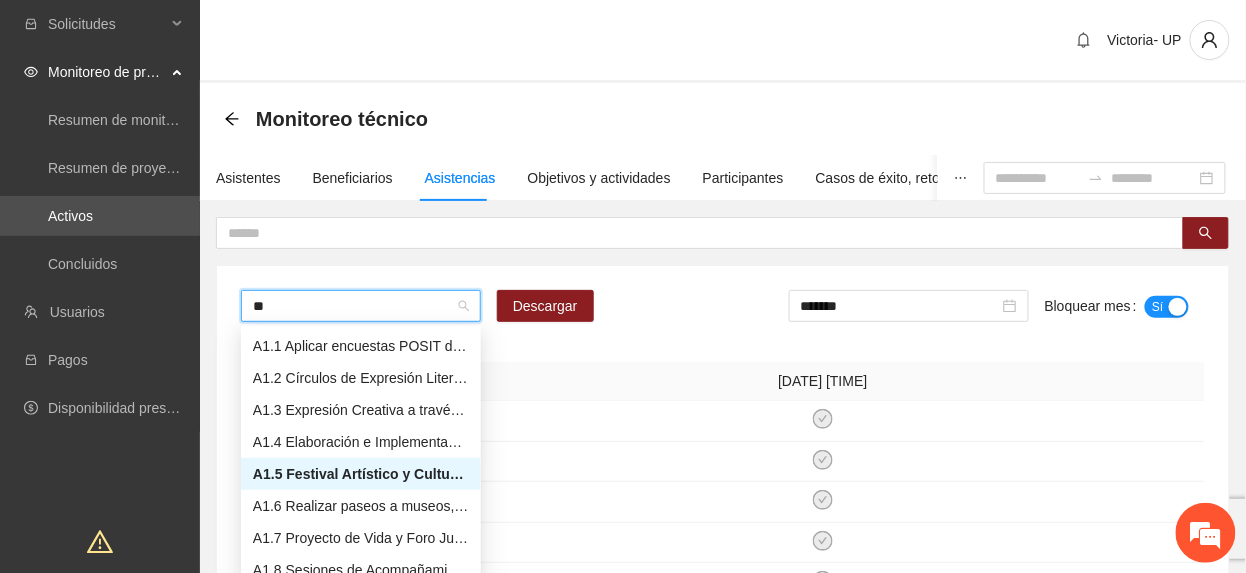 type on "***" 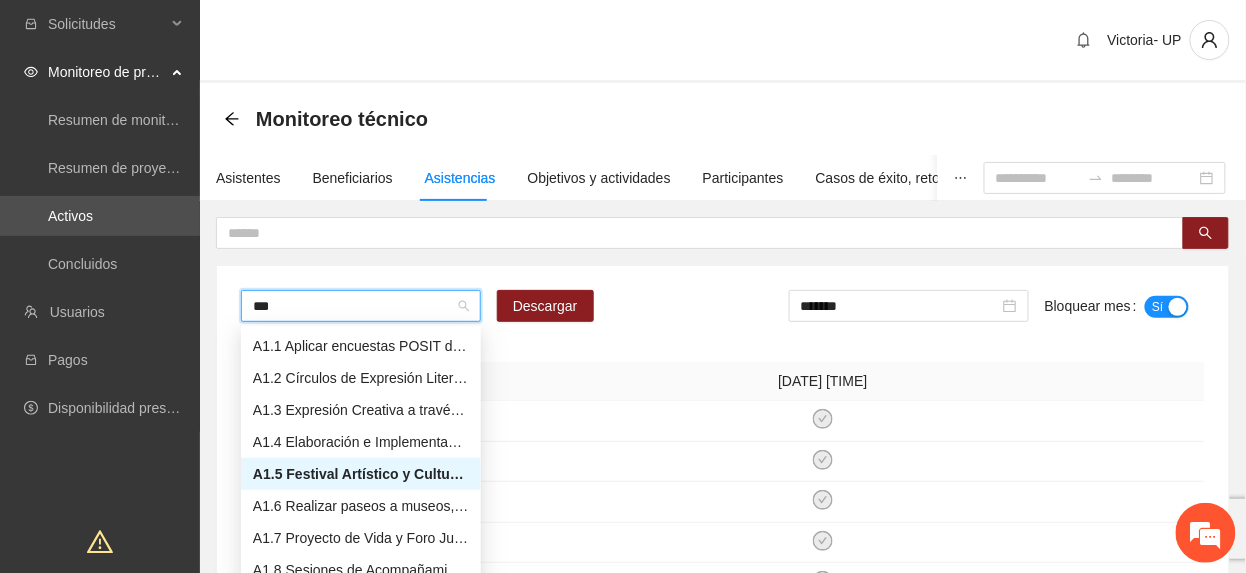 type 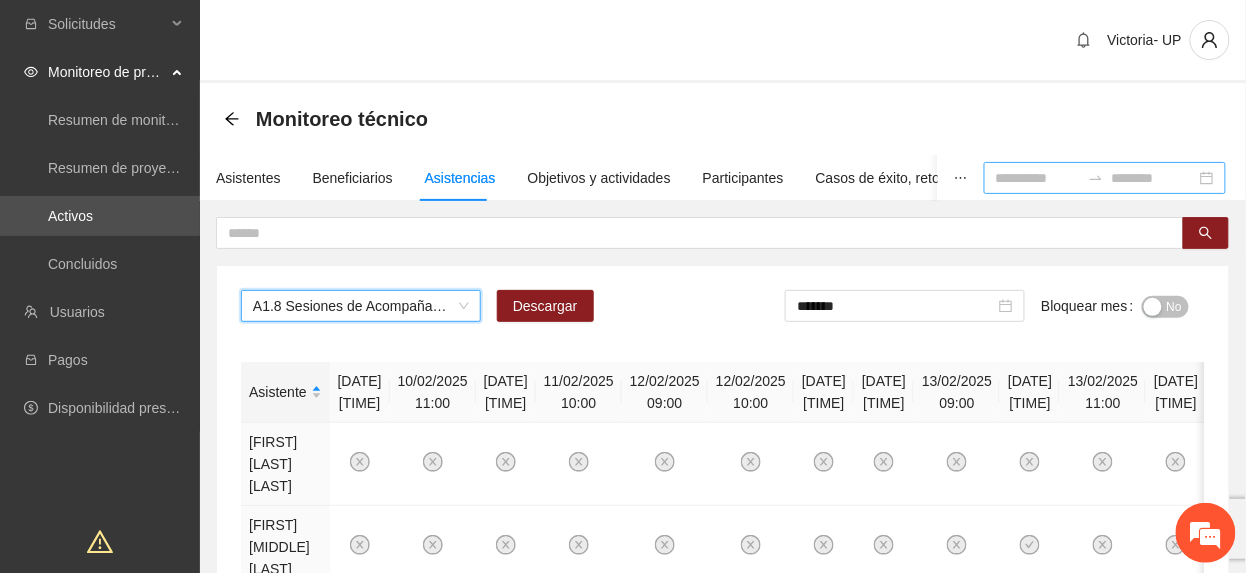 click at bounding box center (1038, 178) 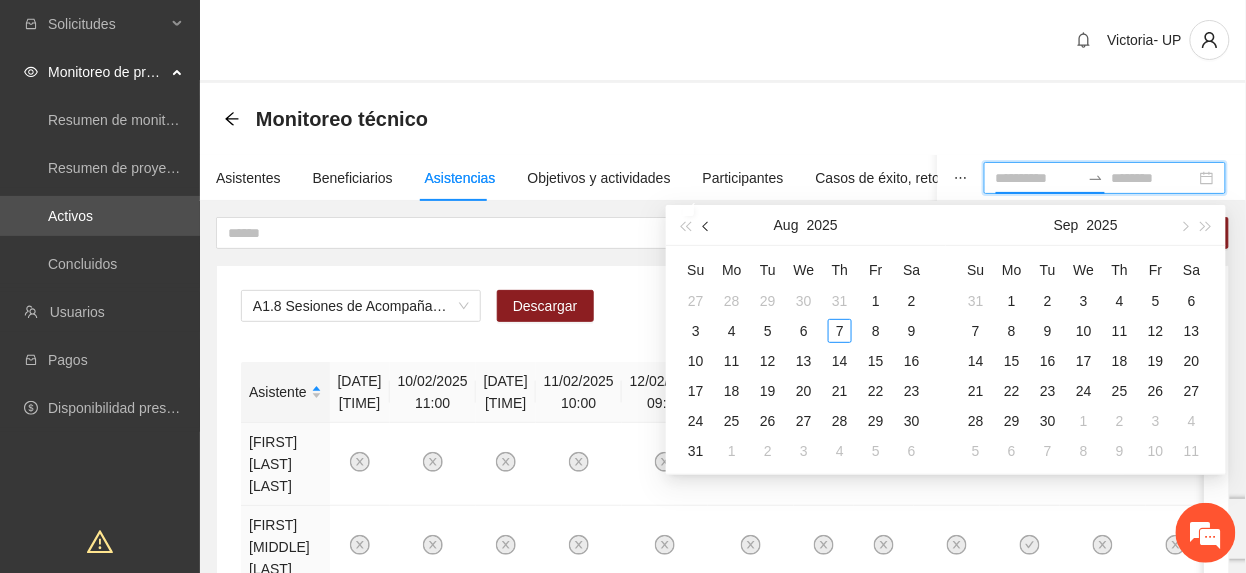 click at bounding box center (707, 225) 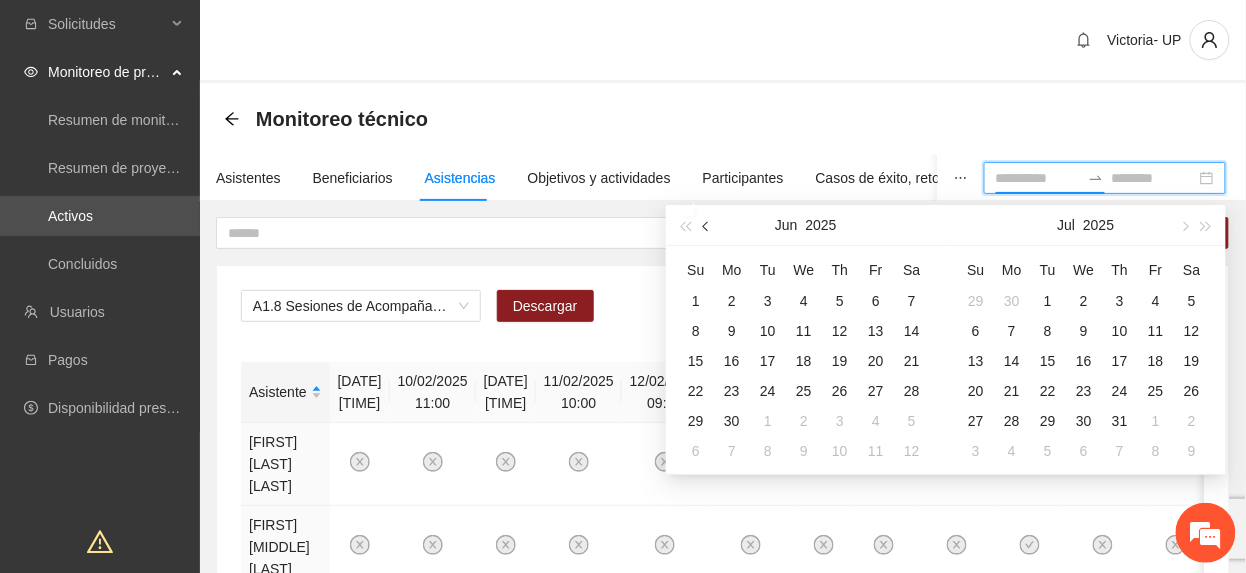 click at bounding box center (707, 225) 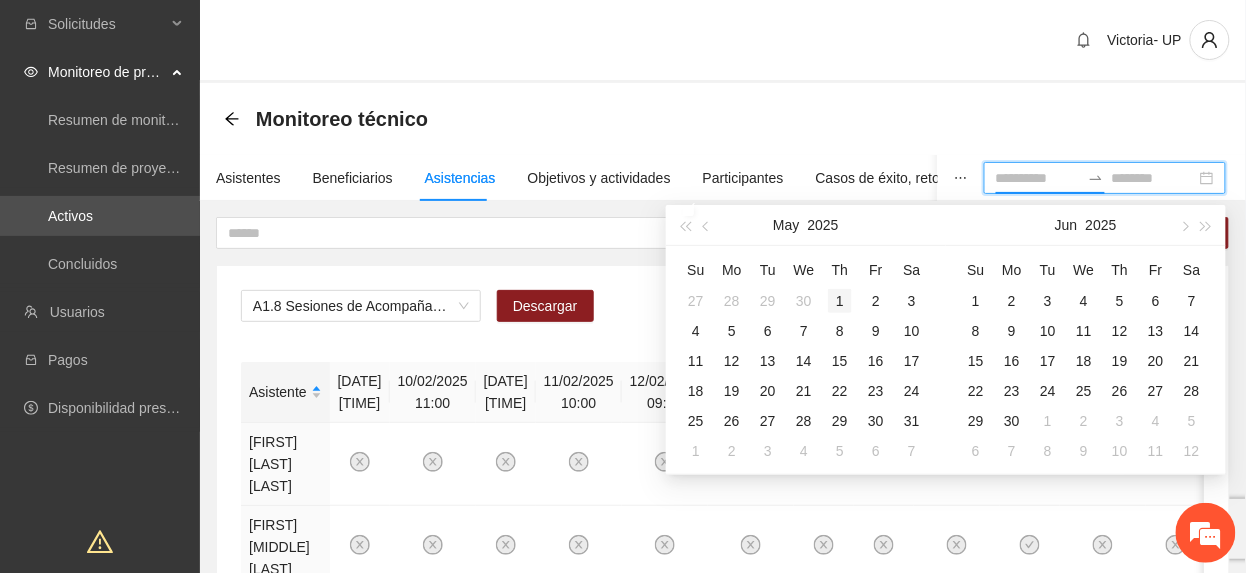 type on "**********" 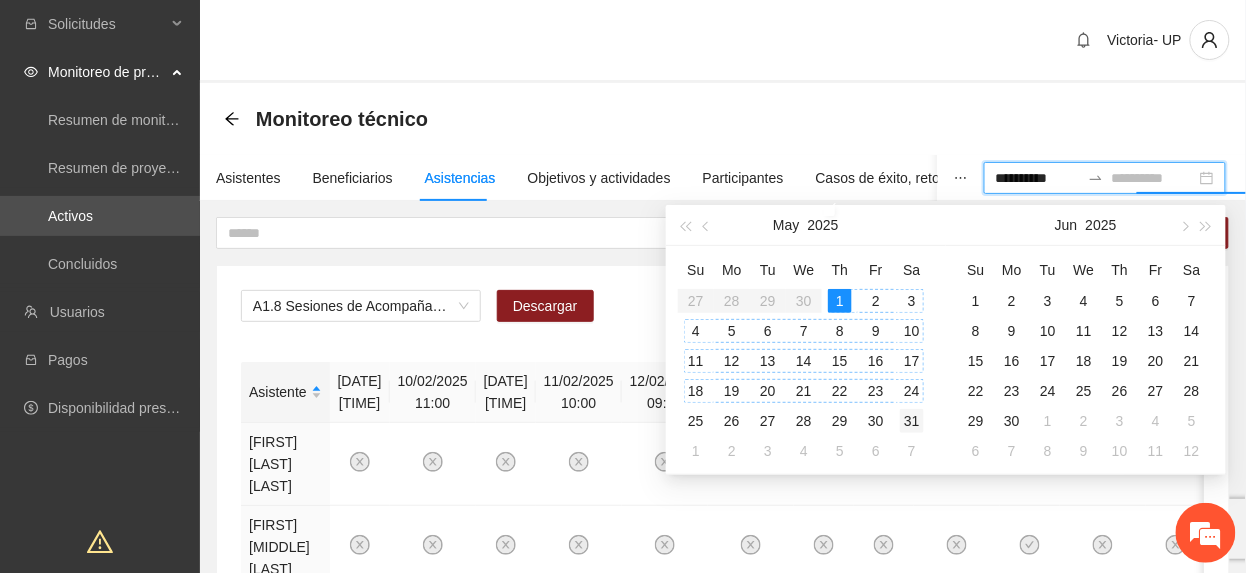 type on "**********" 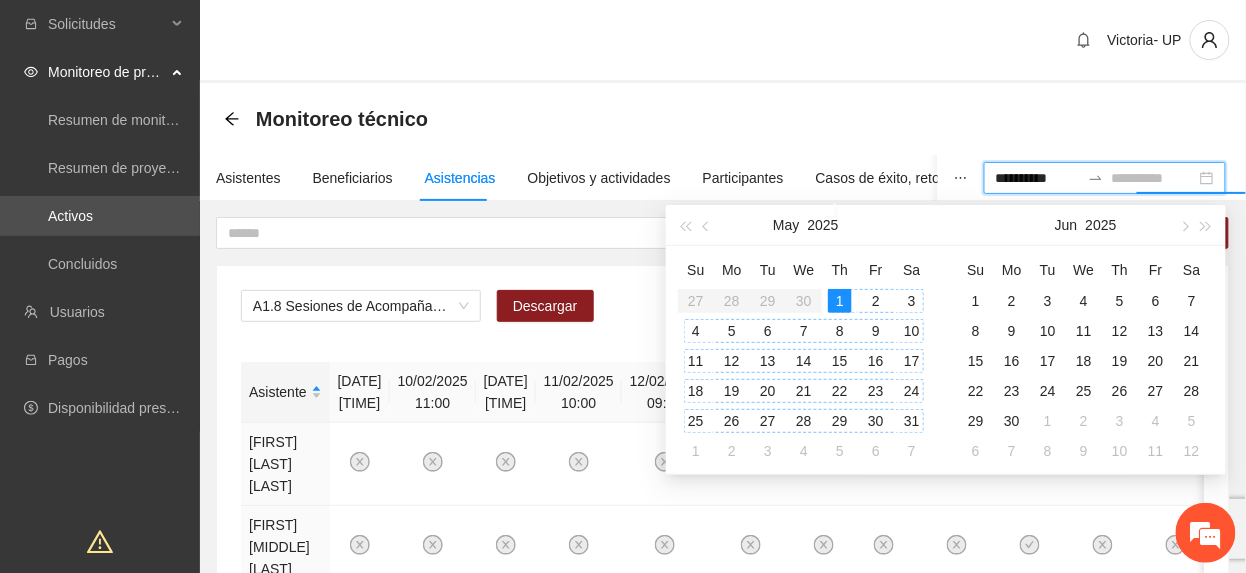 click on "31" at bounding box center [912, 421] 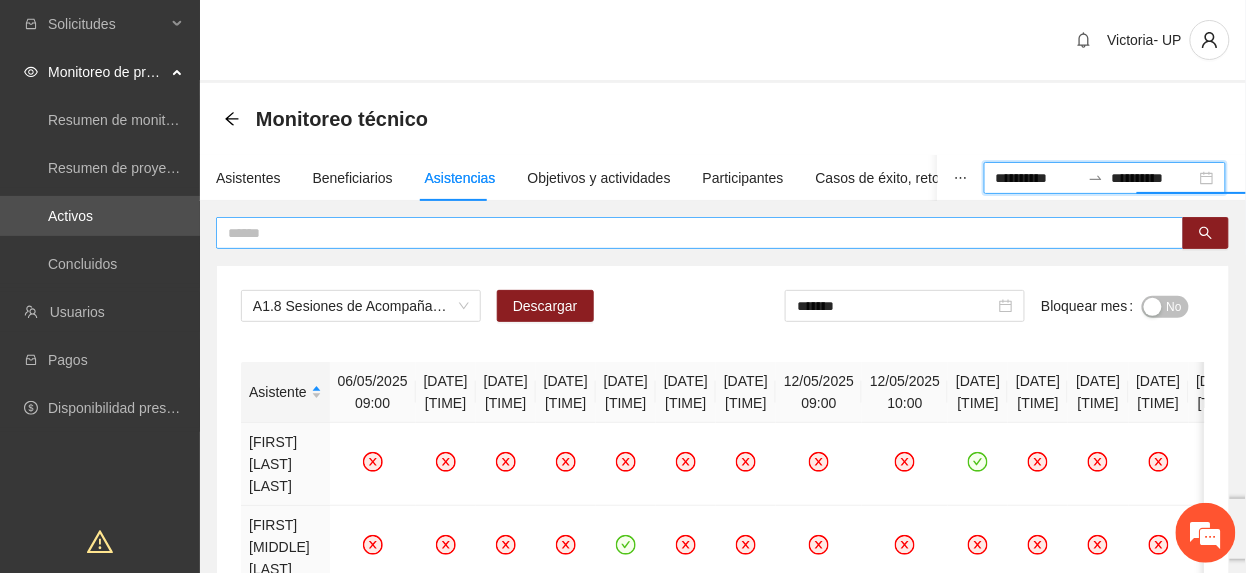 click at bounding box center (692, 233) 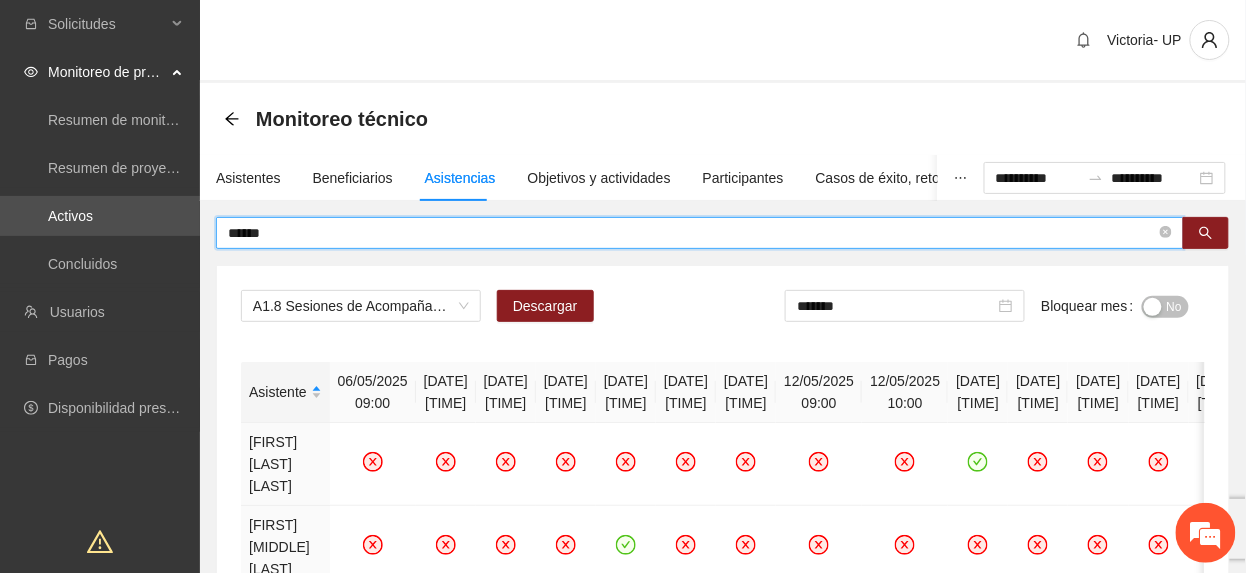 type on "******" 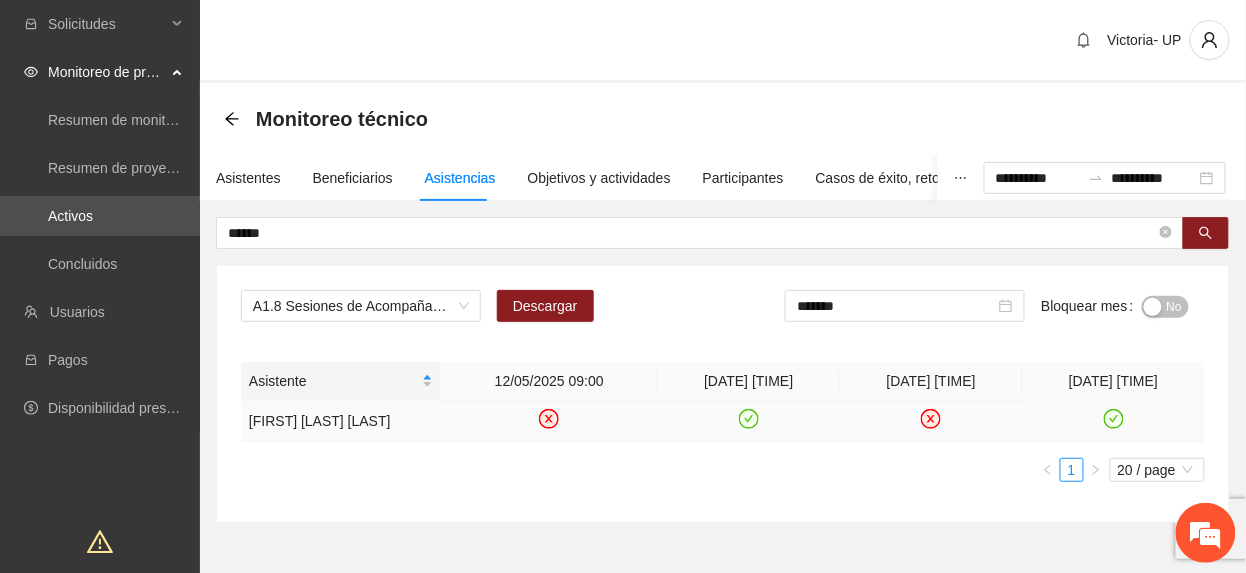 drag, startPoint x: 1109, startPoint y: 436, endPoint x: 1097, endPoint y: 446, distance: 15.6205 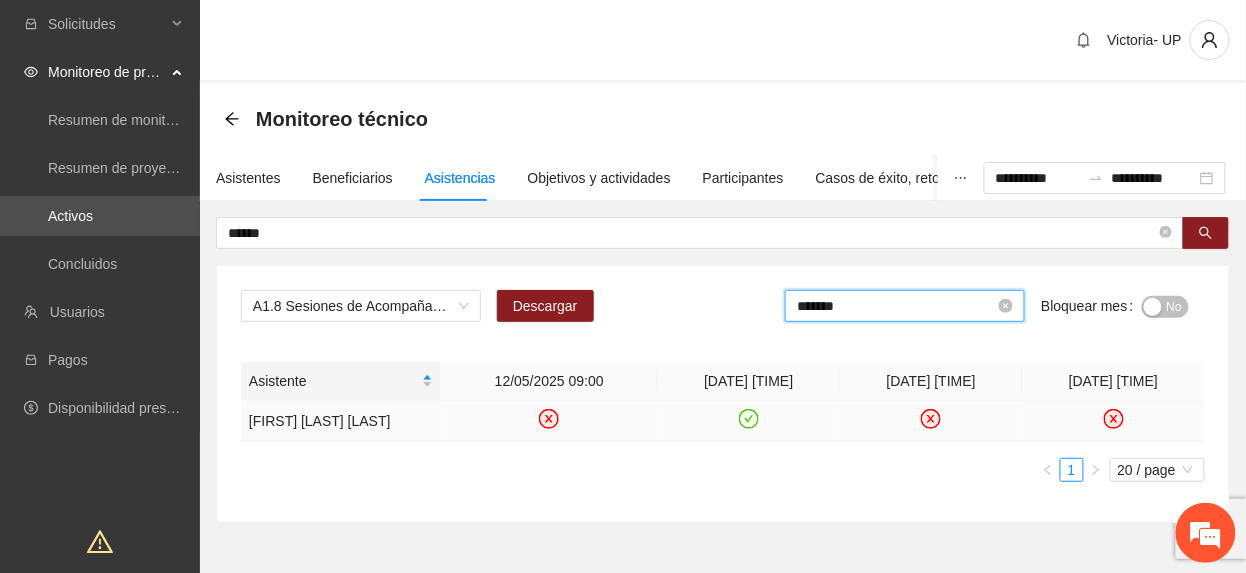 click on "*******" at bounding box center [896, 306] 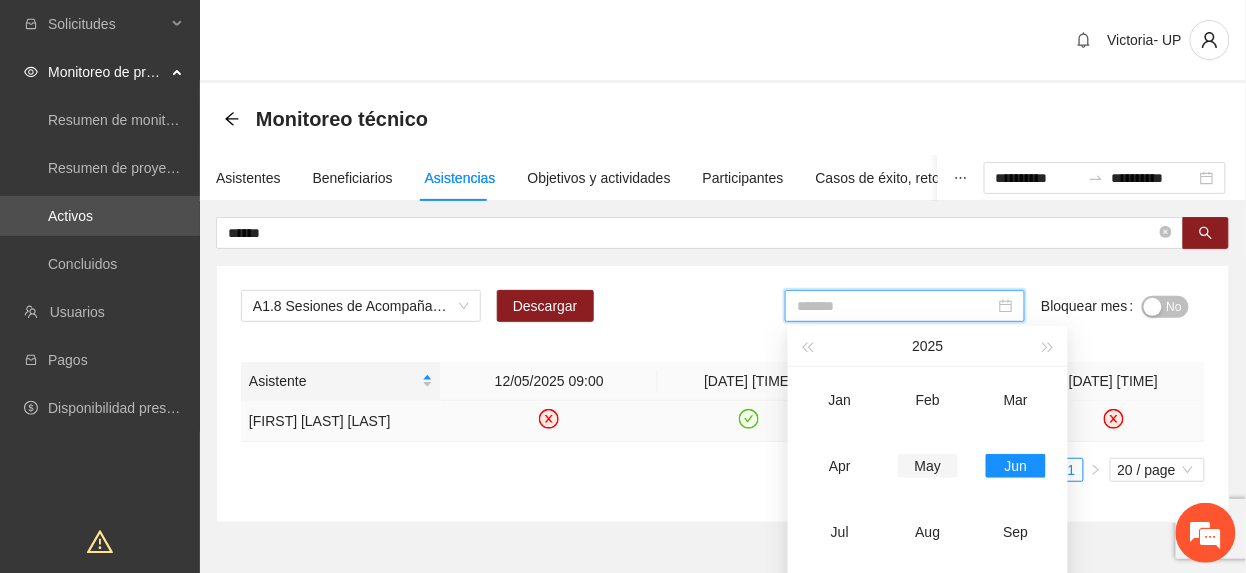 click on "May" at bounding box center (928, 466) 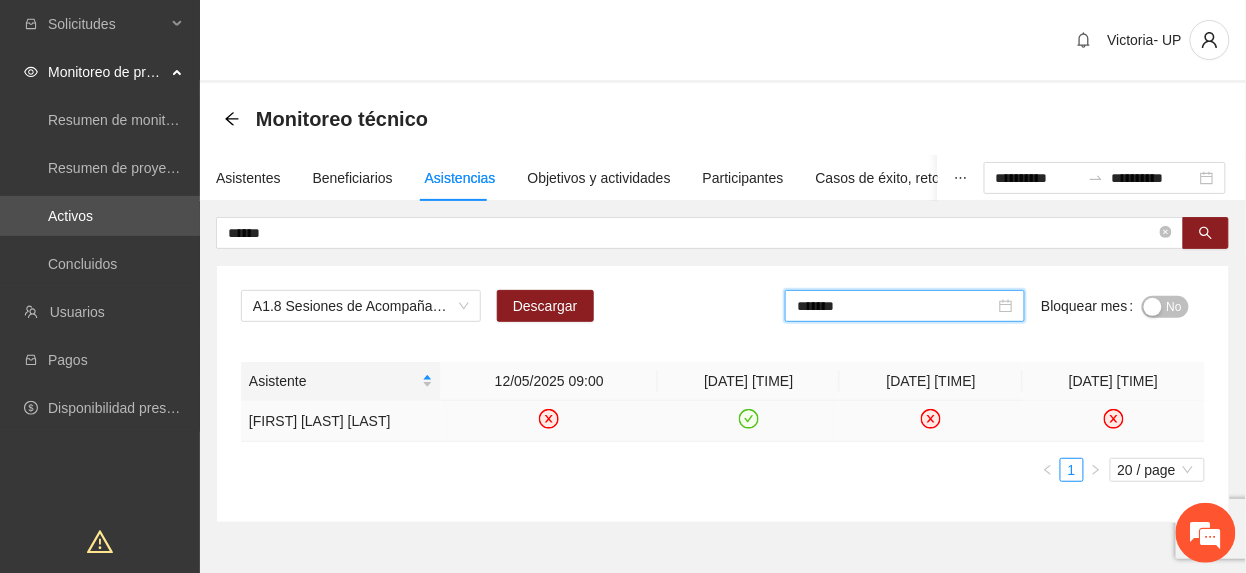 click on "No" at bounding box center [1165, 307] 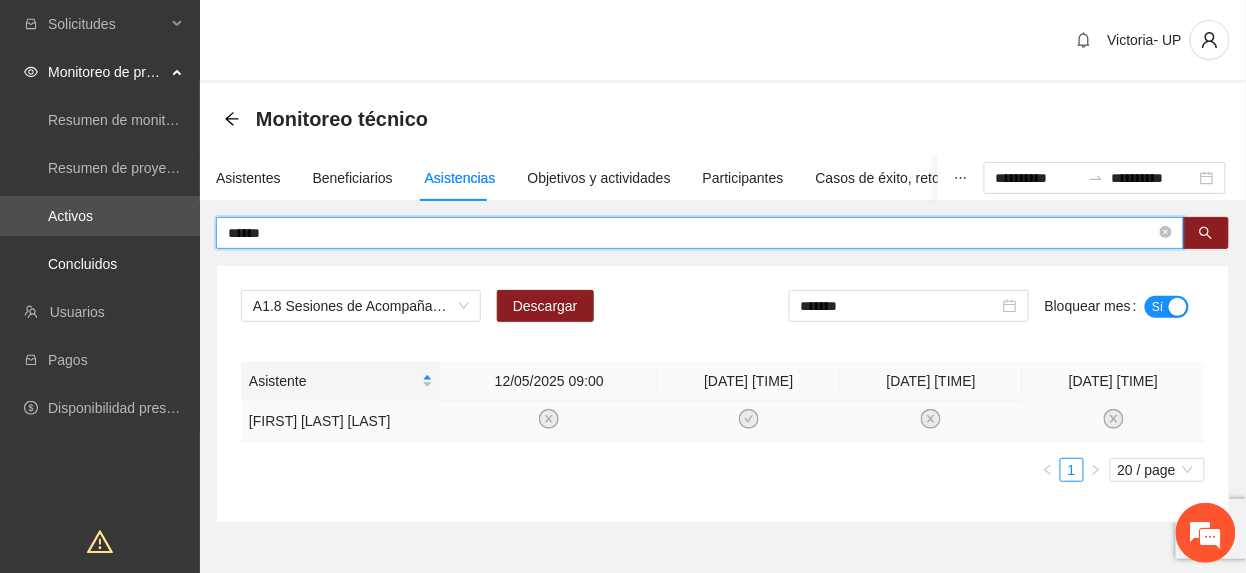 drag, startPoint x: 336, startPoint y: 241, endPoint x: -7, endPoint y: 305, distance: 348.91977 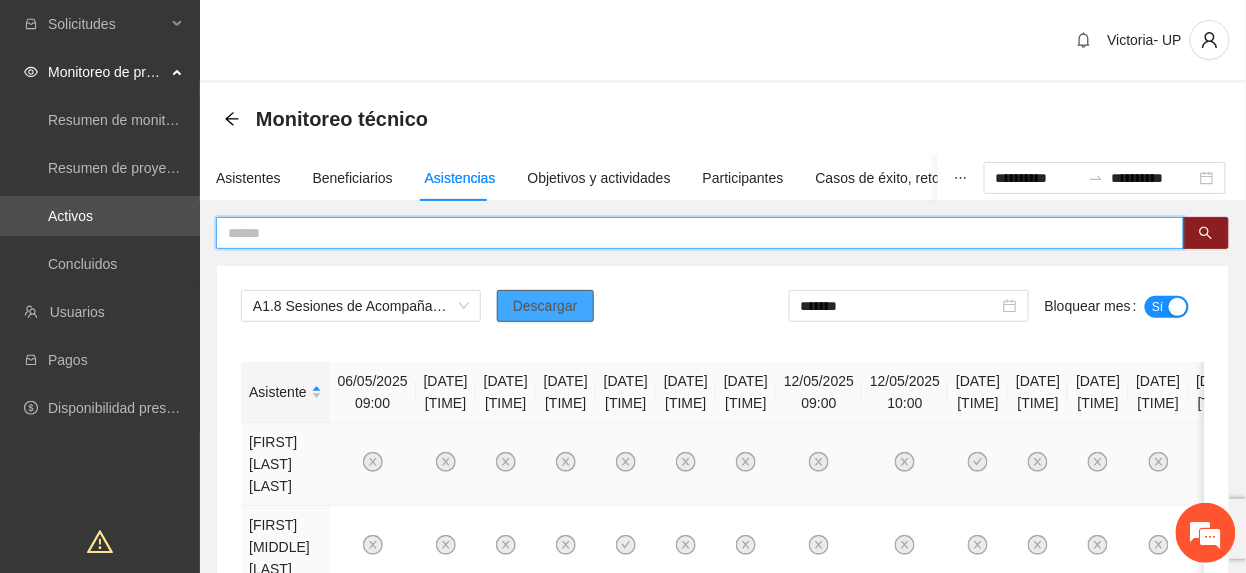 click on "Descargar" at bounding box center [545, 306] 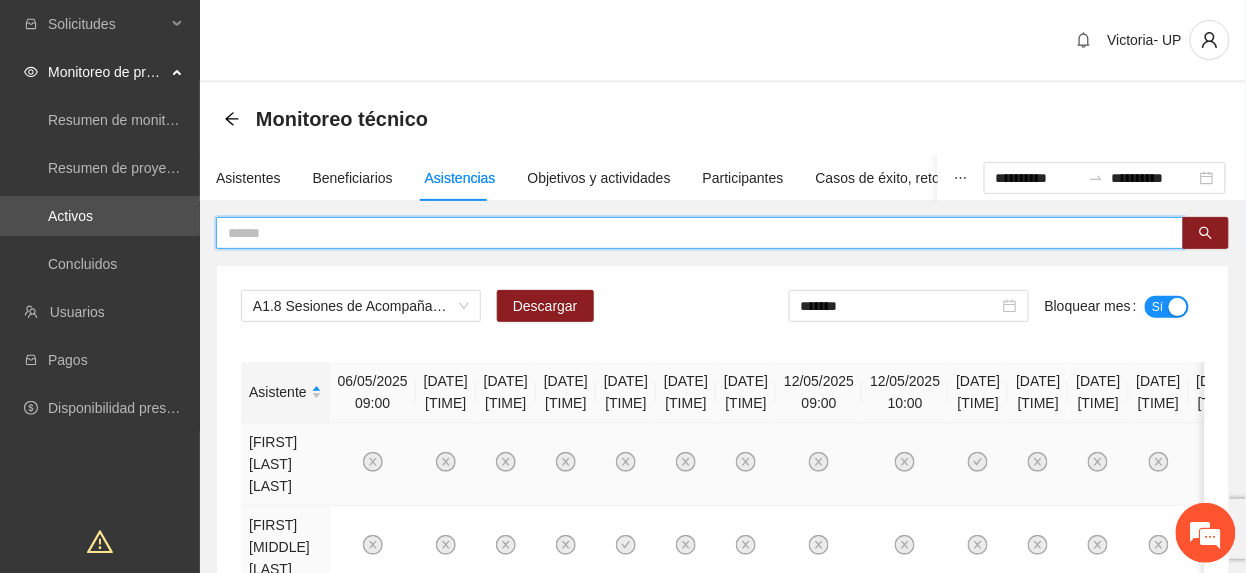 click at bounding box center (692, 233) 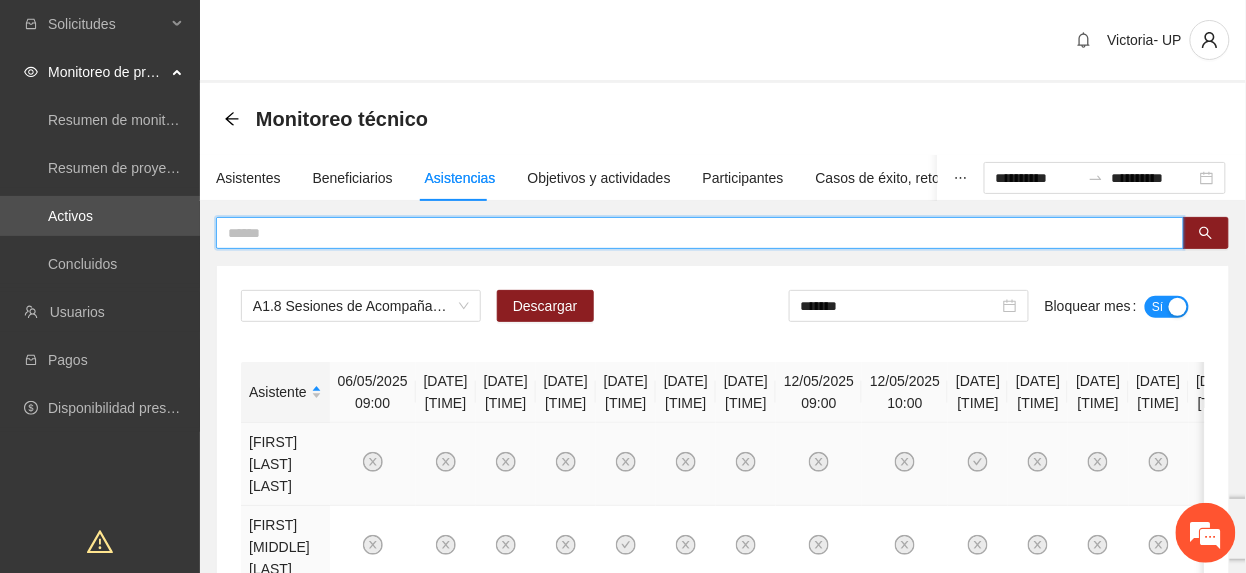 click at bounding box center (1178, 307) 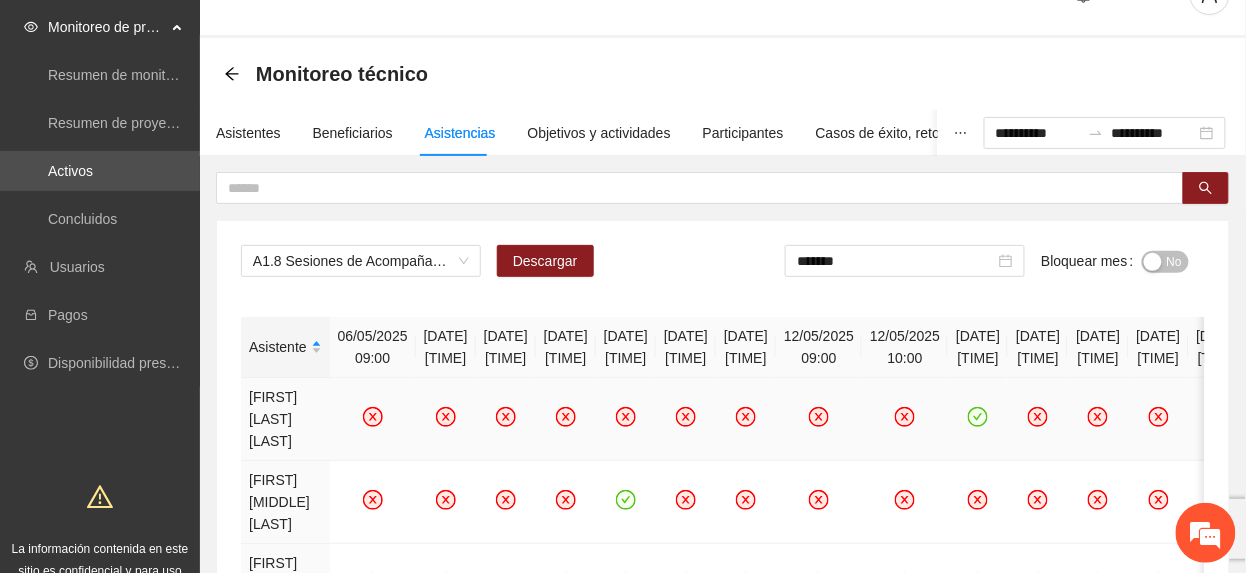 scroll, scrollTop: 0, scrollLeft: 0, axis: both 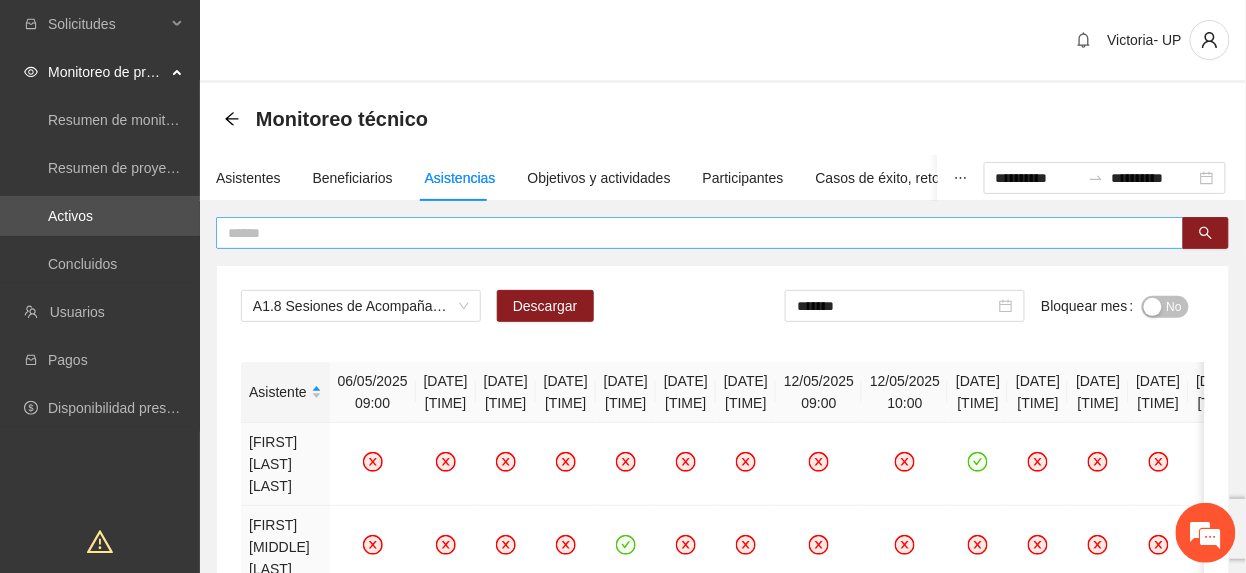 click at bounding box center (692, 233) 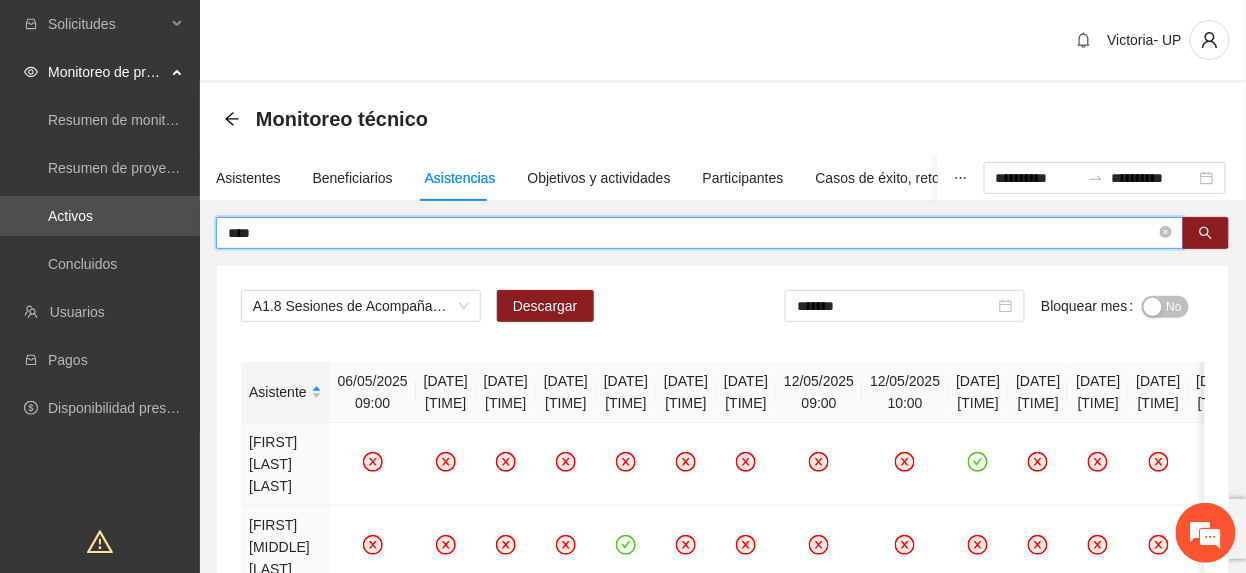 type on "****" 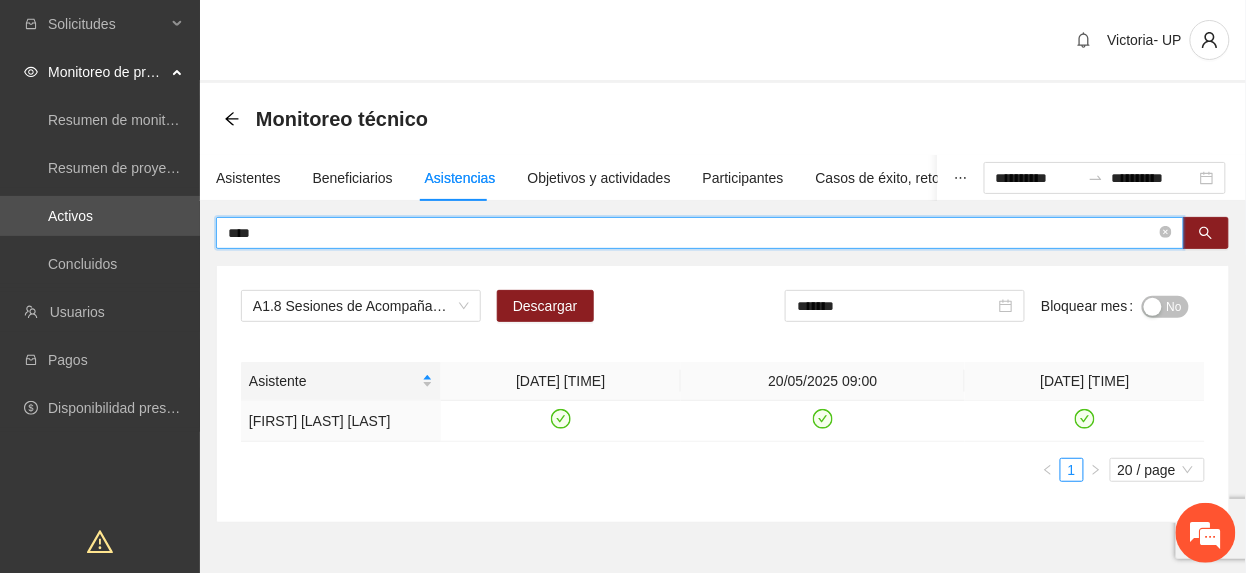 drag, startPoint x: 410, startPoint y: 237, endPoint x: -7, endPoint y: 233, distance: 417.0192 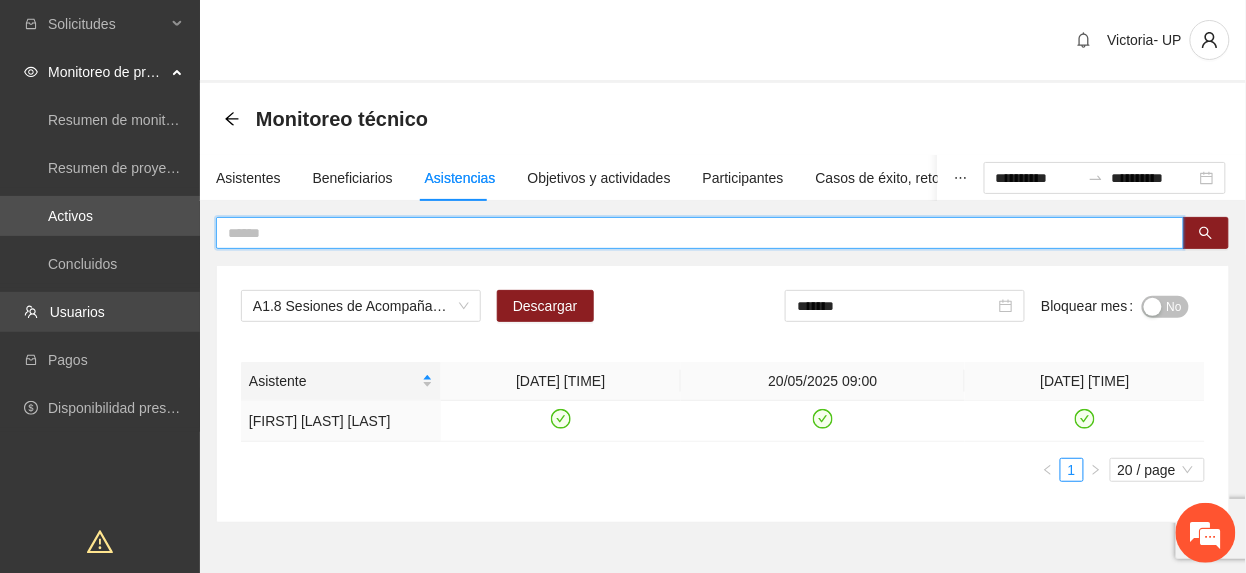 type 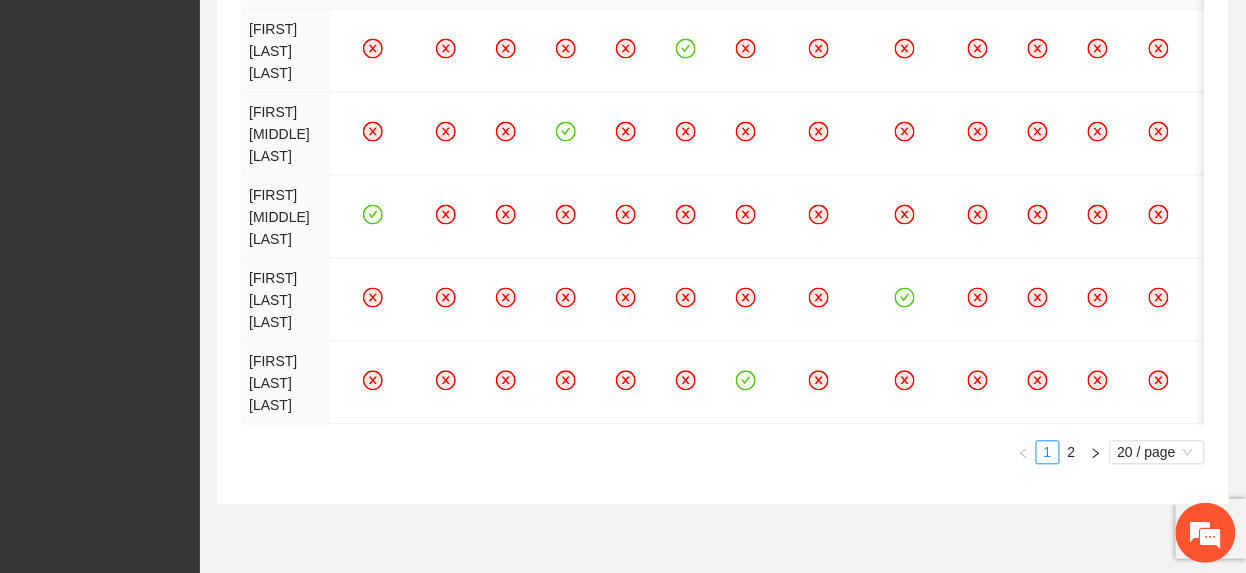 scroll, scrollTop: 933, scrollLeft: 0, axis: vertical 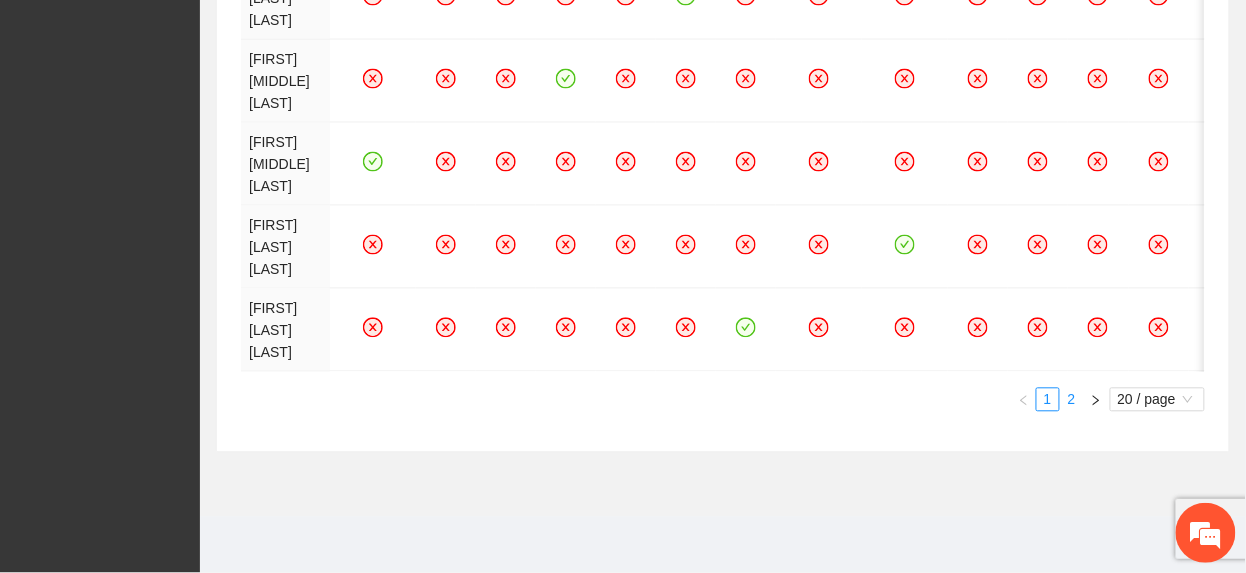 click on "2" at bounding box center [1072, 400] 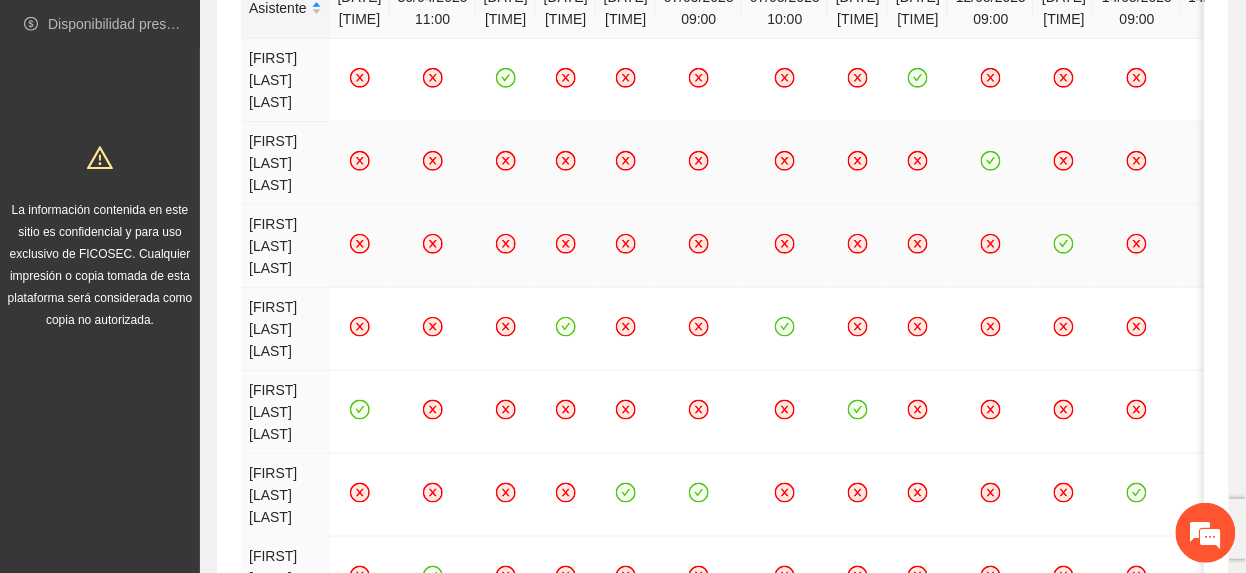 scroll, scrollTop: 321, scrollLeft: 0, axis: vertical 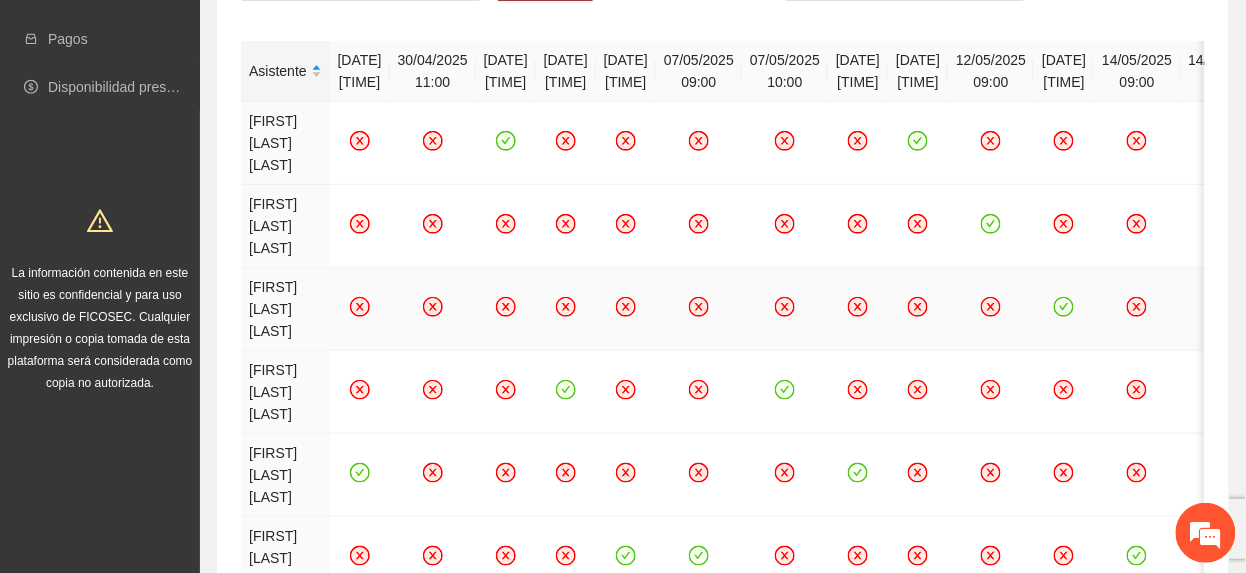 click at bounding box center (858, 309) 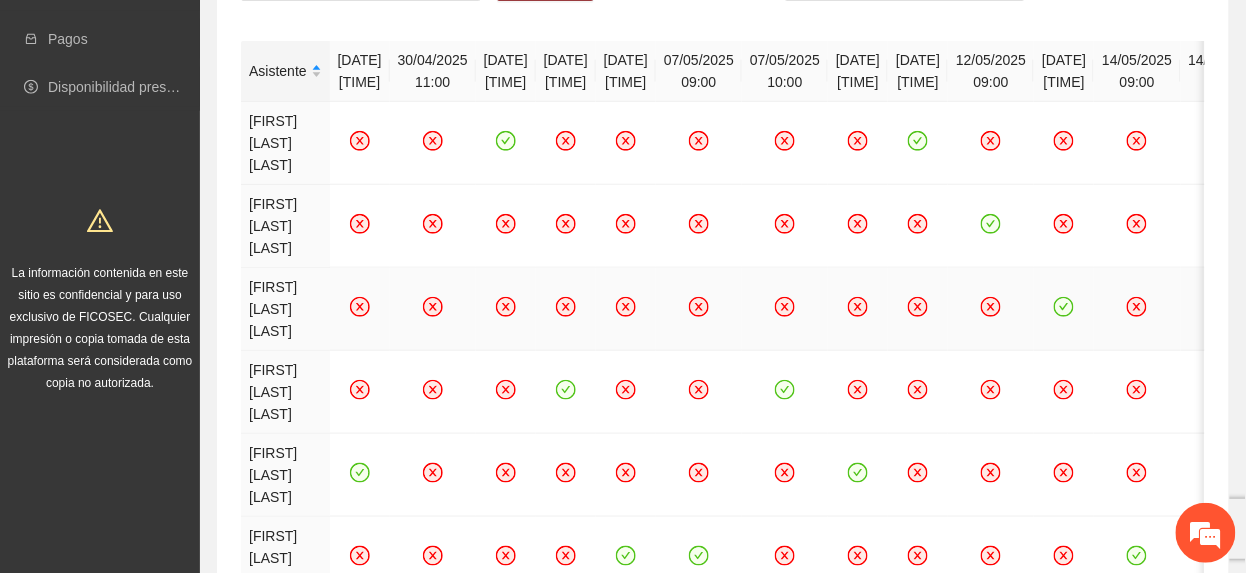 click 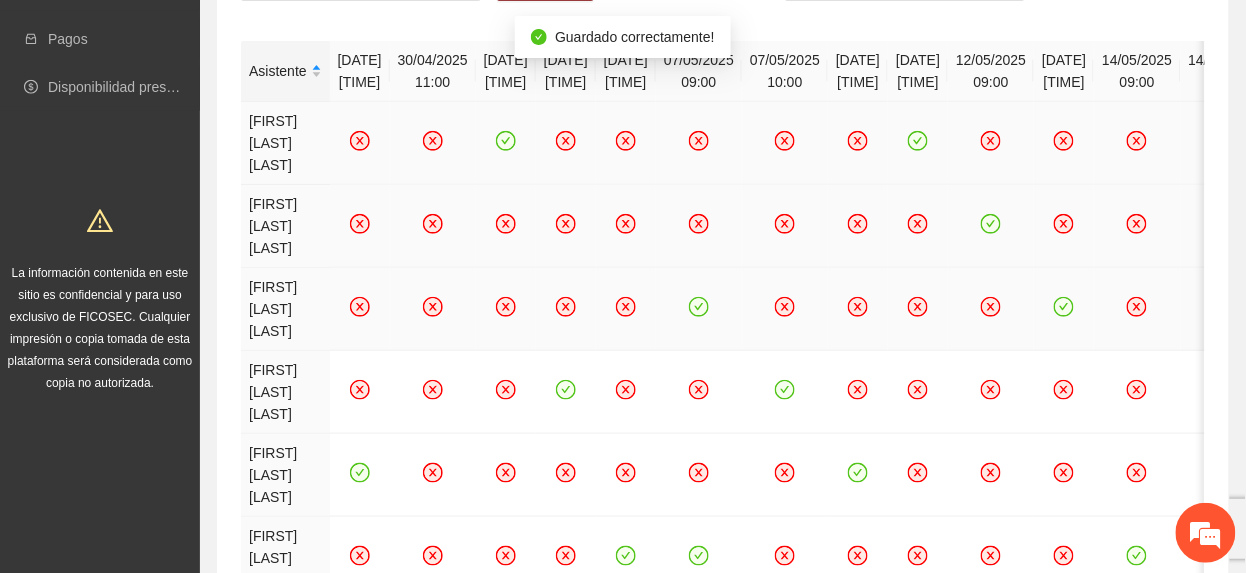 scroll, scrollTop: 0, scrollLeft: 0, axis: both 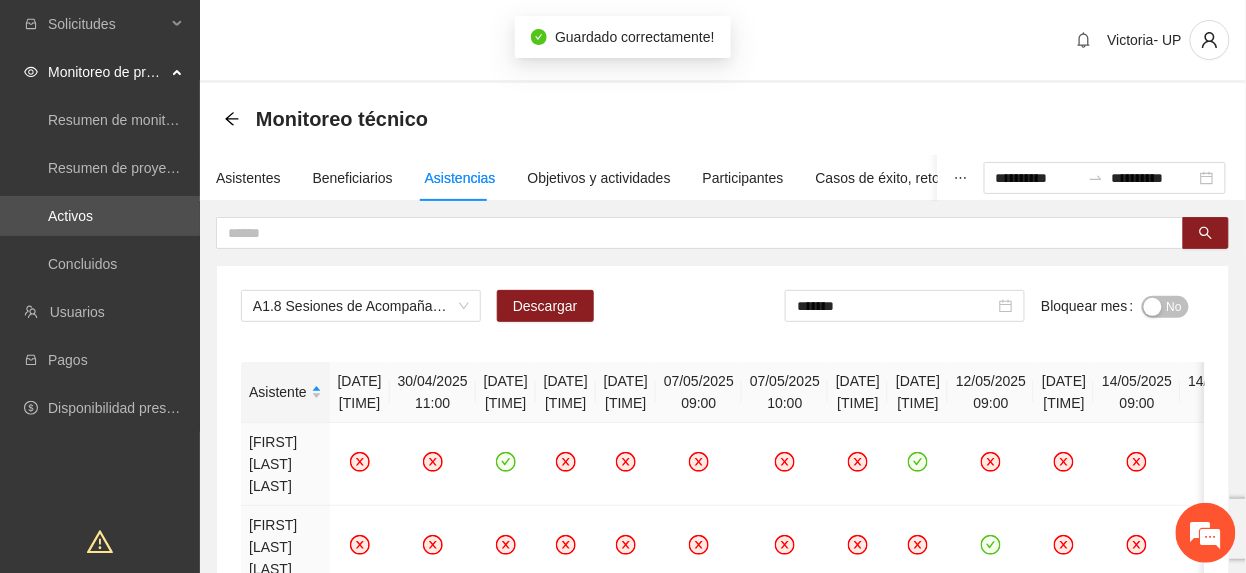 click on "No" at bounding box center [1165, 307] 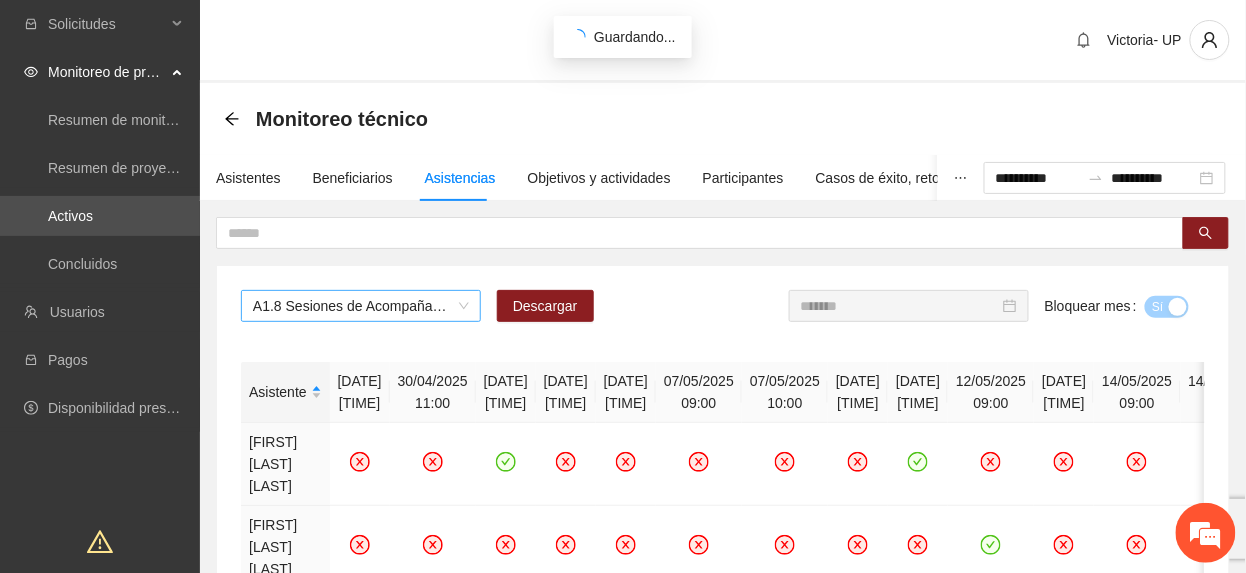 click on "A1.8 Sesiones de Acompañamiento Psicológico. Bachillerato" at bounding box center [361, 306] 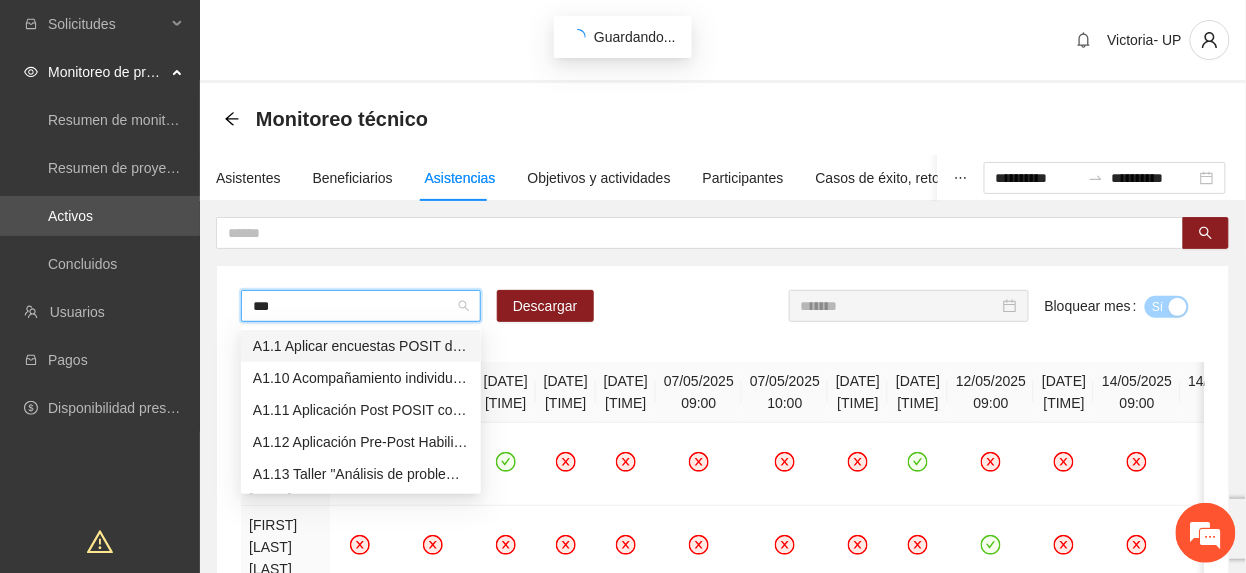 type on "****" 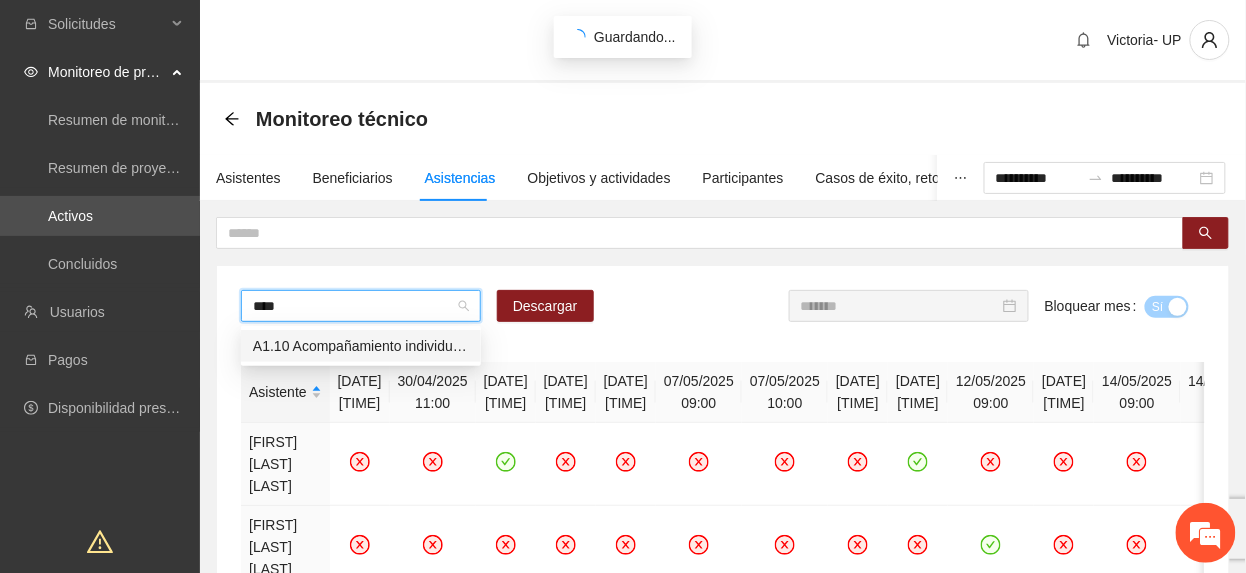 type 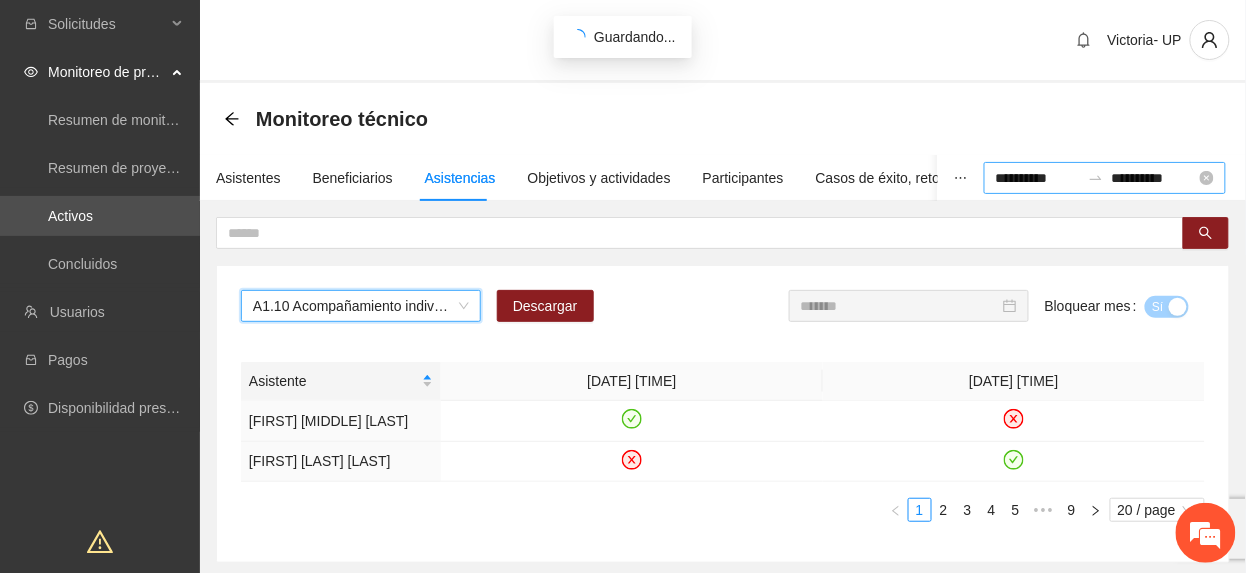 type 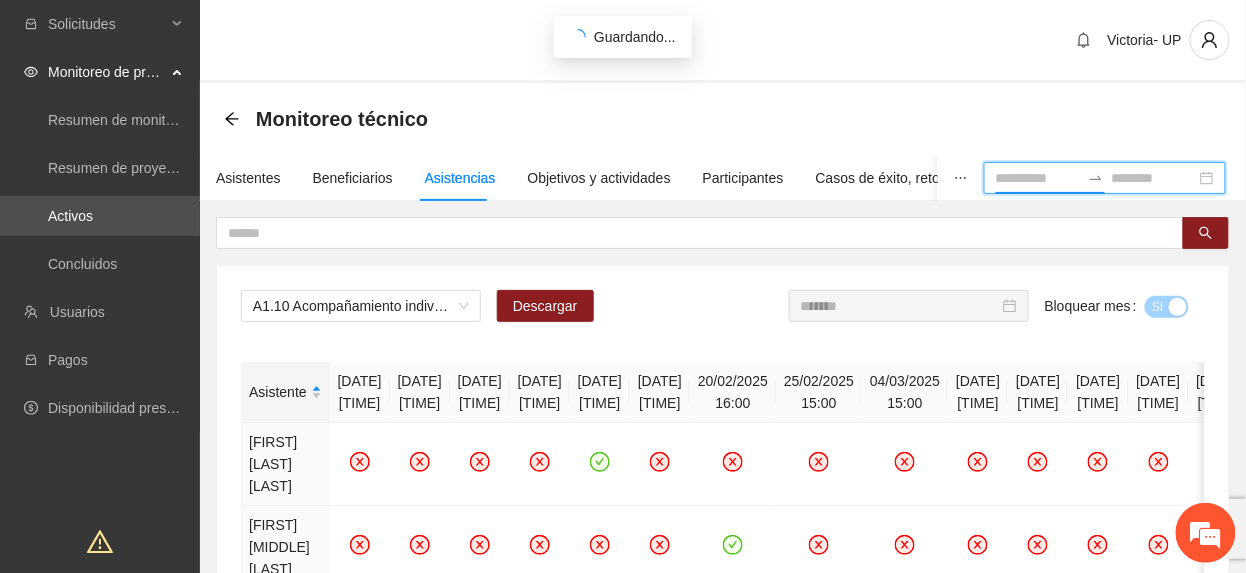 click at bounding box center [1038, 178] 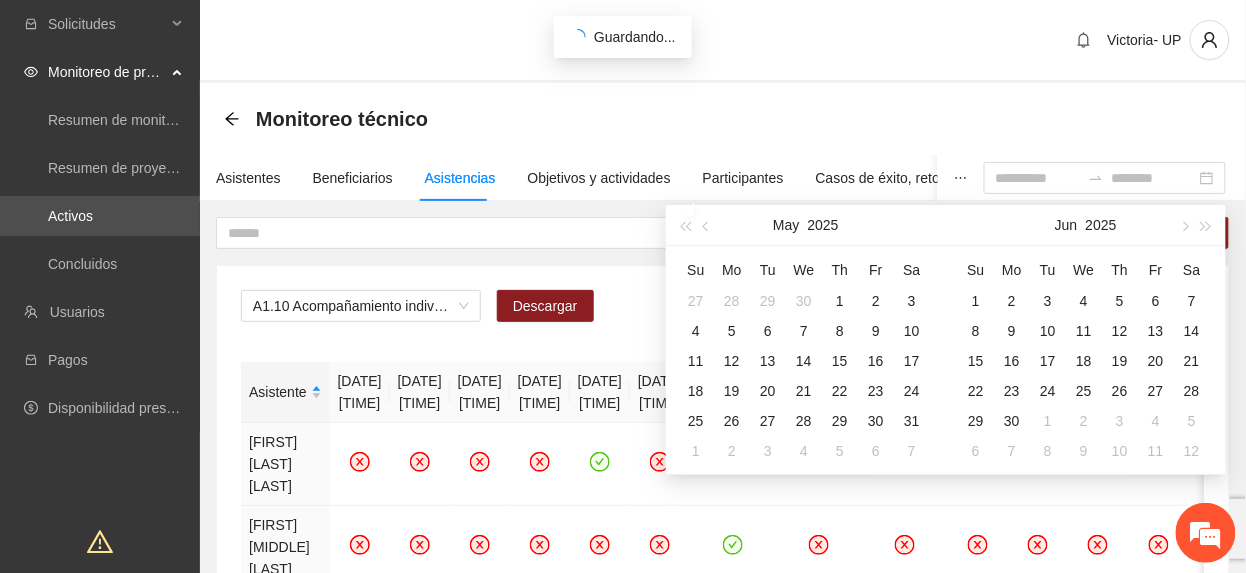 drag, startPoint x: 942, startPoint y: 97, endPoint x: 964, endPoint y: 204, distance: 109.23827 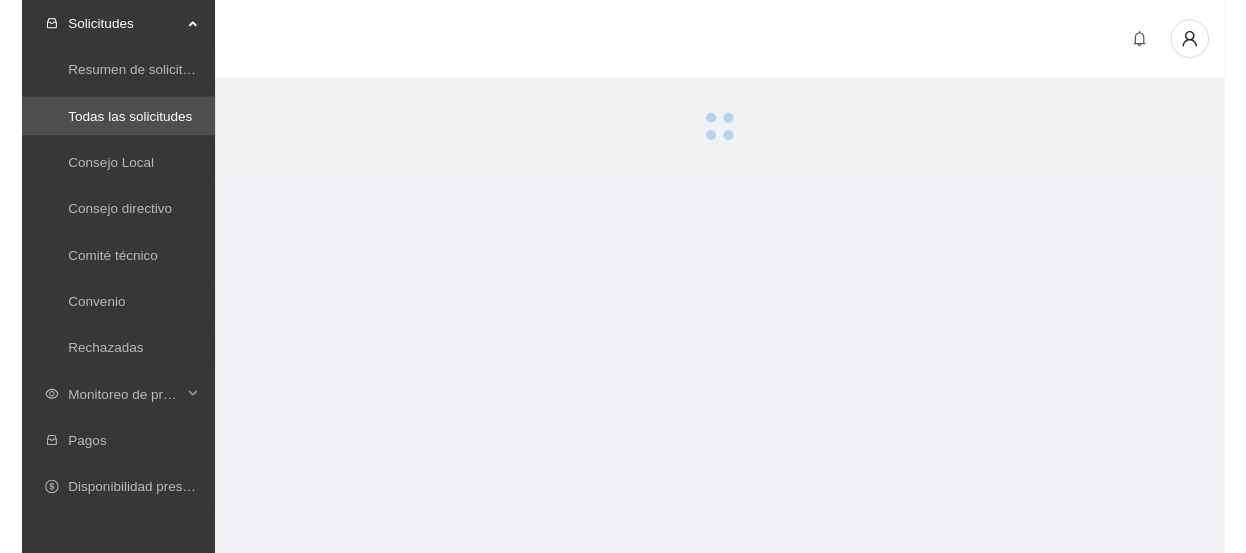 scroll, scrollTop: 0, scrollLeft: 0, axis: both 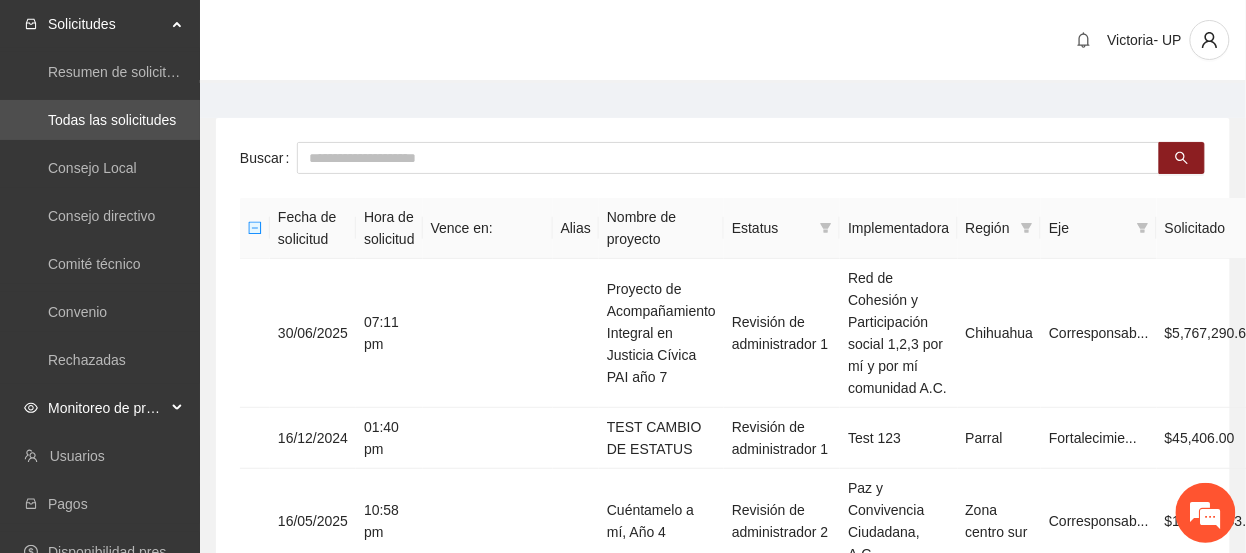 click on "Monitoreo de proyectos" at bounding box center [107, 408] 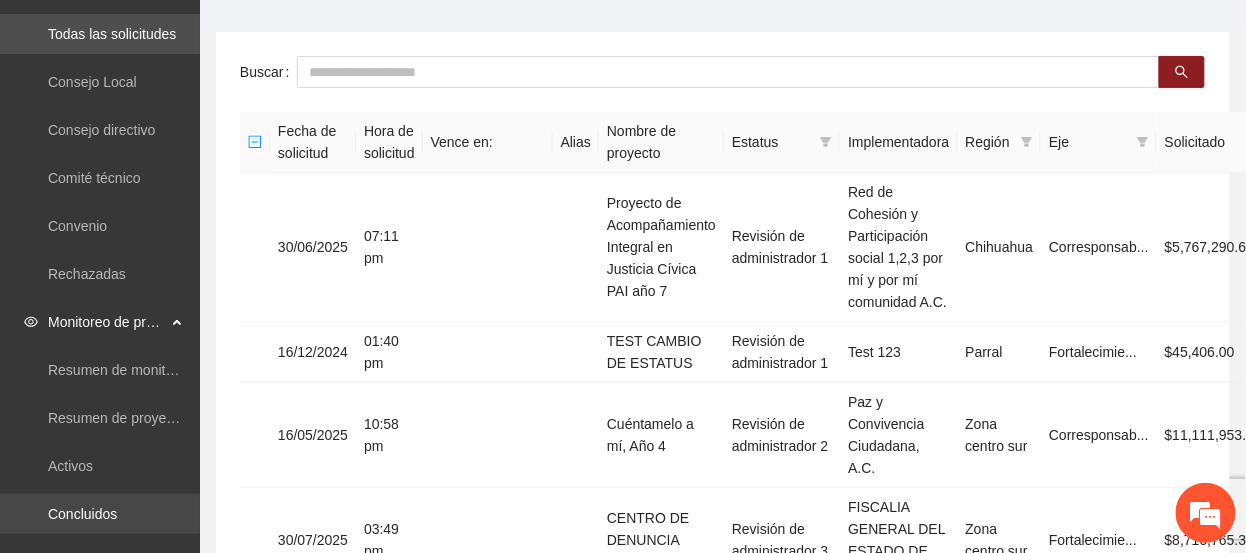 scroll, scrollTop: 133, scrollLeft: 0, axis: vertical 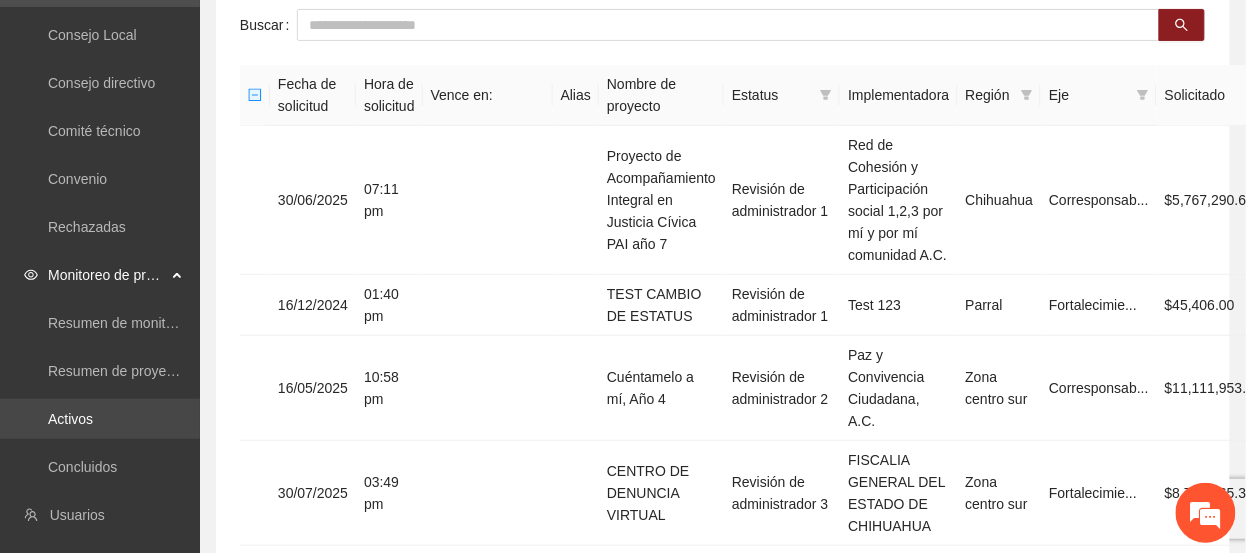 click on "Activos" at bounding box center [70, 419] 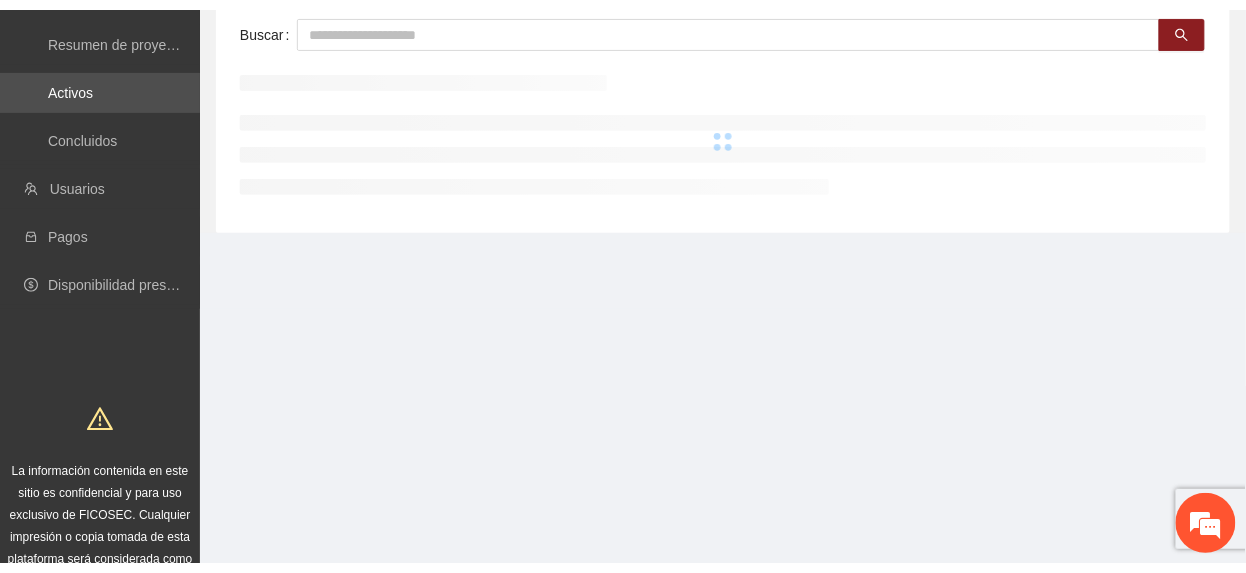 scroll, scrollTop: 0, scrollLeft: 0, axis: both 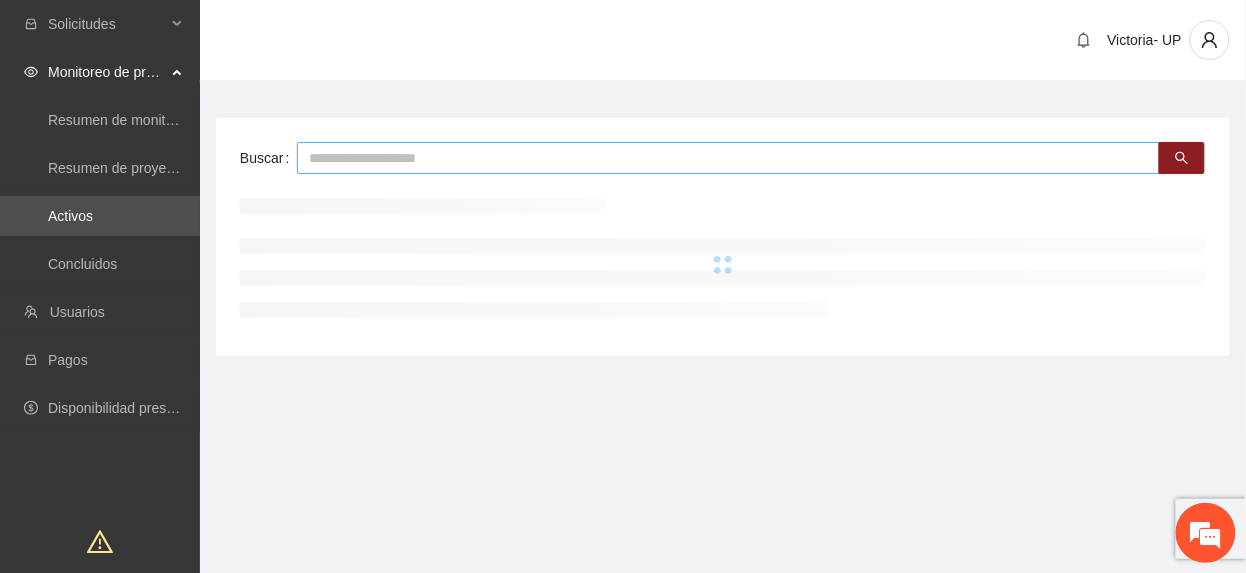click at bounding box center [728, 158] 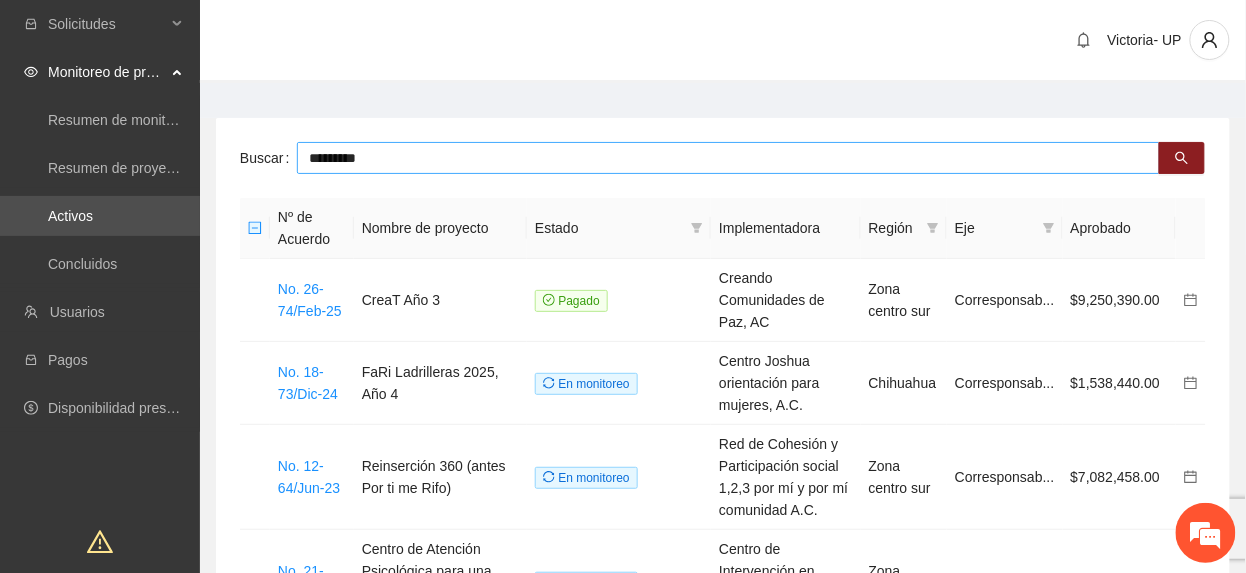 type on "*********" 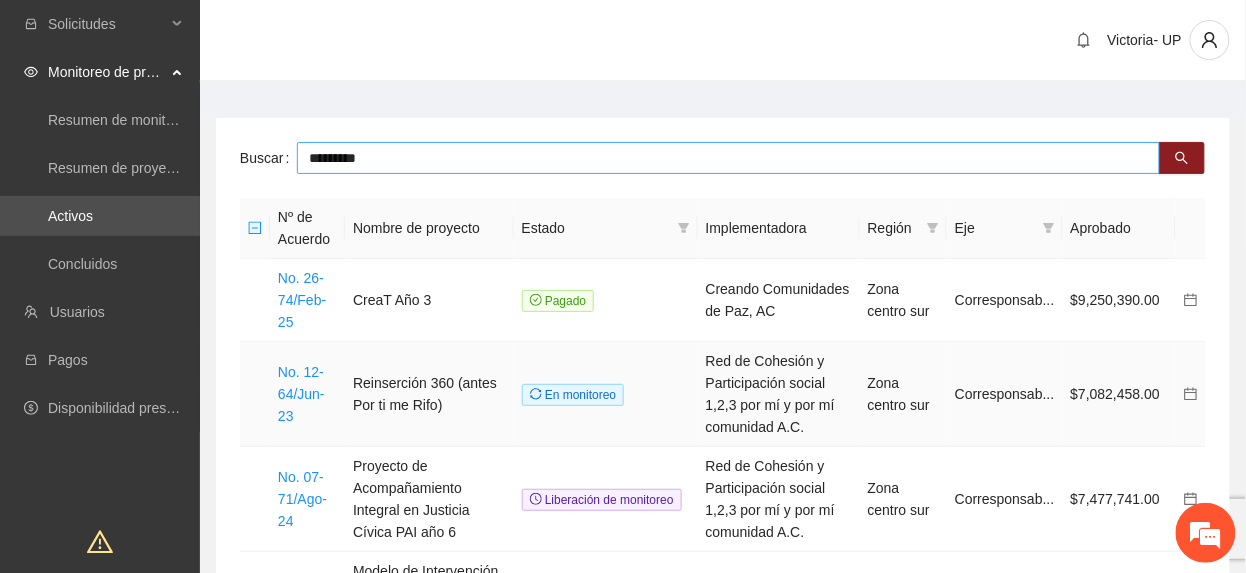 scroll, scrollTop: 0, scrollLeft: 0, axis: both 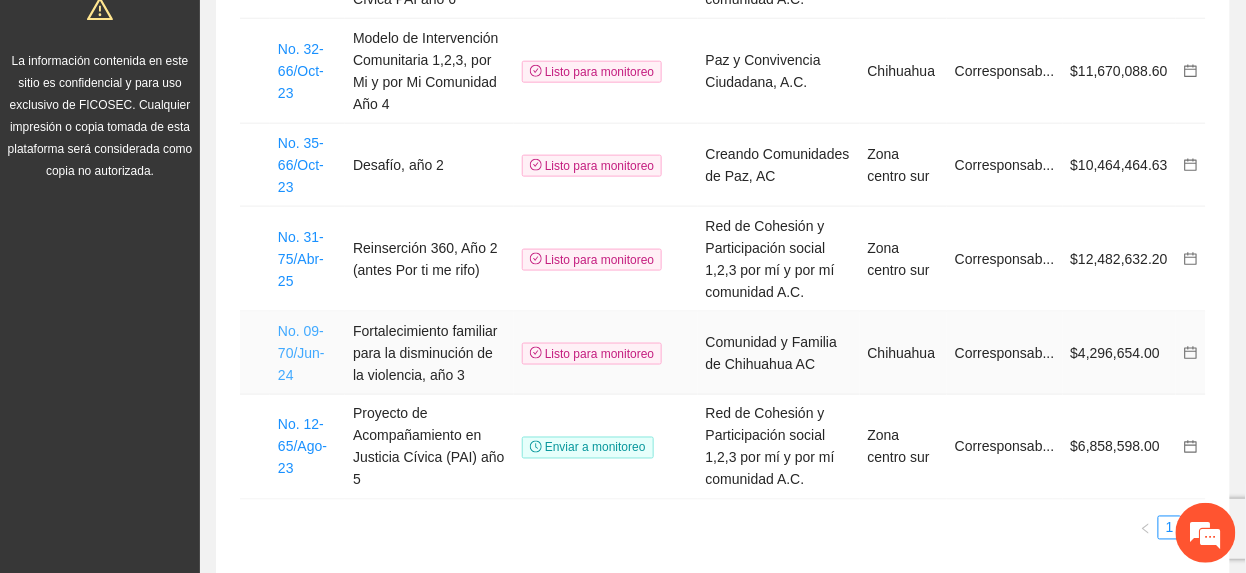 click on "No. 09-70/Jun-24" at bounding box center (301, 353) 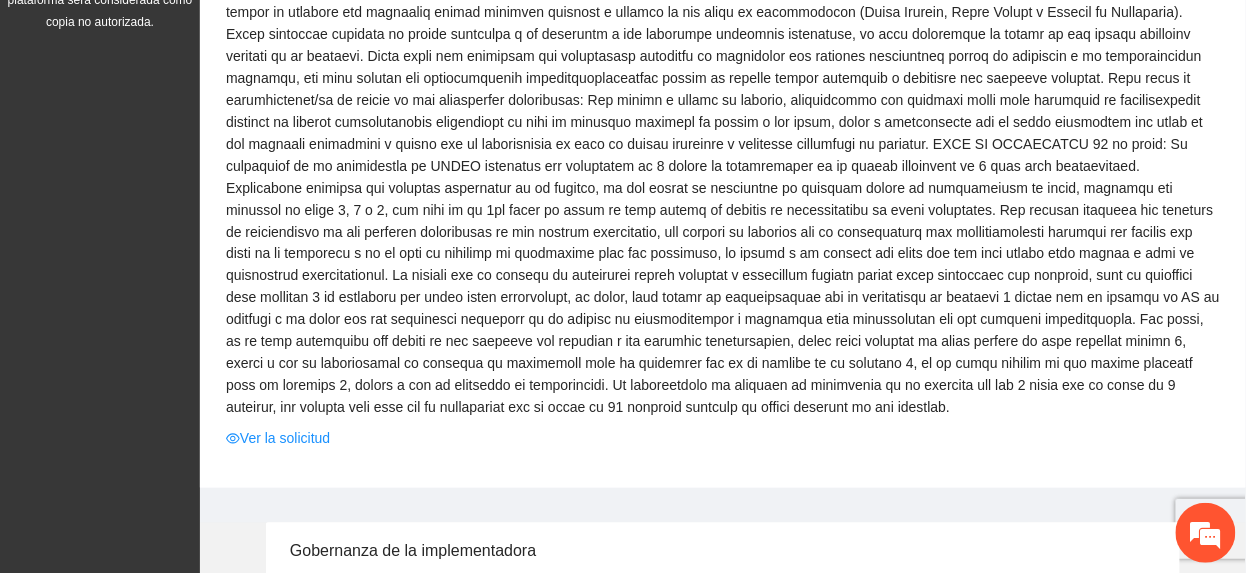 scroll, scrollTop: 666, scrollLeft: 0, axis: vertical 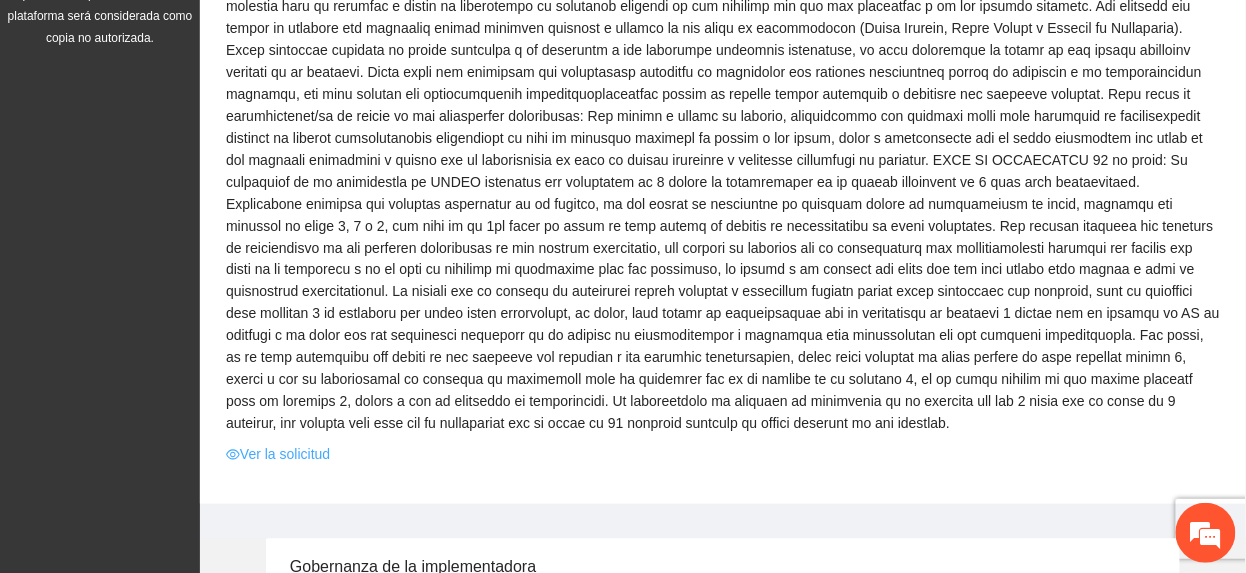 click on "Ver la solicitud" at bounding box center [278, 455] 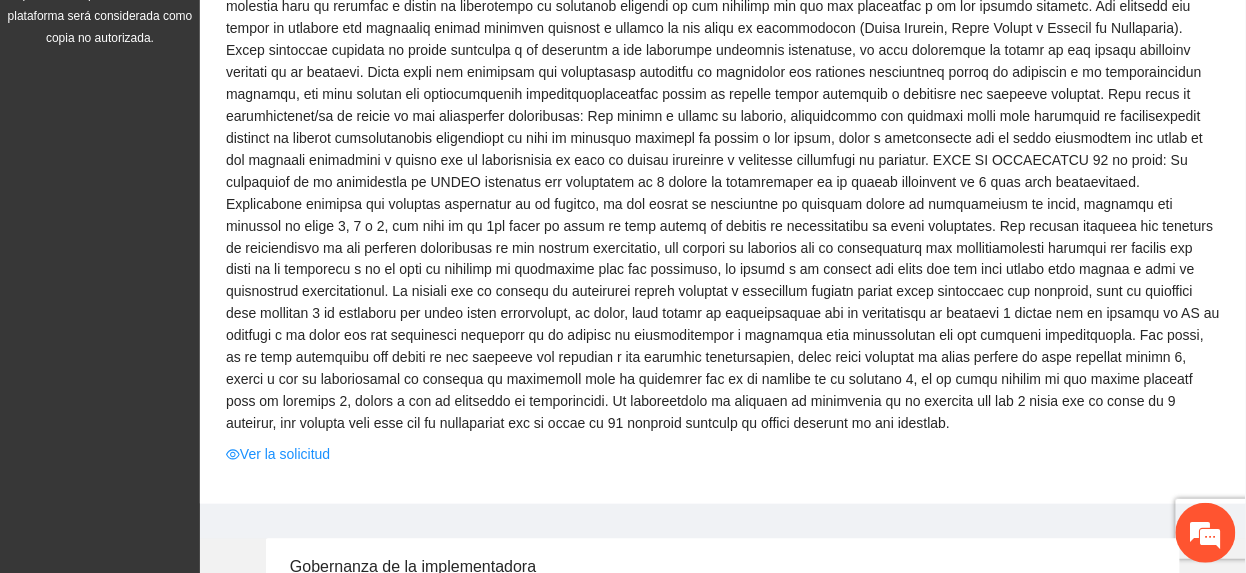 scroll, scrollTop: 0, scrollLeft: 0, axis: both 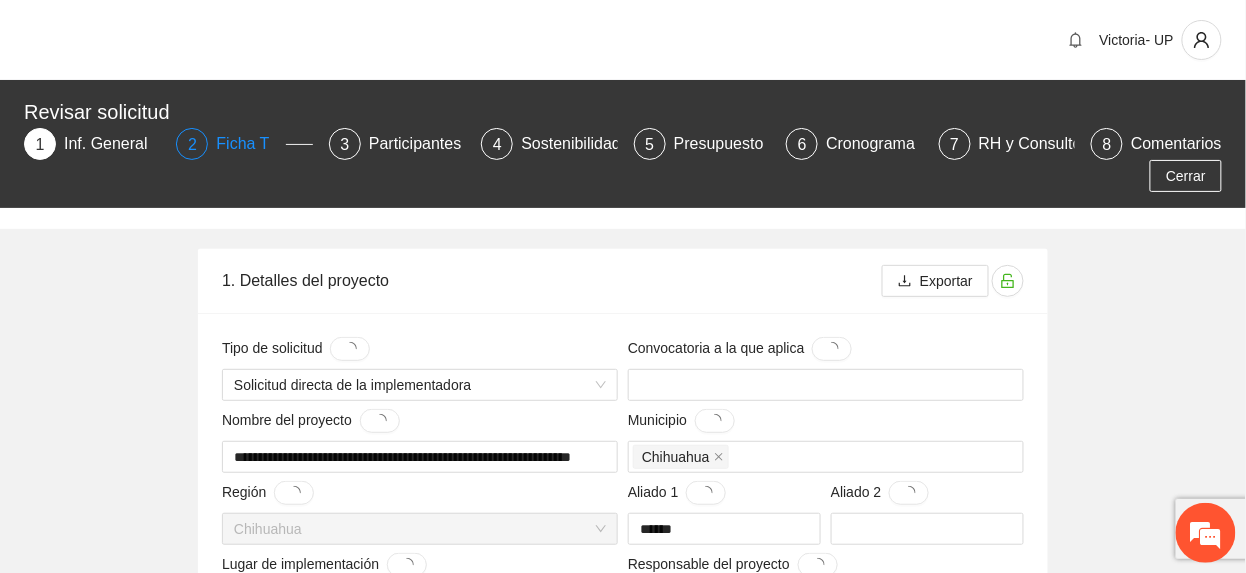 click on "Ficha T" at bounding box center (250, 144) 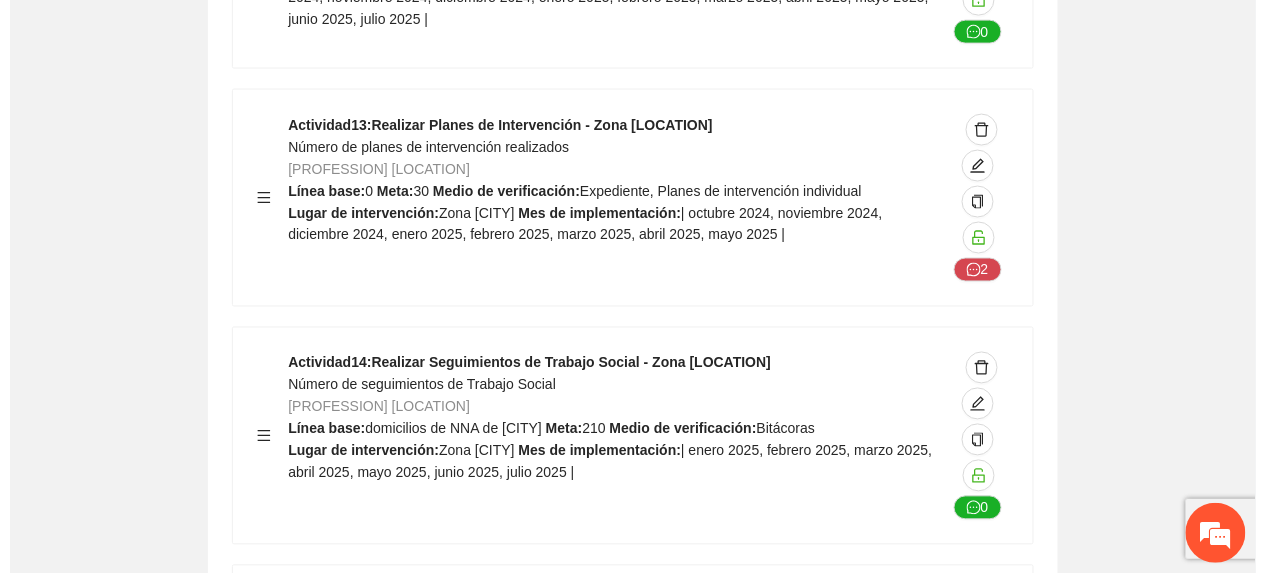 scroll, scrollTop: 21260, scrollLeft: 0, axis: vertical 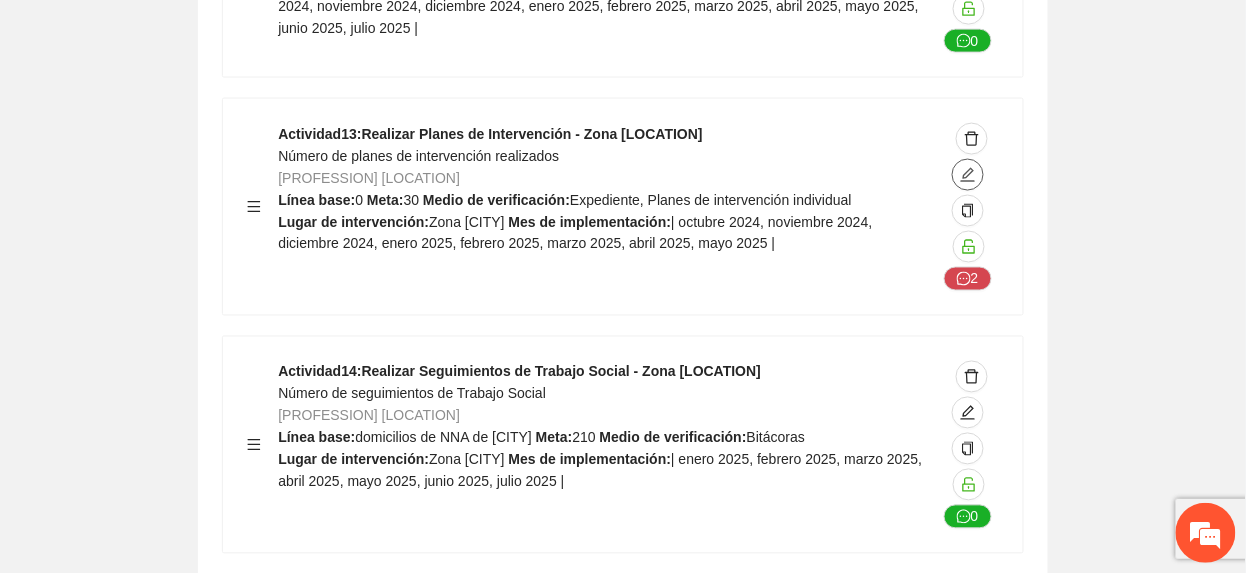 click 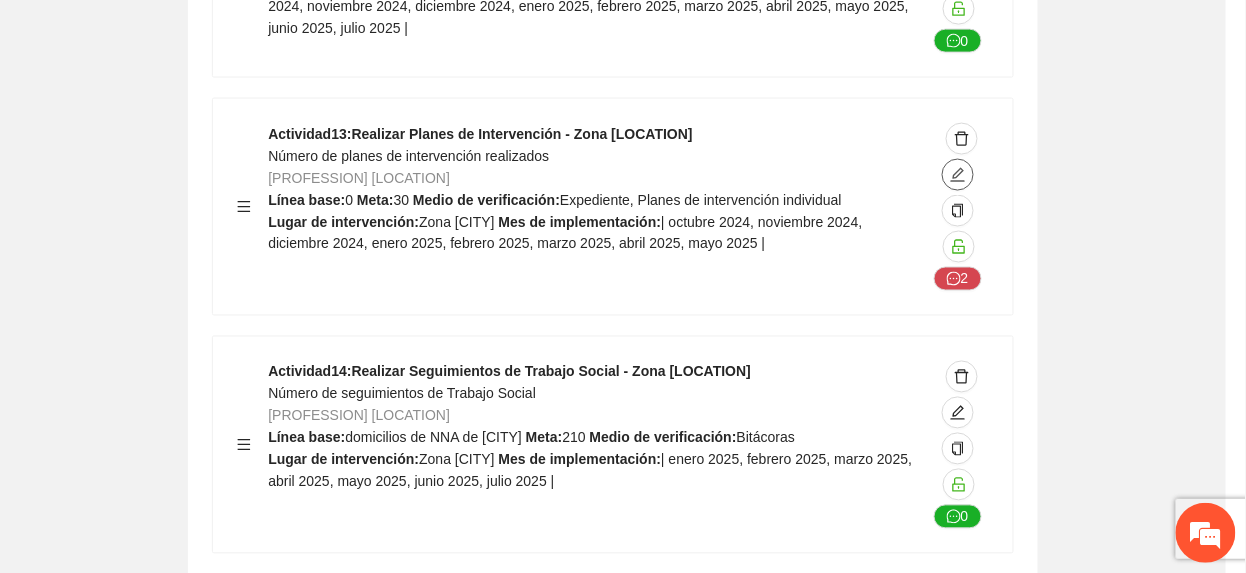 type on "**********" 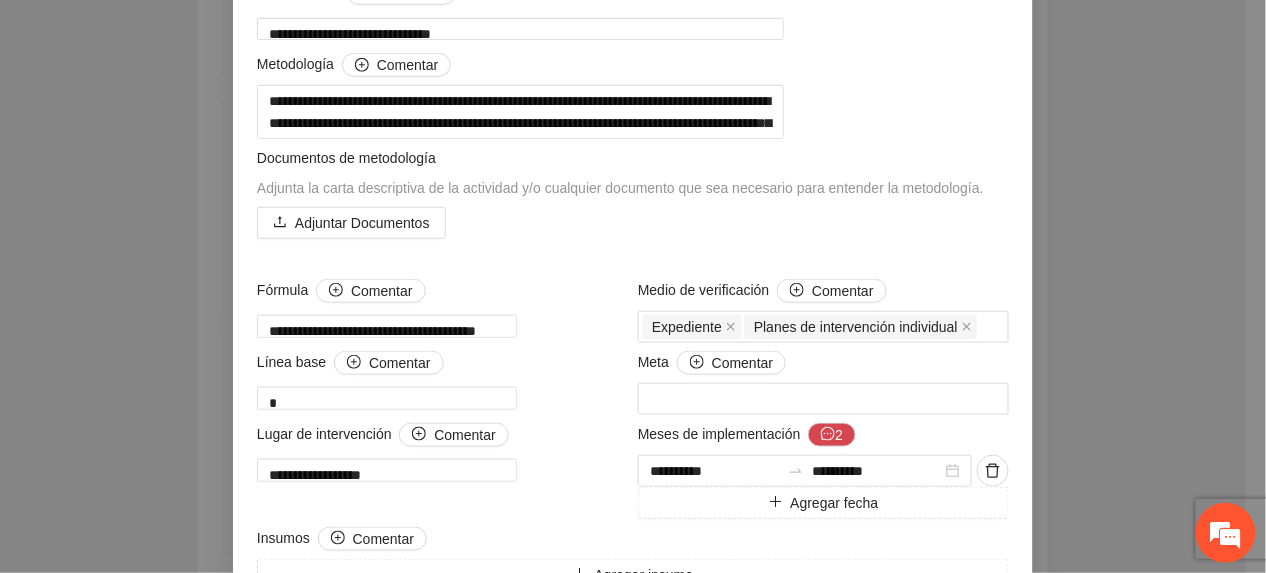 scroll, scrollTop: 0, scrollLeft: 0, axis: both 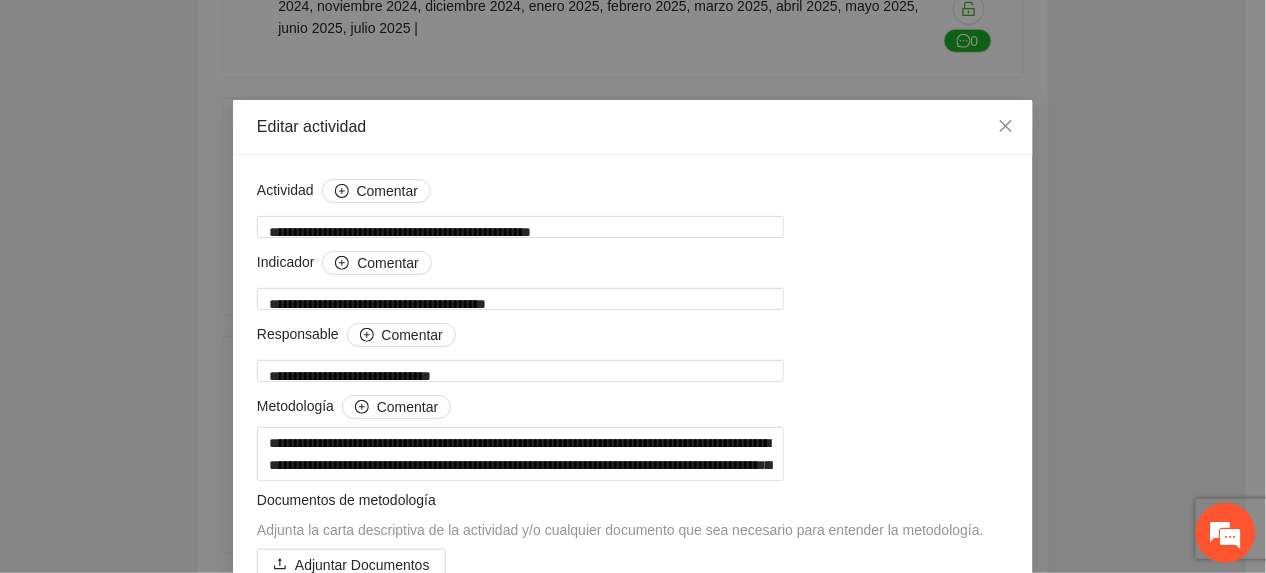 click on "**********" at bounding box center [633, 286] 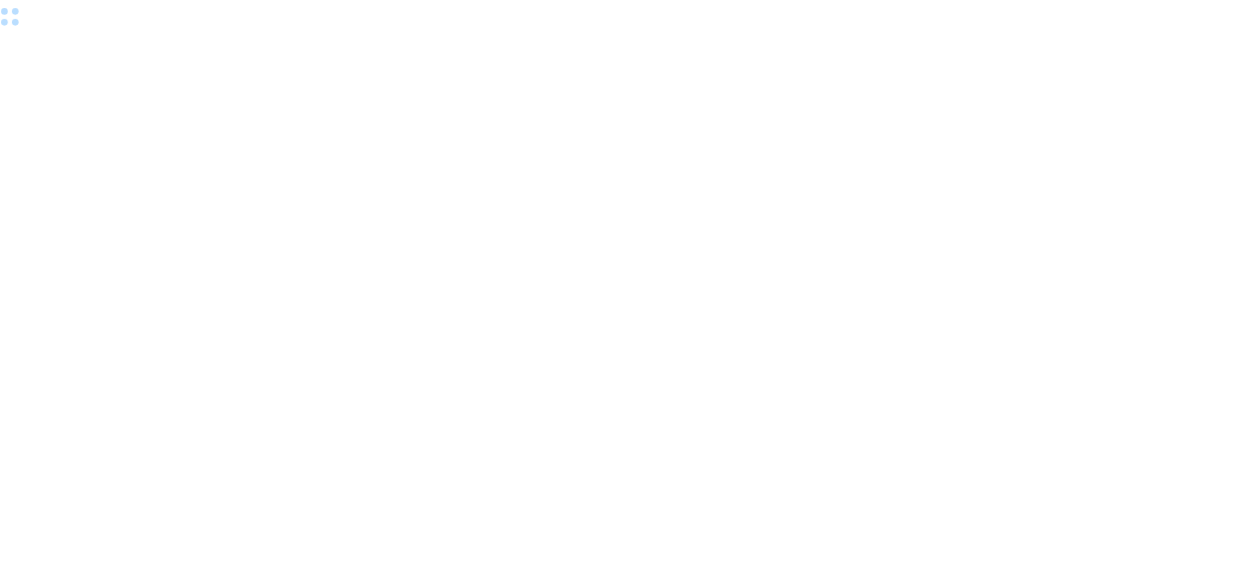scroll, scrollTop: 0, scrollLeft: 0, axis: both 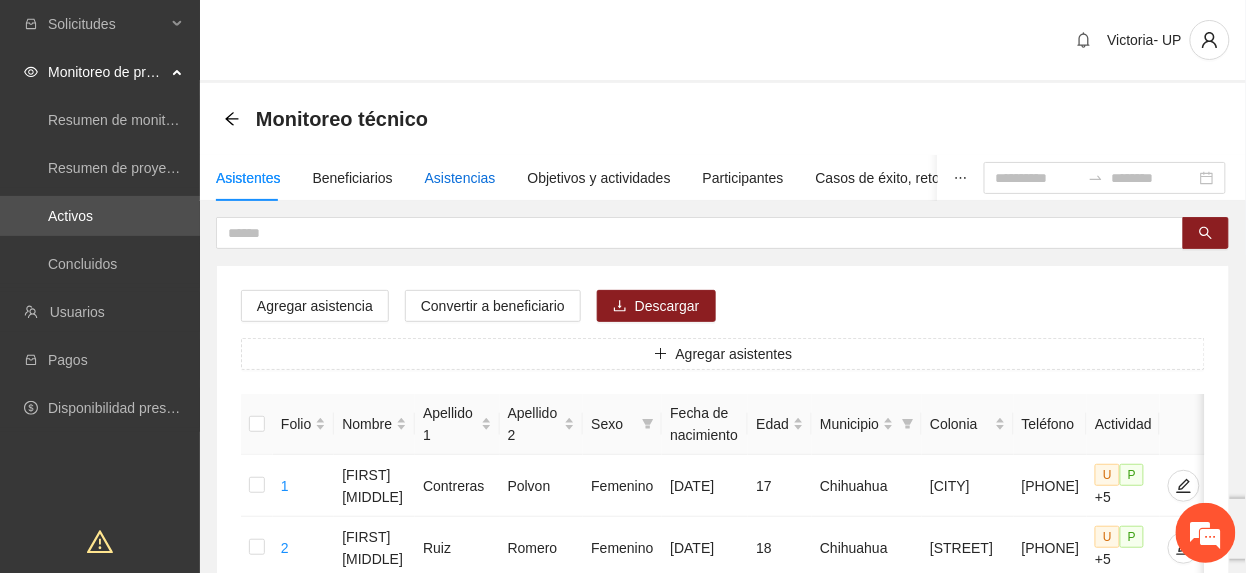 click on "Asistencias" at bounding box center [460, 178] 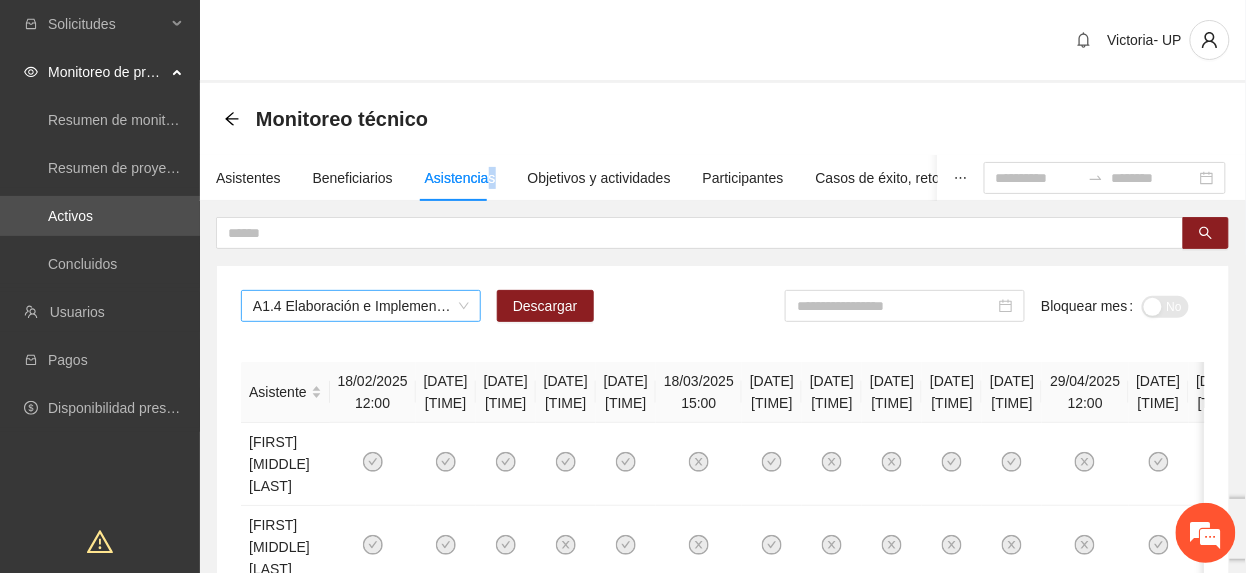 click on "A1.4 Elaboración e Implementación de Proyectos Juveniles" at bounding box center (361, 306) 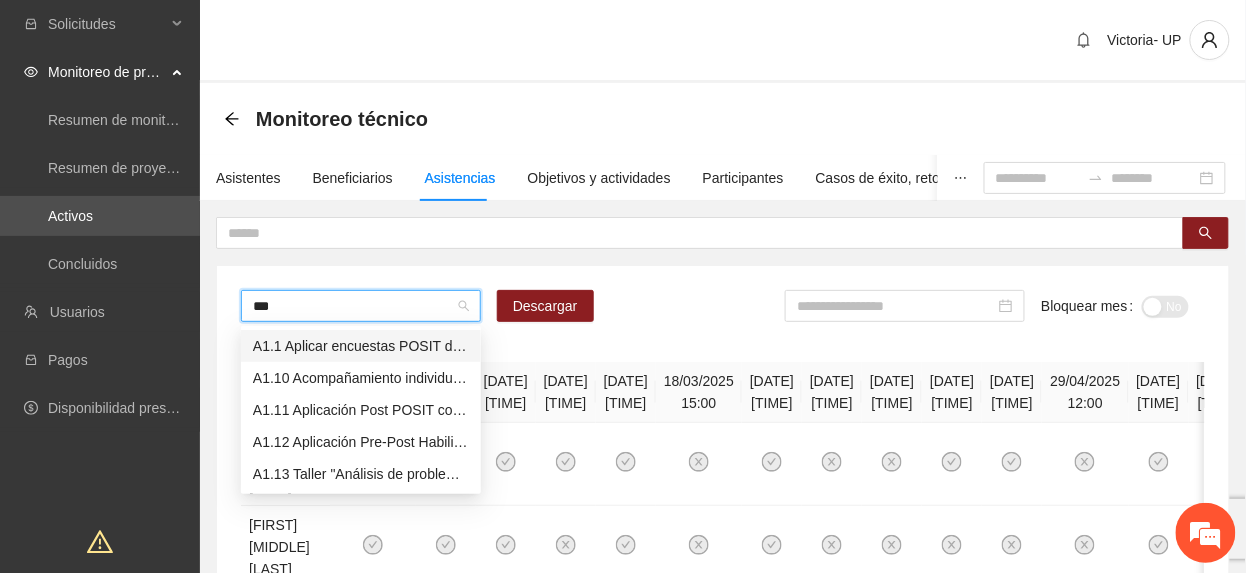 type on "****" 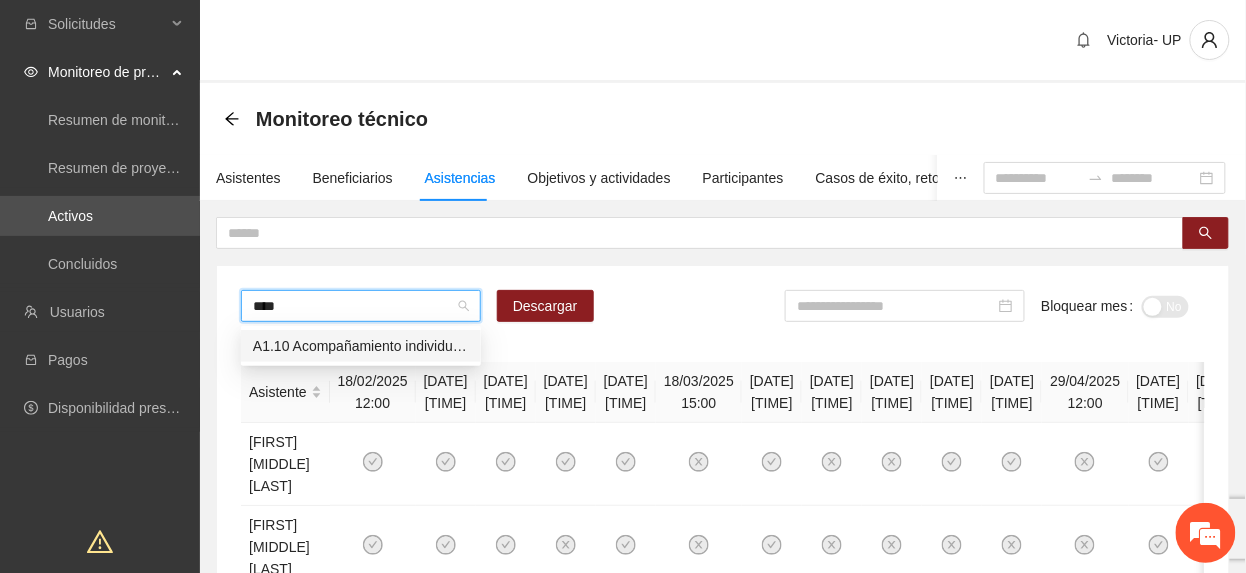 type 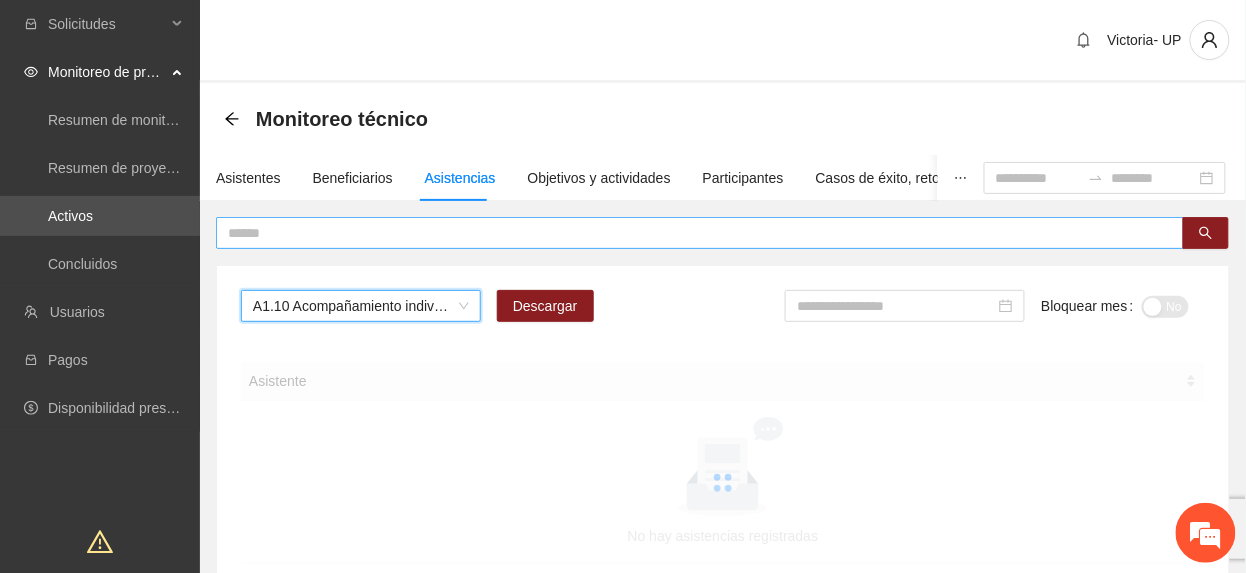 scroll, scrollTop: 0, scrollLeft: 0, axis: both 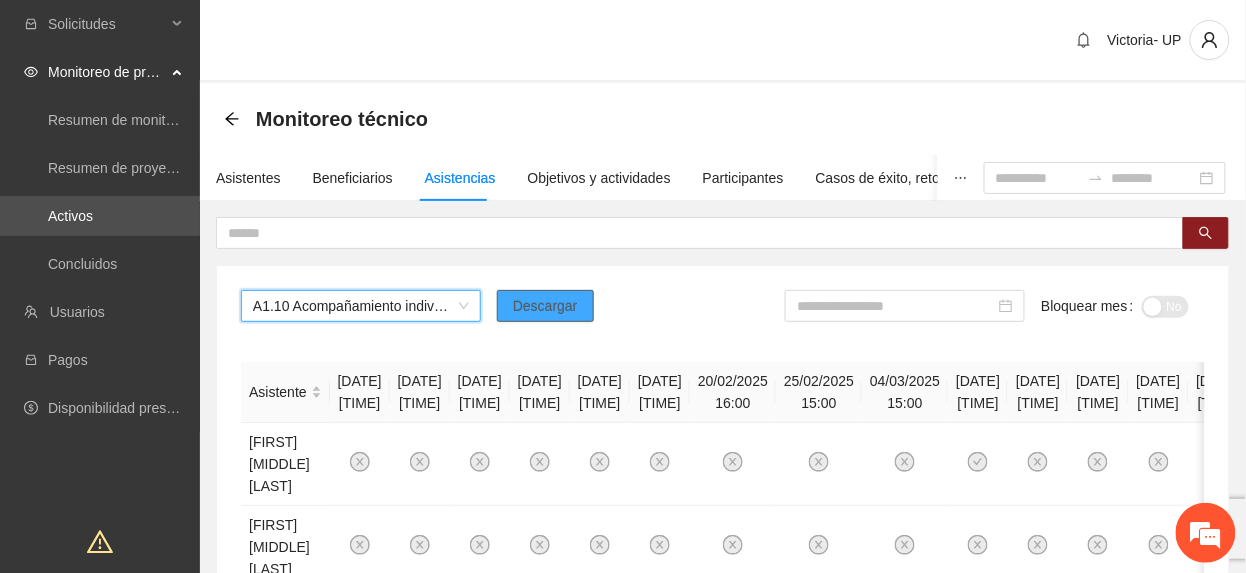 click on "Descargar" at bounding box center [545, 306] 